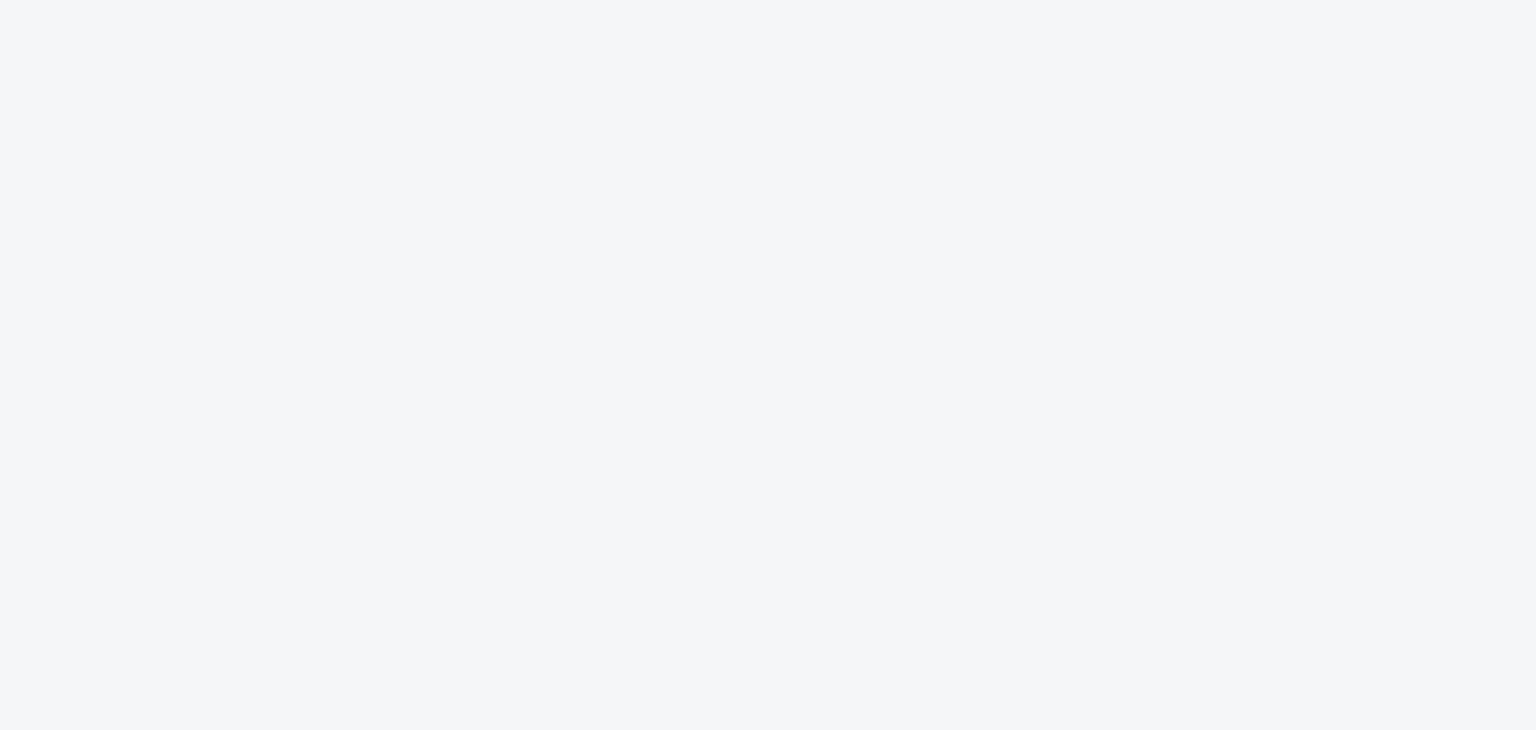 scroll, scrollTop: 0, scrollLeft: 0, axis: both 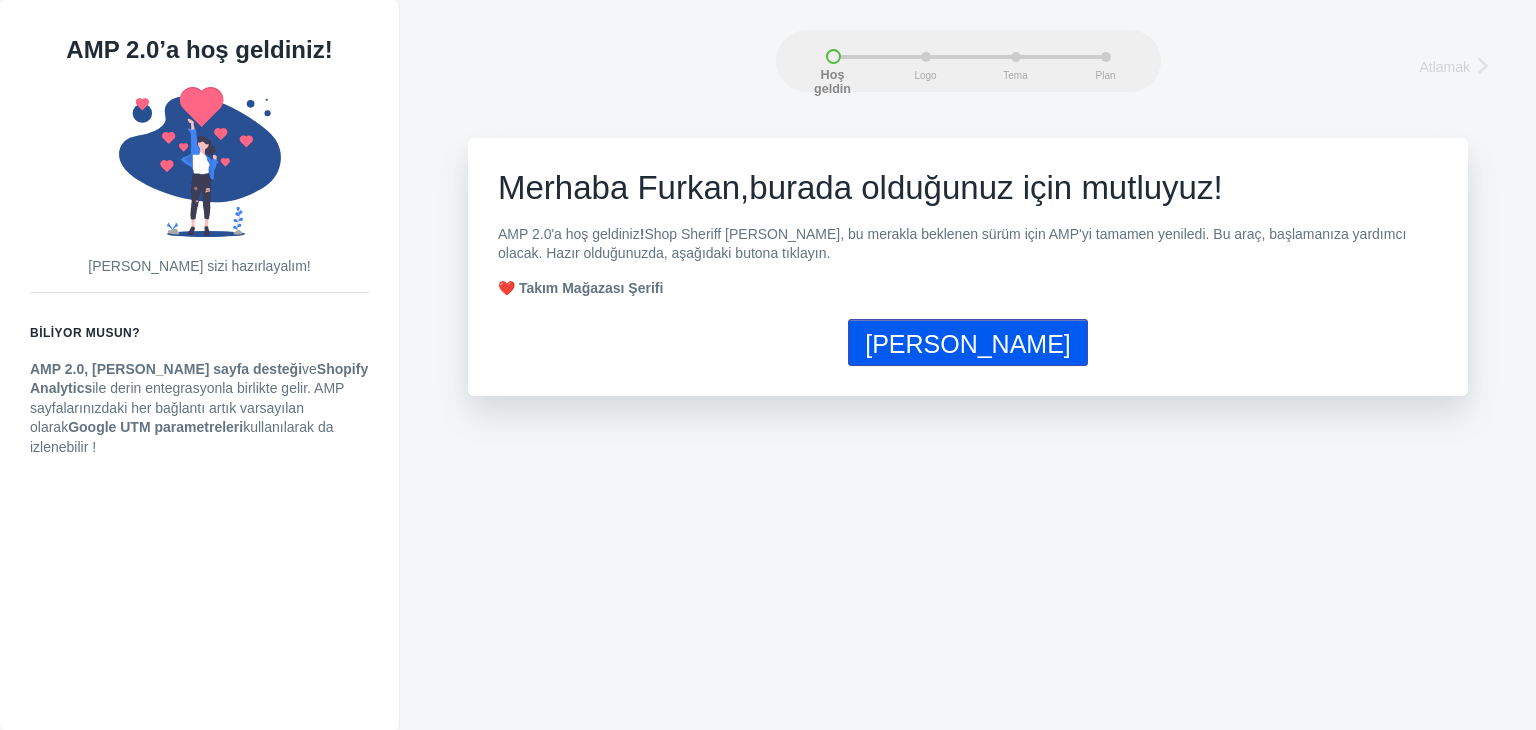 click on "[PERSON_NAME]" 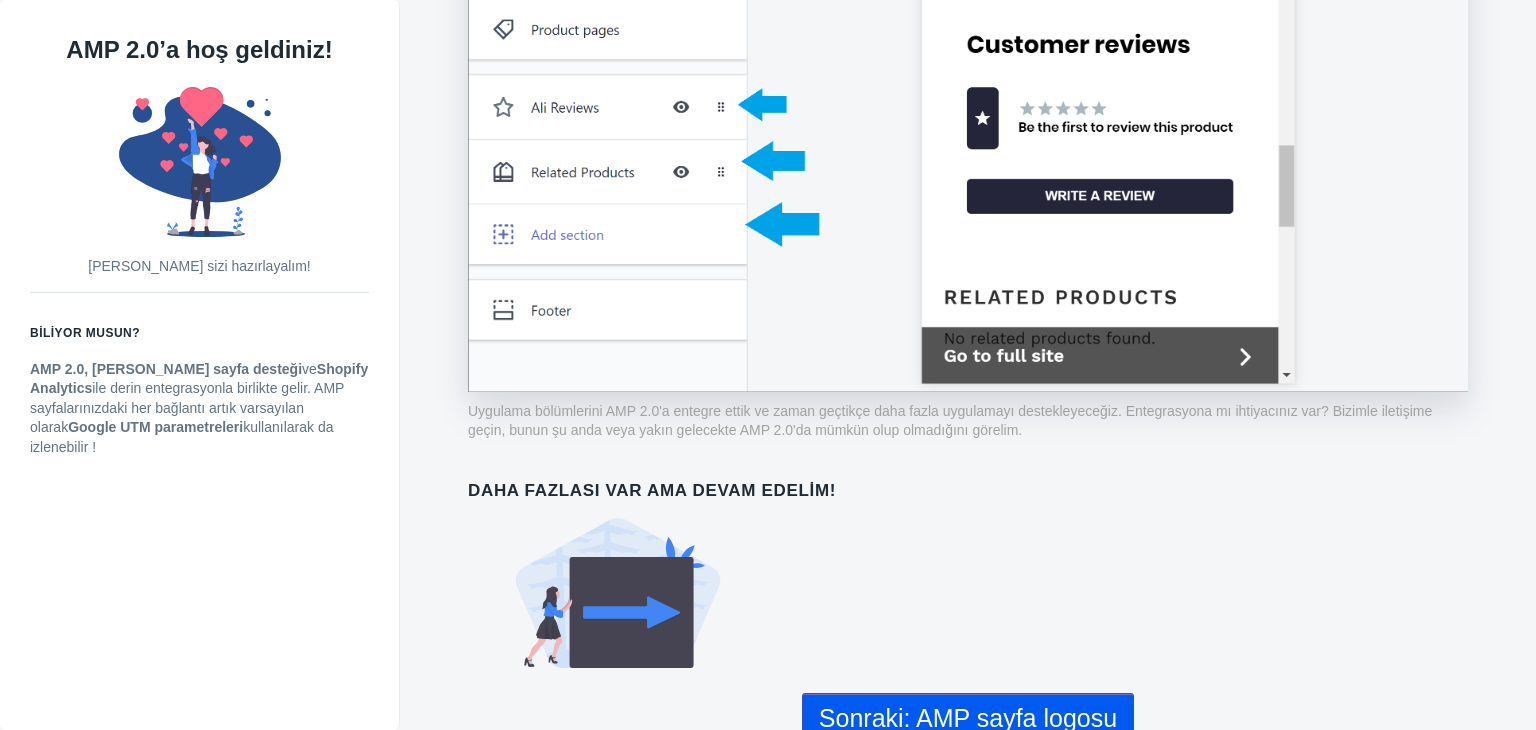 scroll, scrollTop: 1618, scrollLeft: 0, axis: vertical 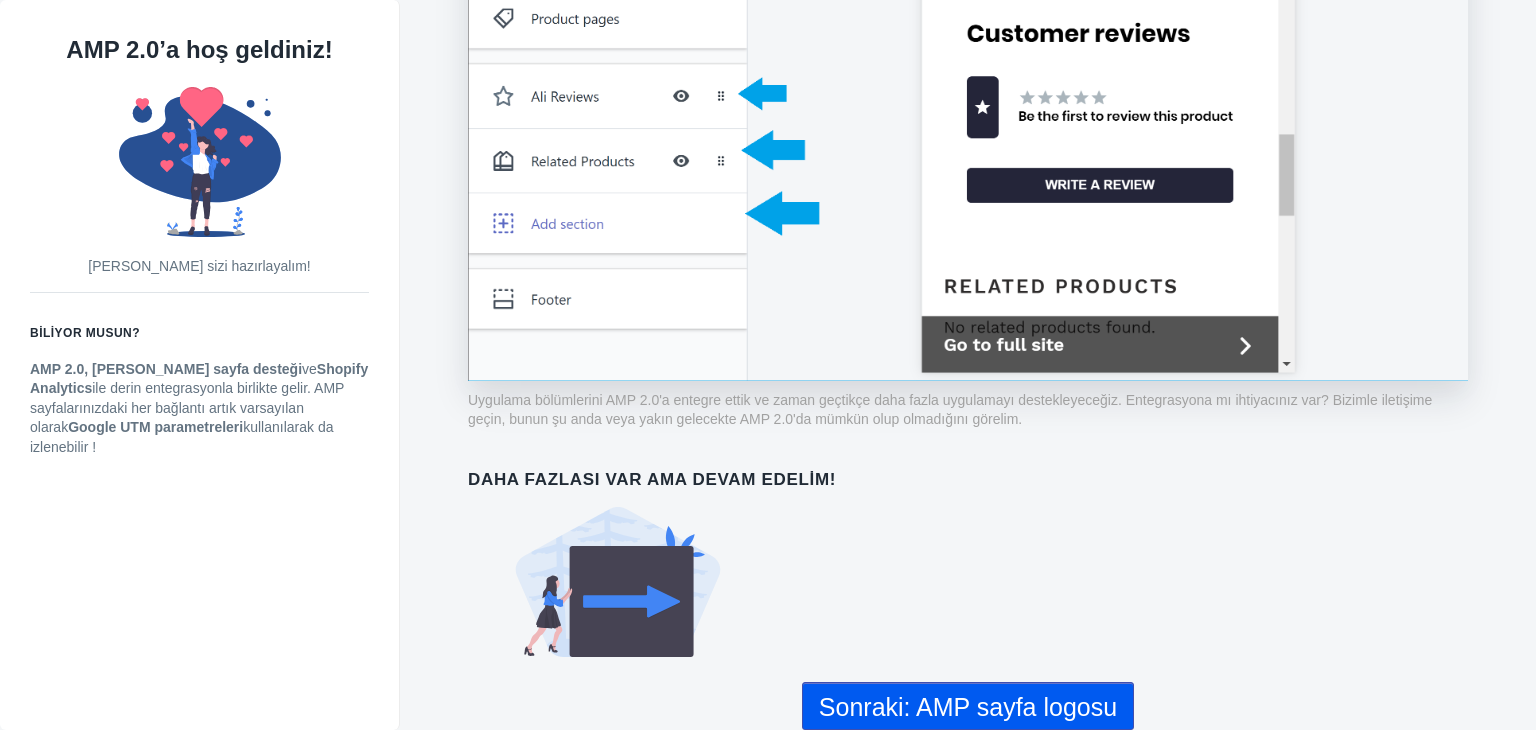 click on "Sonraki: AMP sayfa logosu" 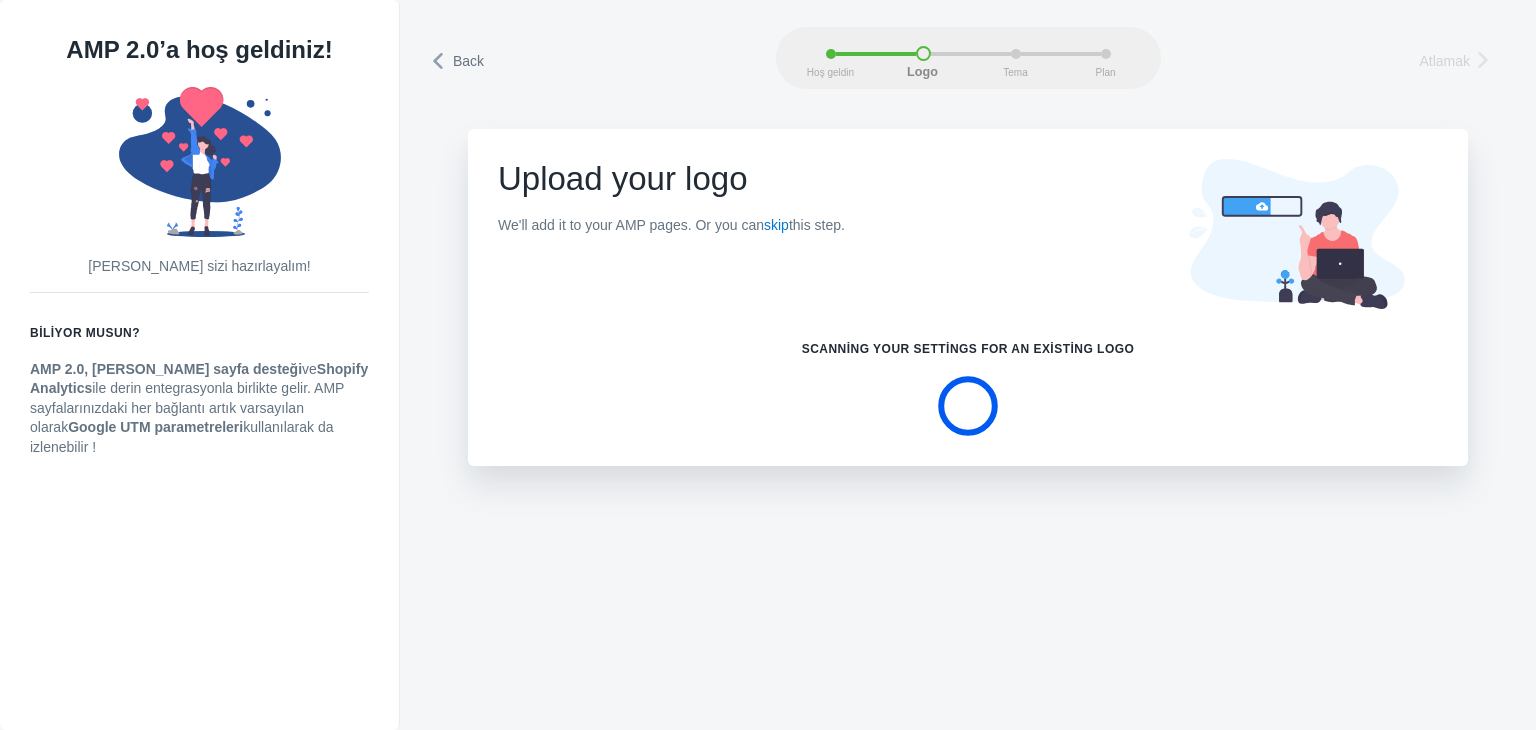 scroll, scrollTop: 0, scrollLeft: 0, axis: both 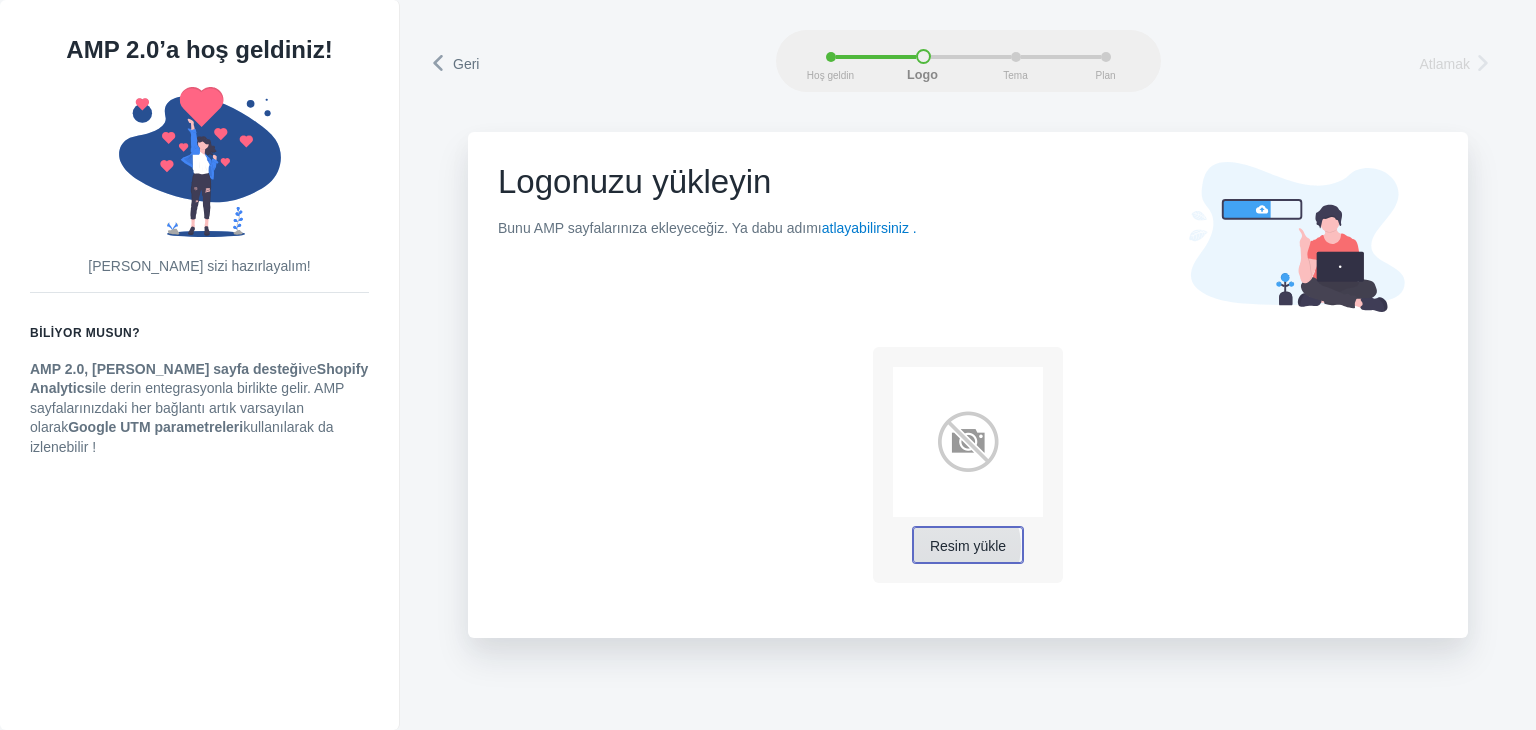 click on "Resim yükle" 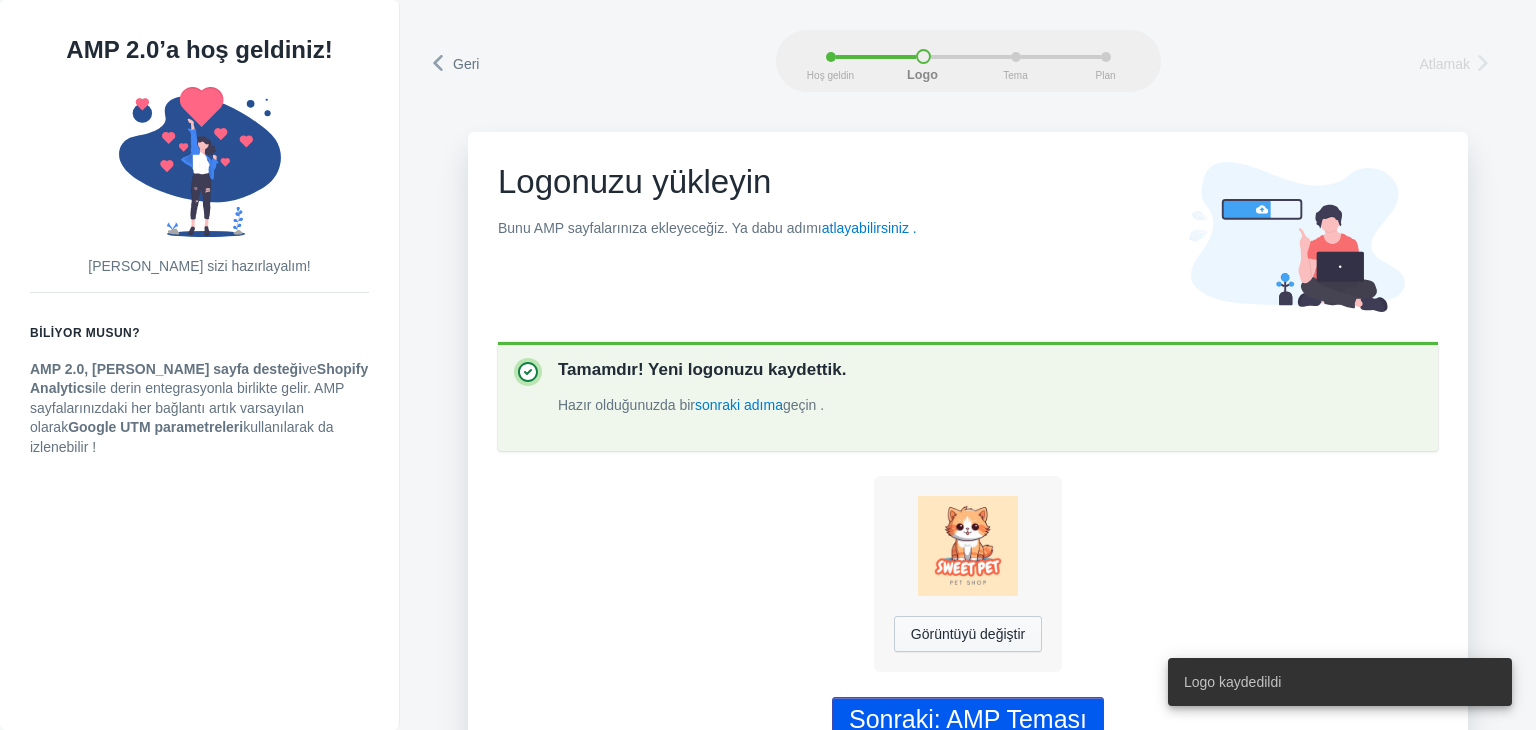 scroll, scrollTop: 48, scrollLeft: 0, axis: vertical 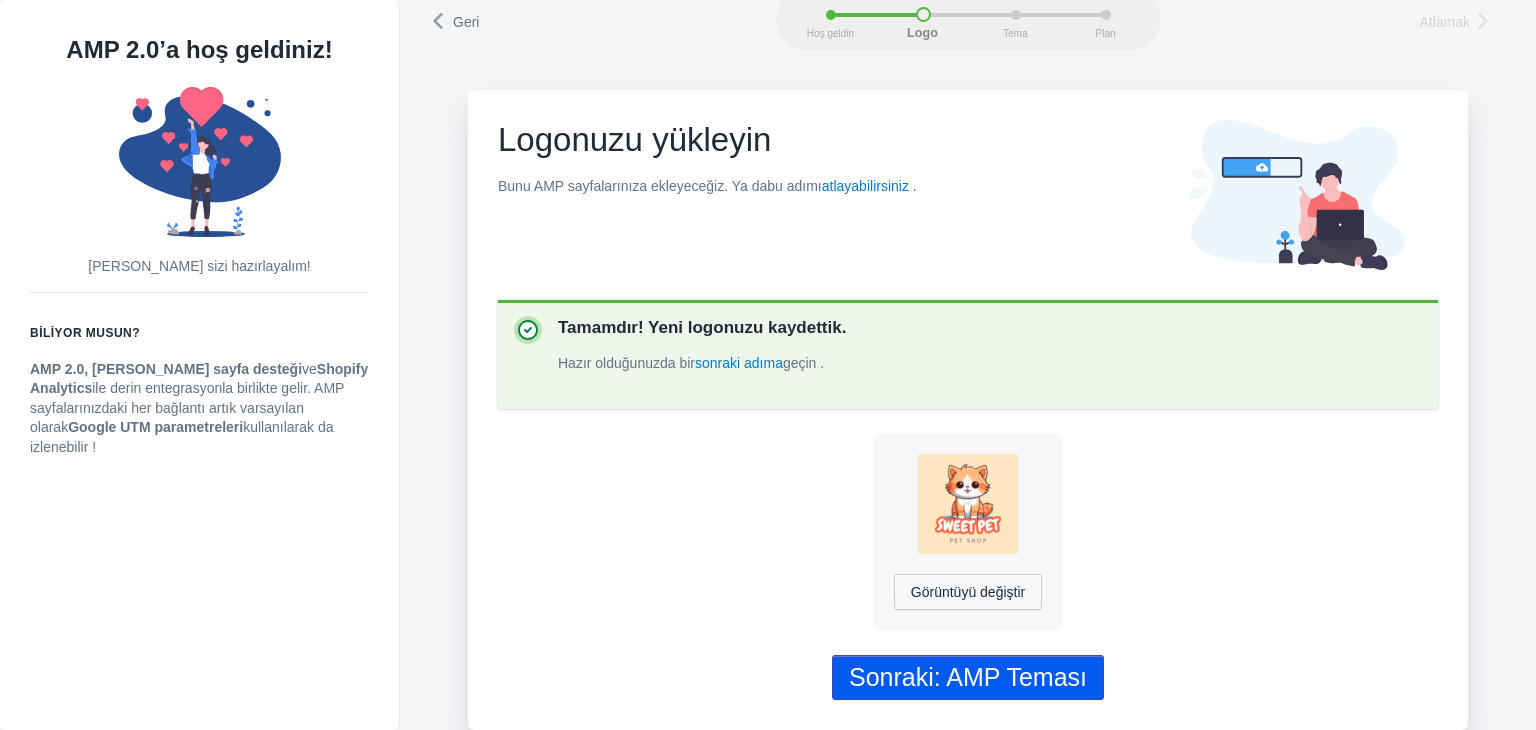 click on "Sonraki: AMP Teması" 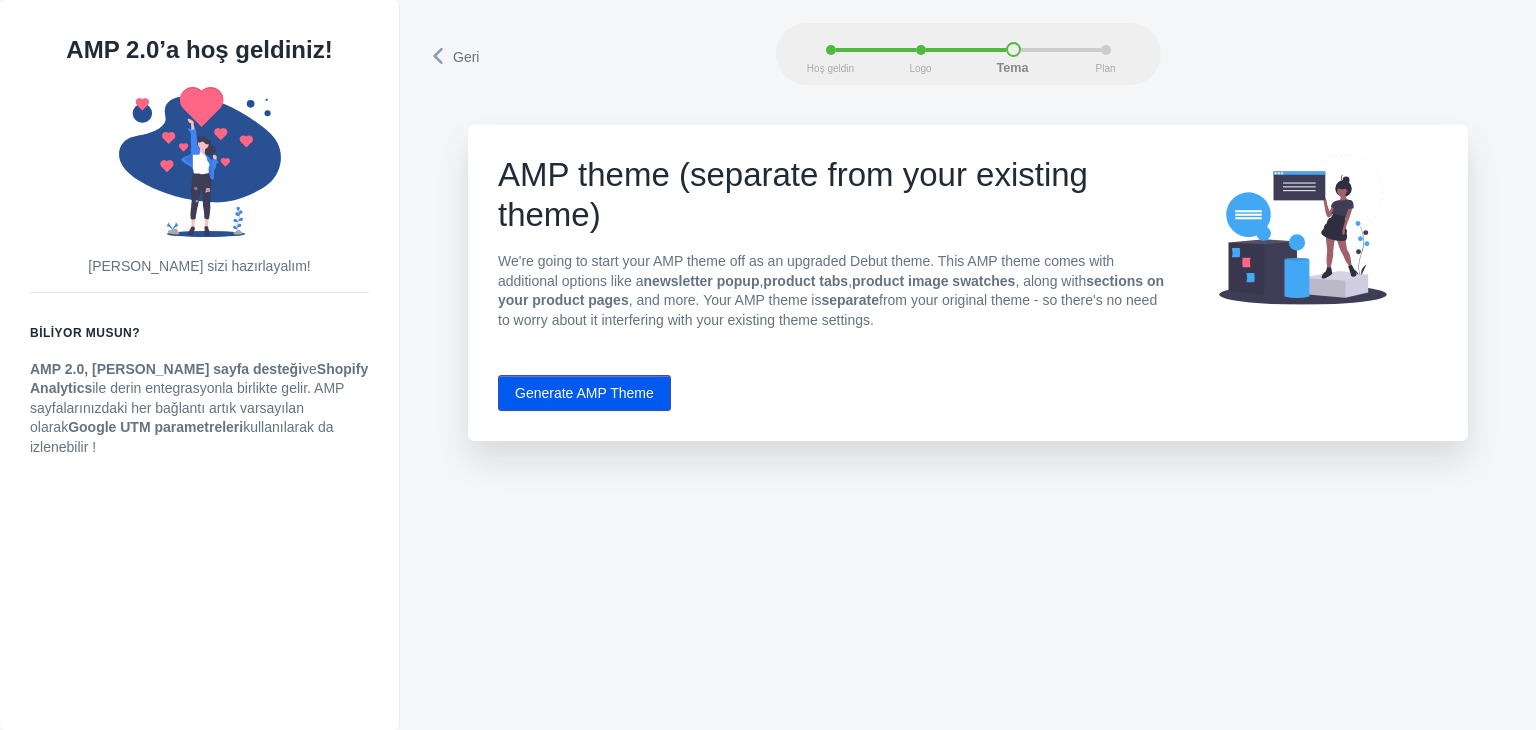 scroll, scrollTop: 0, scrollLeft: 0, axis: both 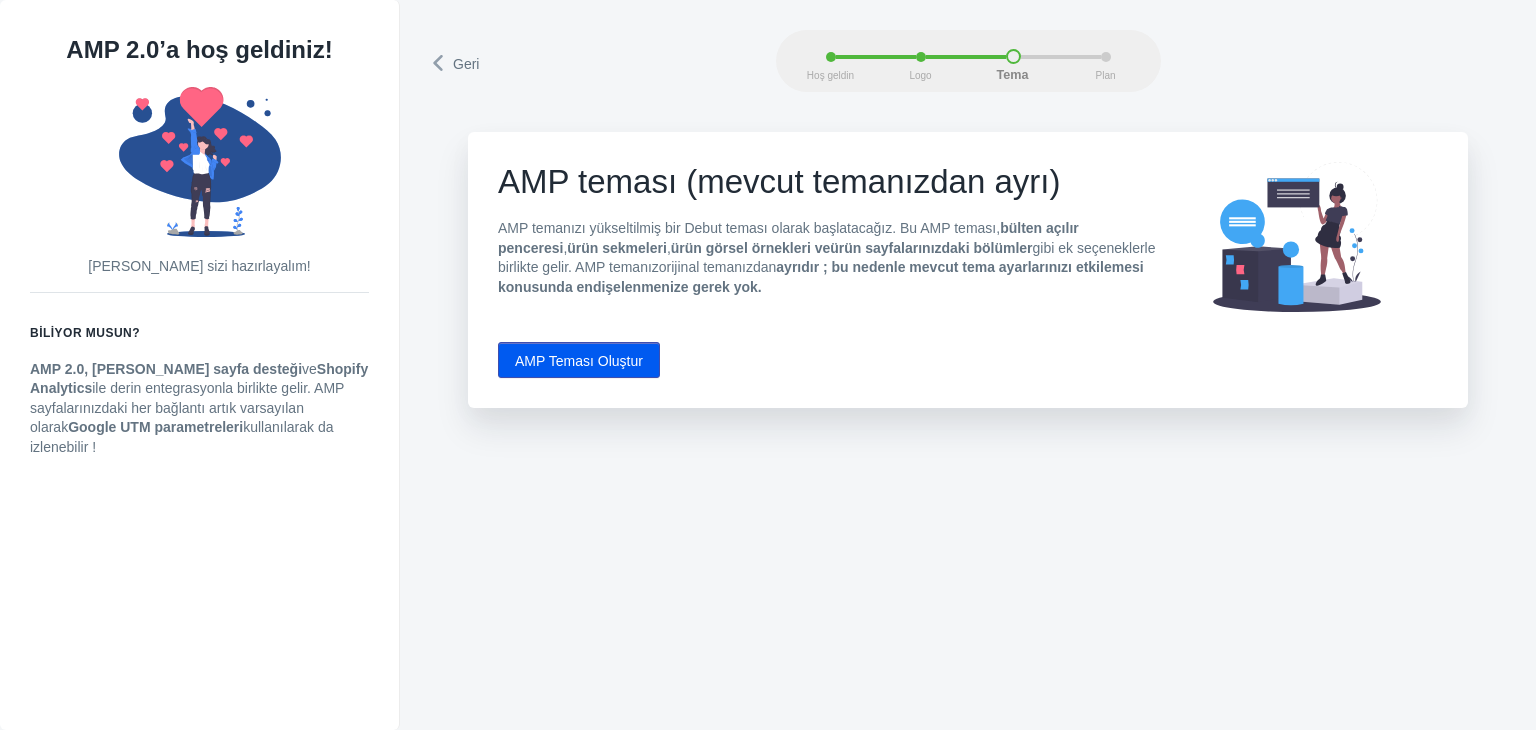 click on "AMP Teması Oluştur" 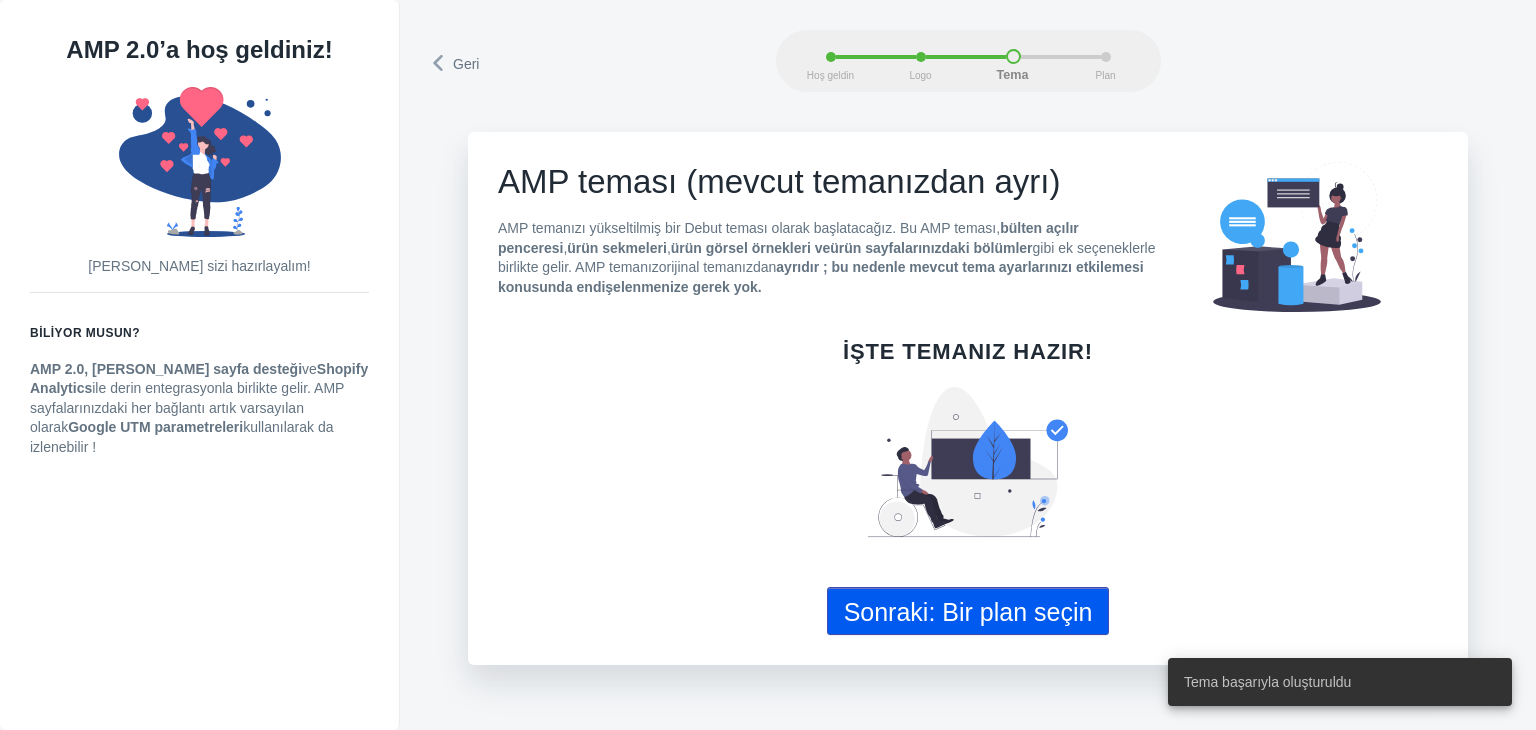 click on "Sonraki: Bir plan seçin" 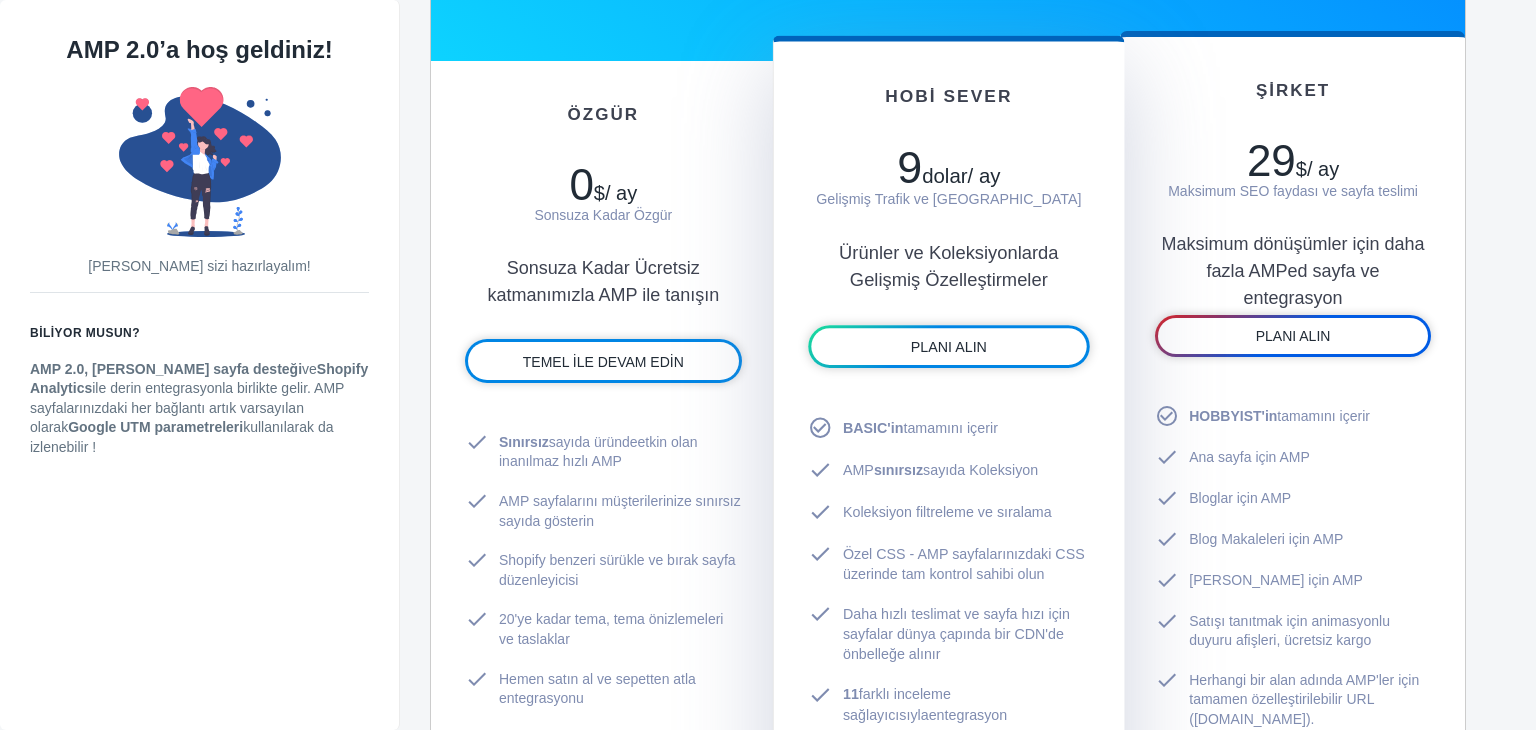 scroll, scrollTop: 1300, scrollLeft: 0, axis: vertical 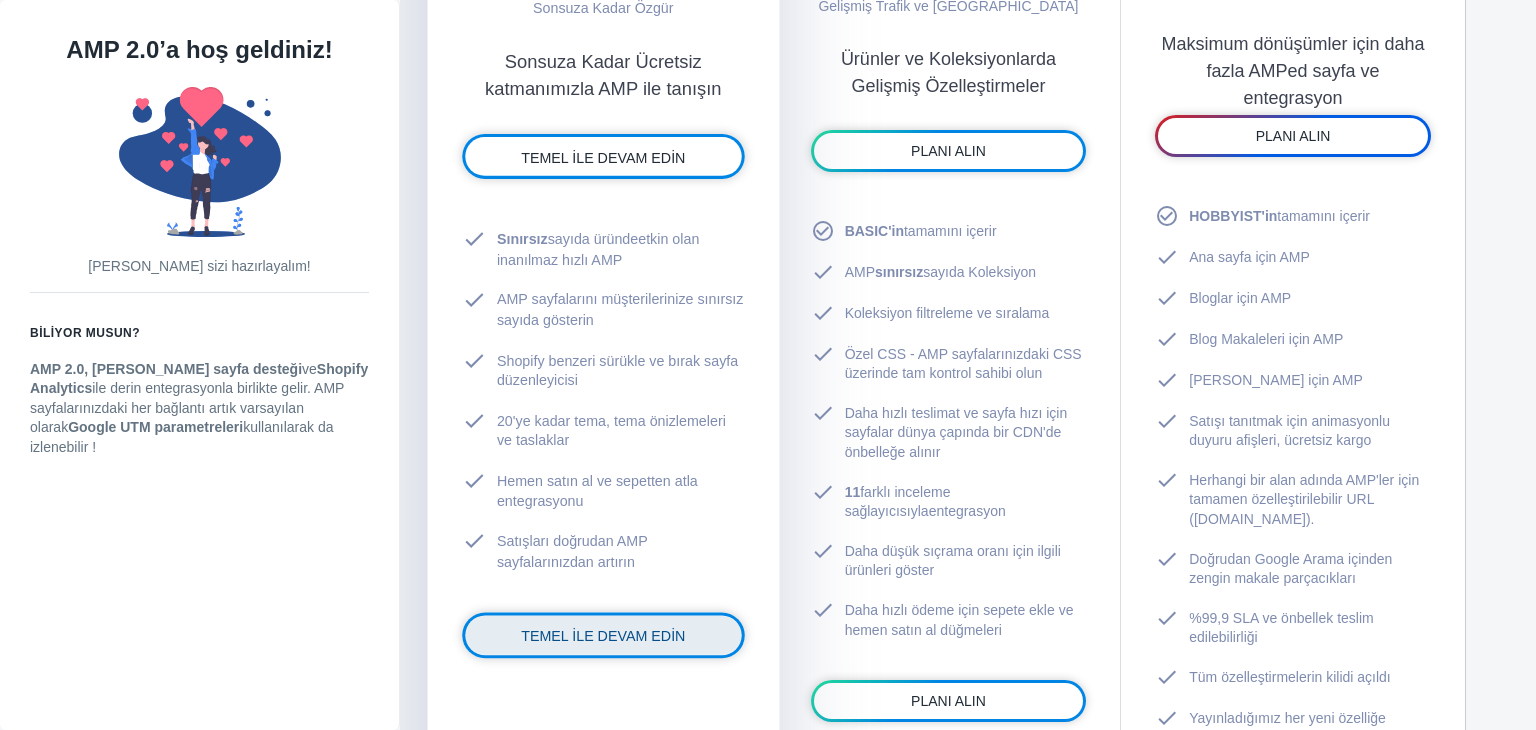 click on "TEMEL İLE DEVAM EDİN" at bounding box center (603, 636) 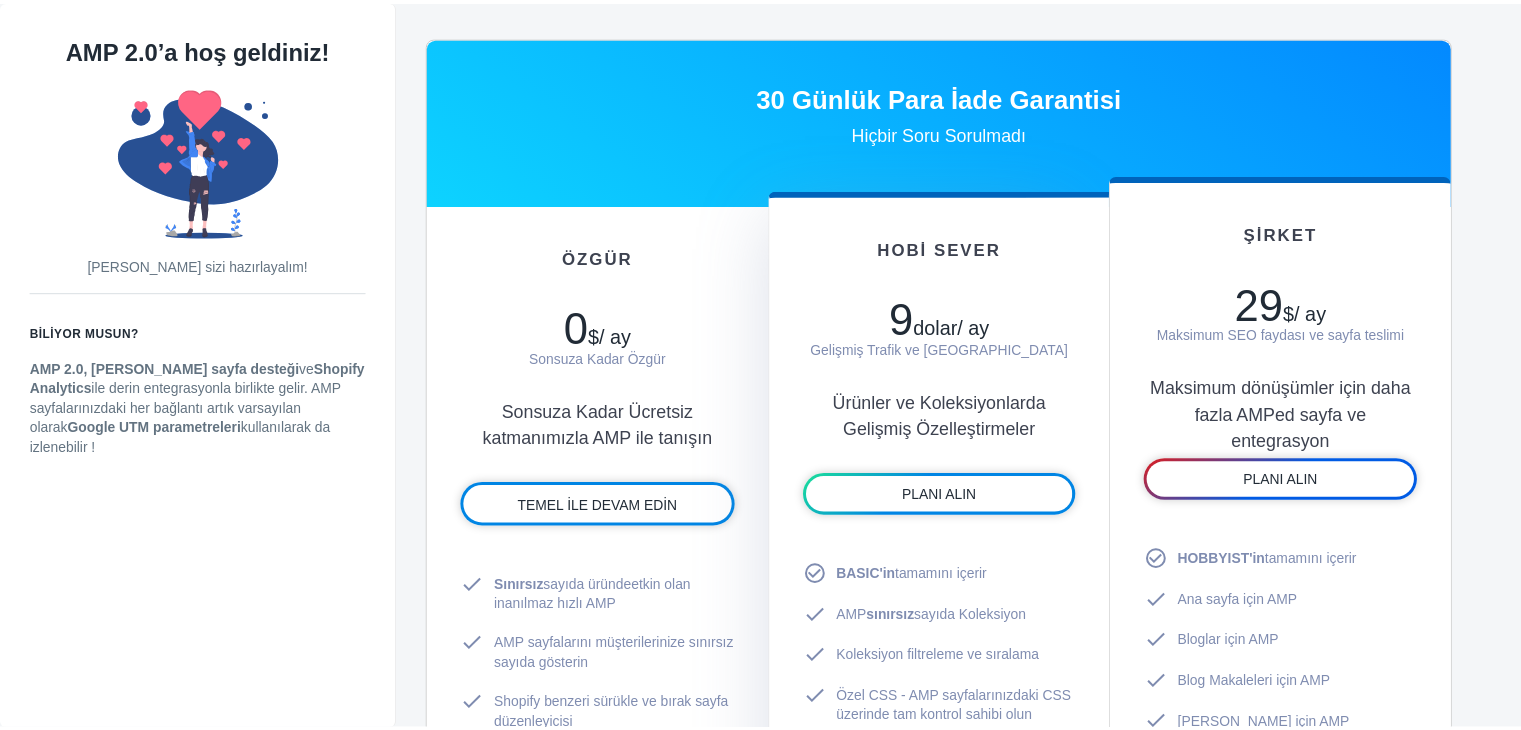 scroll, scrollTop: 2, scrollLeft: 0, axis: vertical 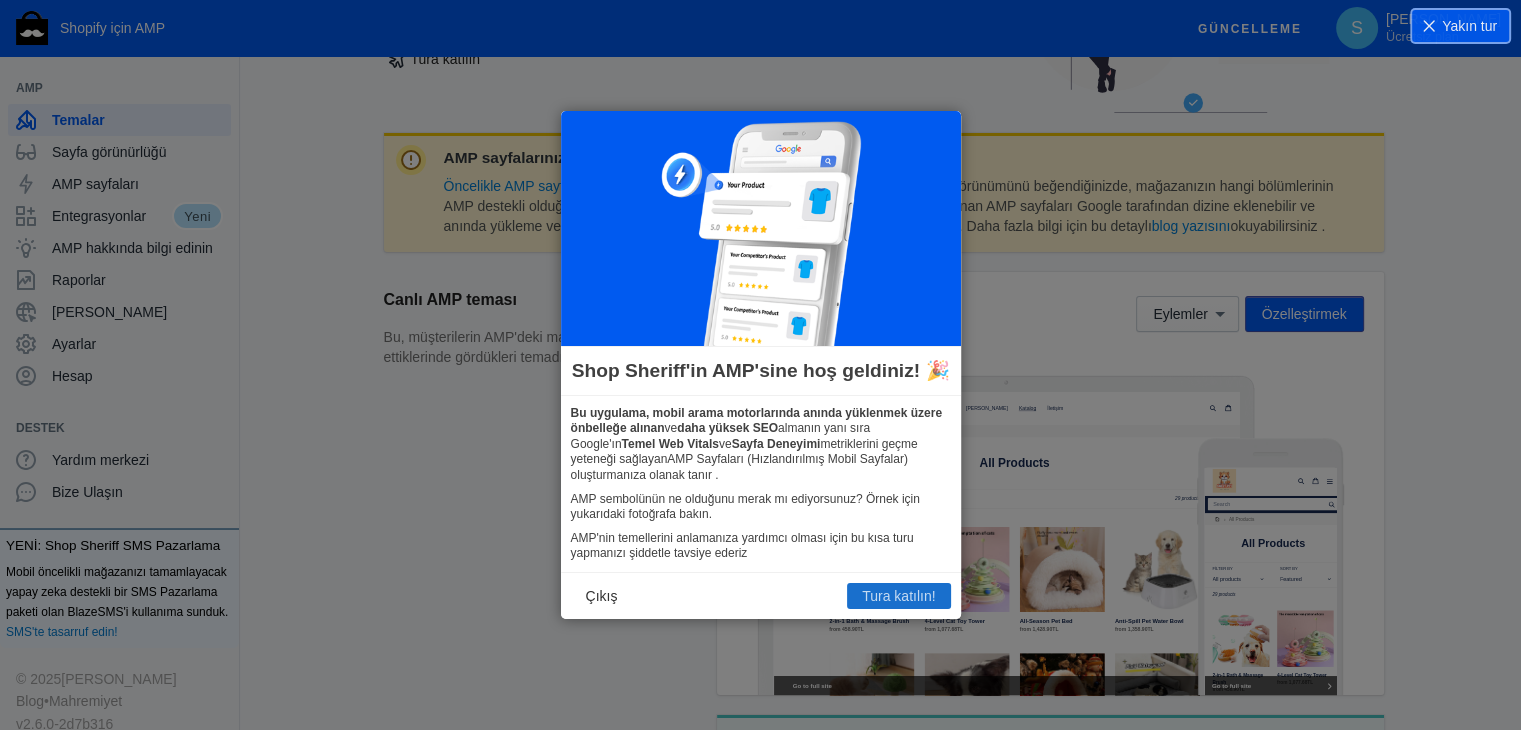 click on "Tura katılın!" at bounding box center (898, 596) 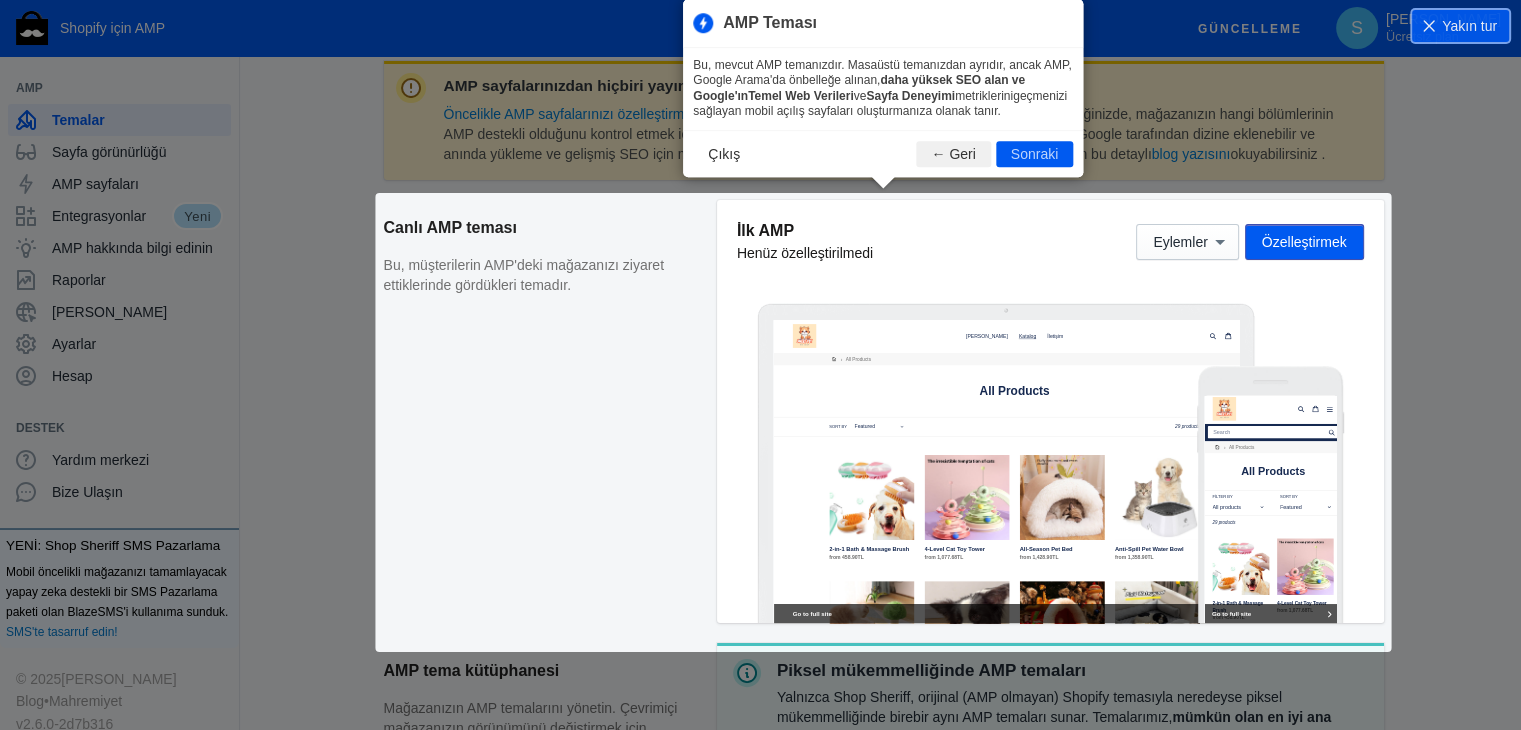 scroll, scrollTop: 271, scrollLeft: 0, axis: vertical 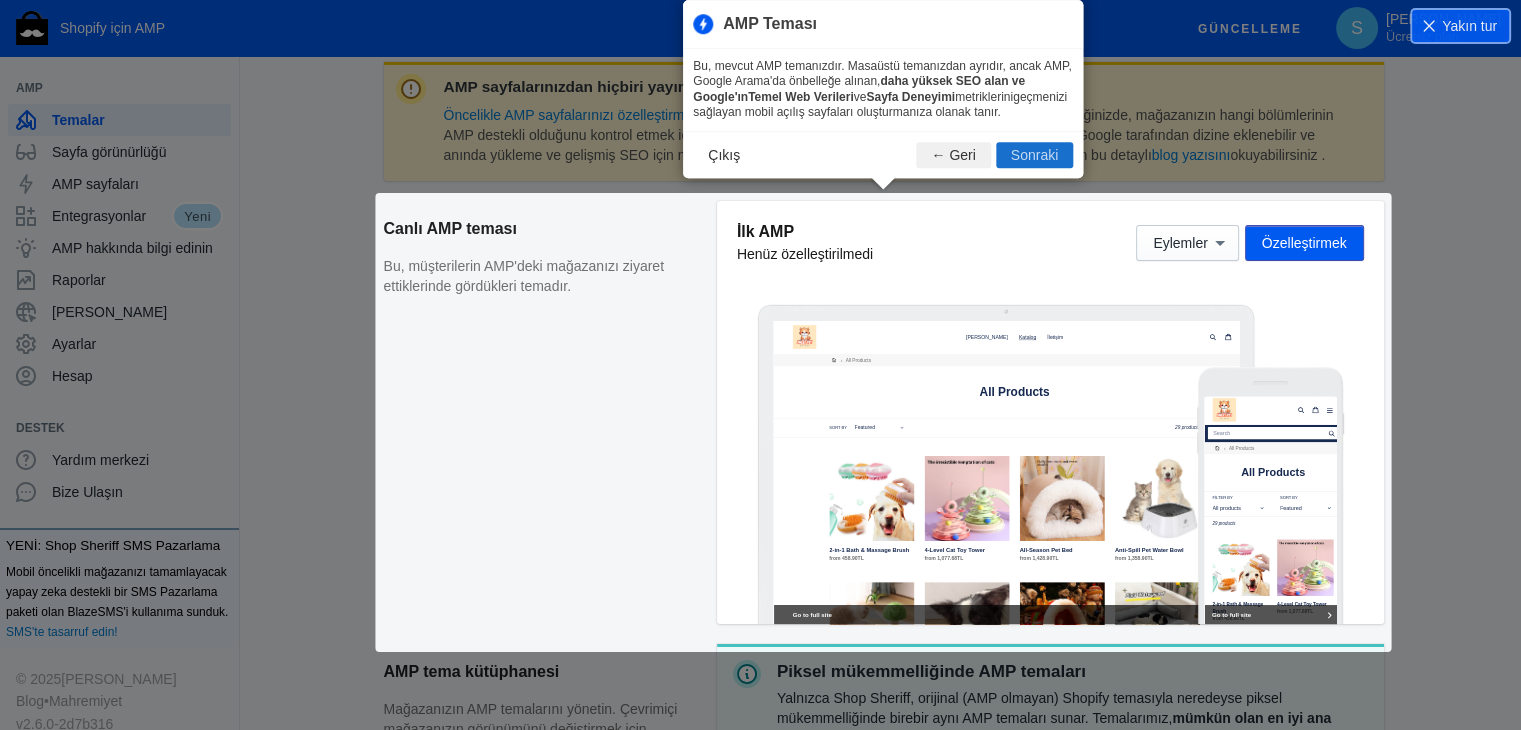 click on "Sonraki" at bounding box center (1034, 155) 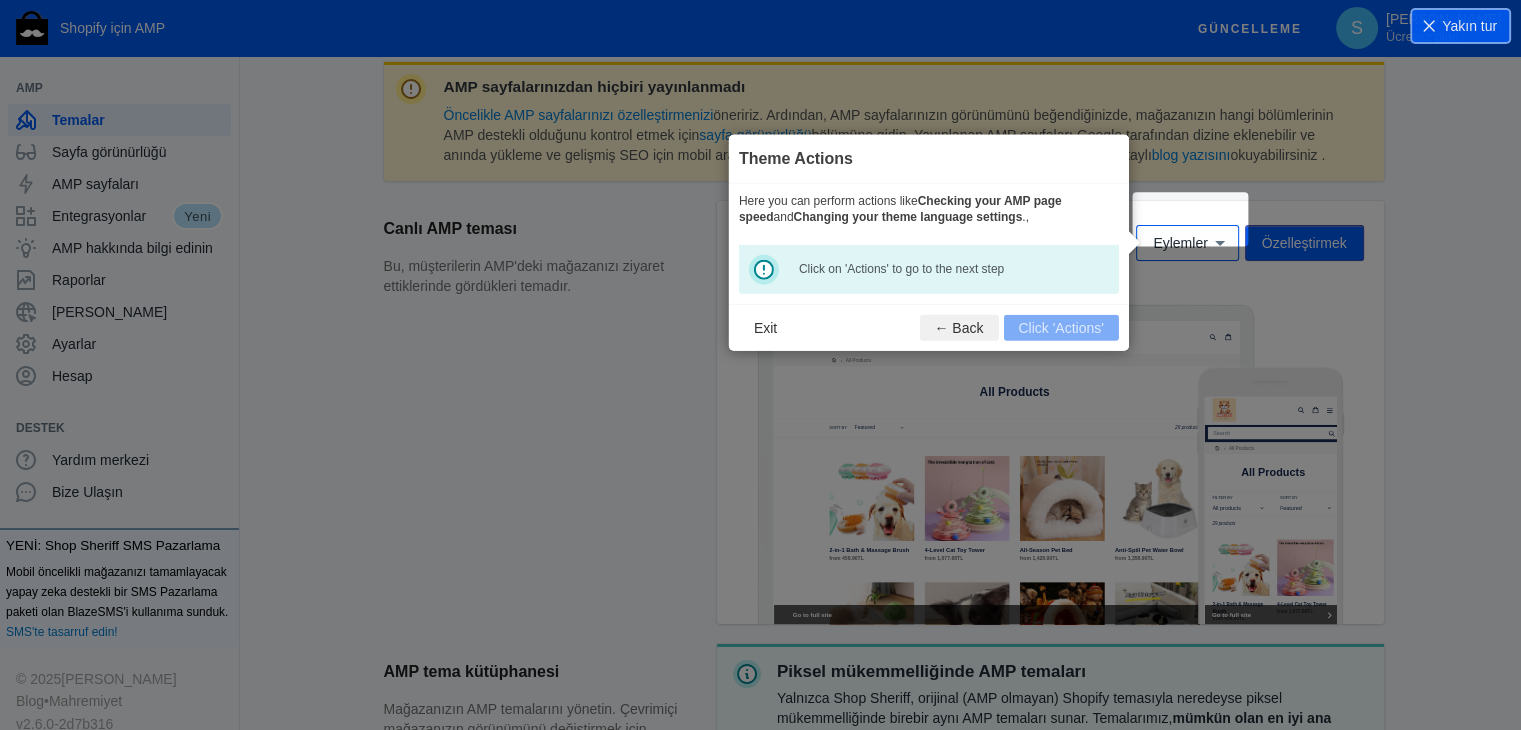 scroll, scrollTop: 294, scrollLeft: 0, axis: vertical 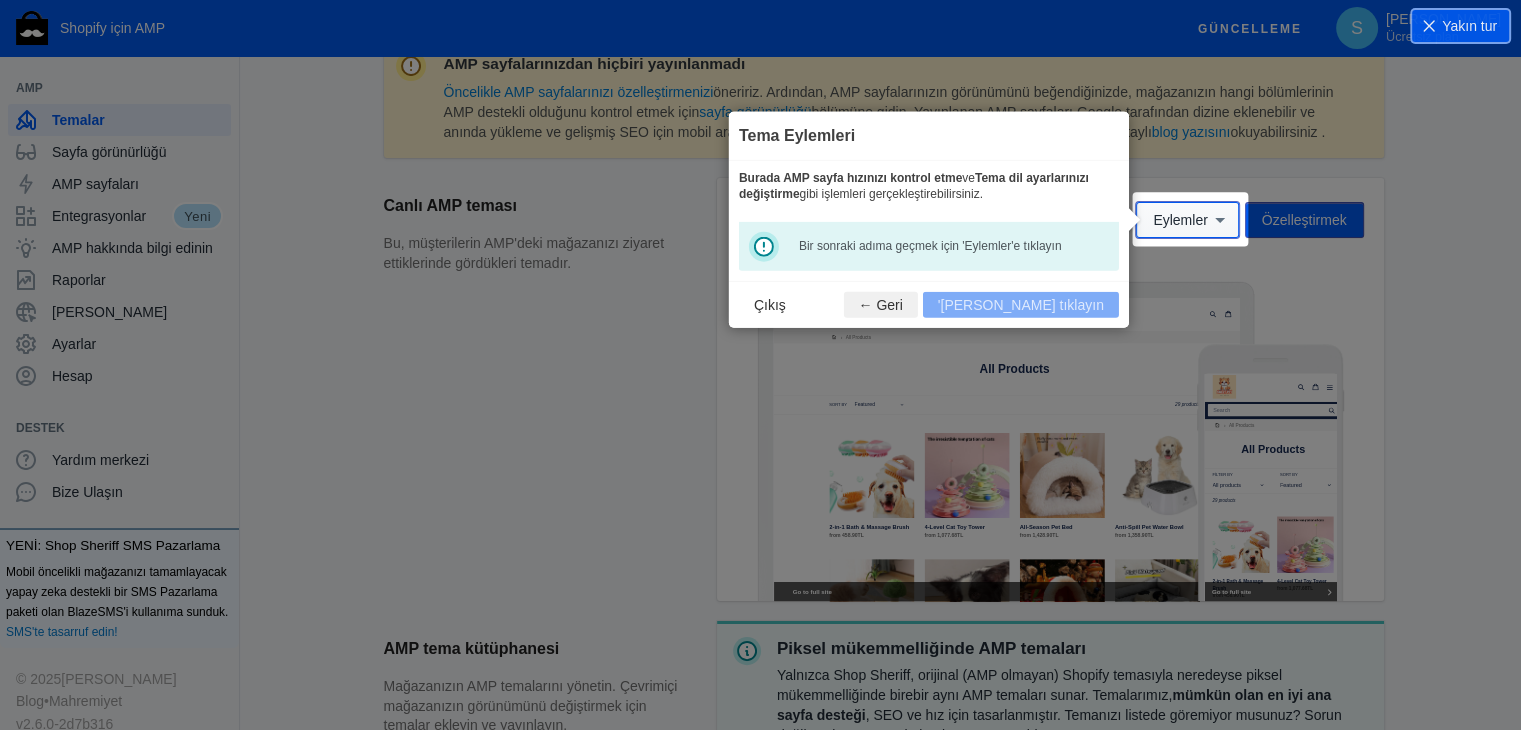 click on "Eylemler" at bounding box center (1180, 221) 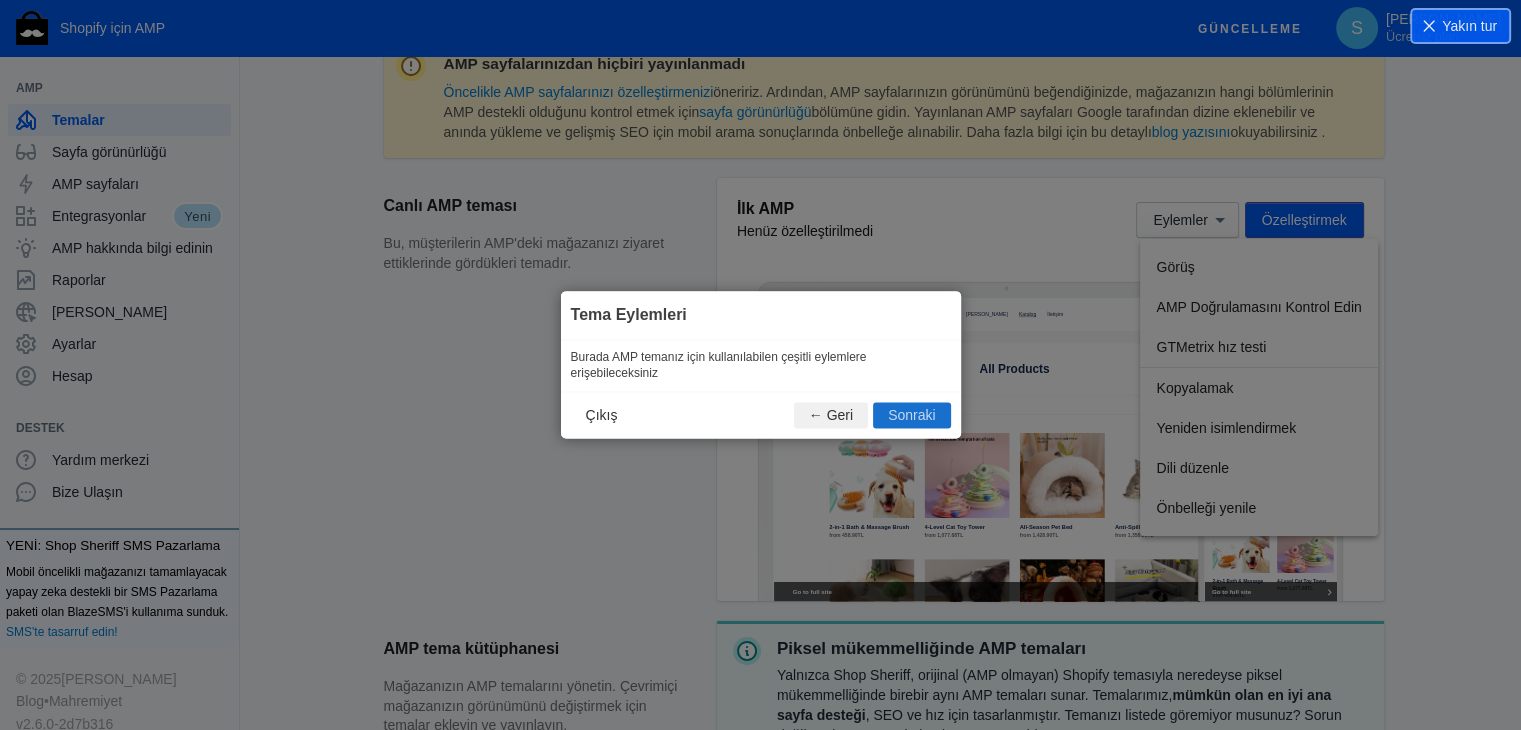 click on "Sonraki" at bounding box center (911, 416) 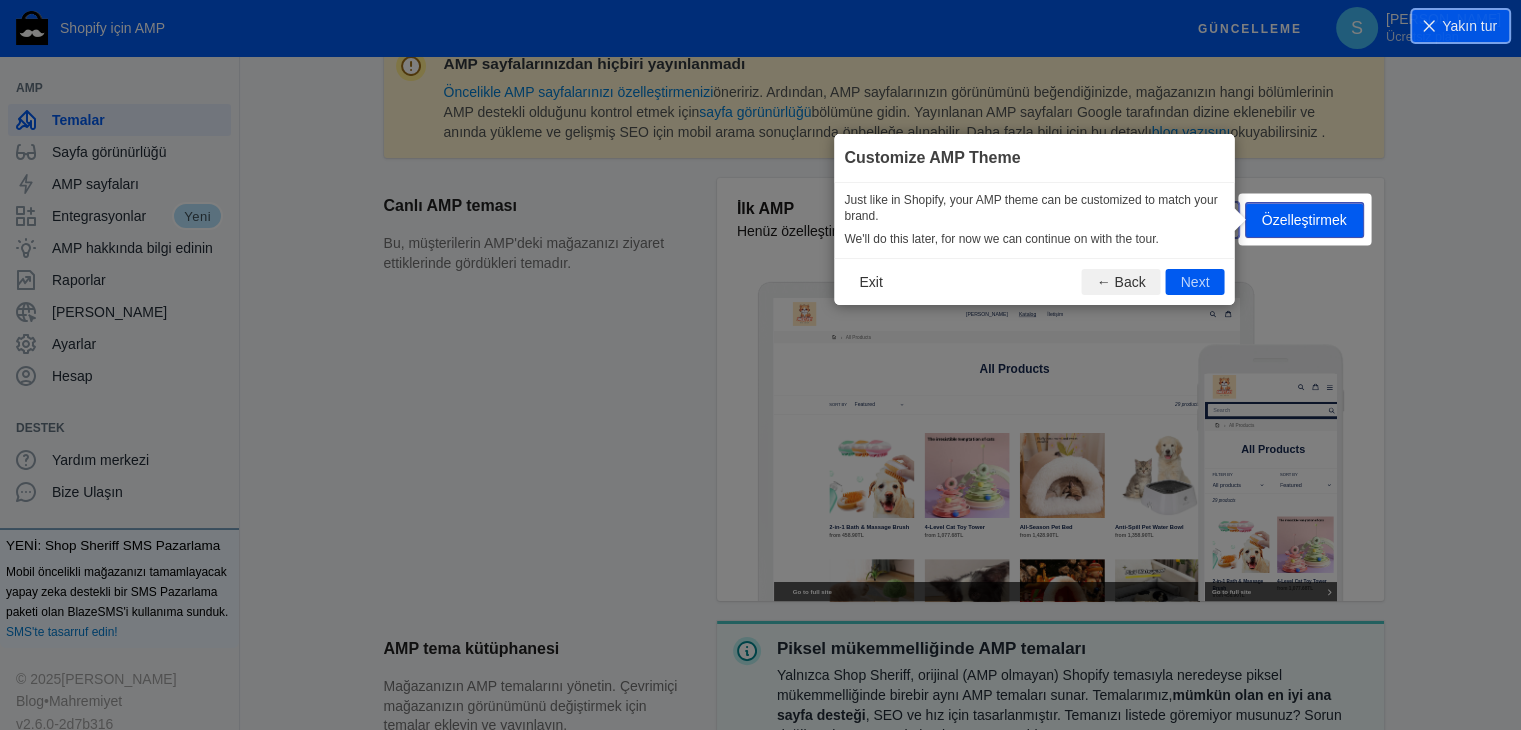 scroll, scrollTop: 296, scrollLeft: 0, axis: vertical 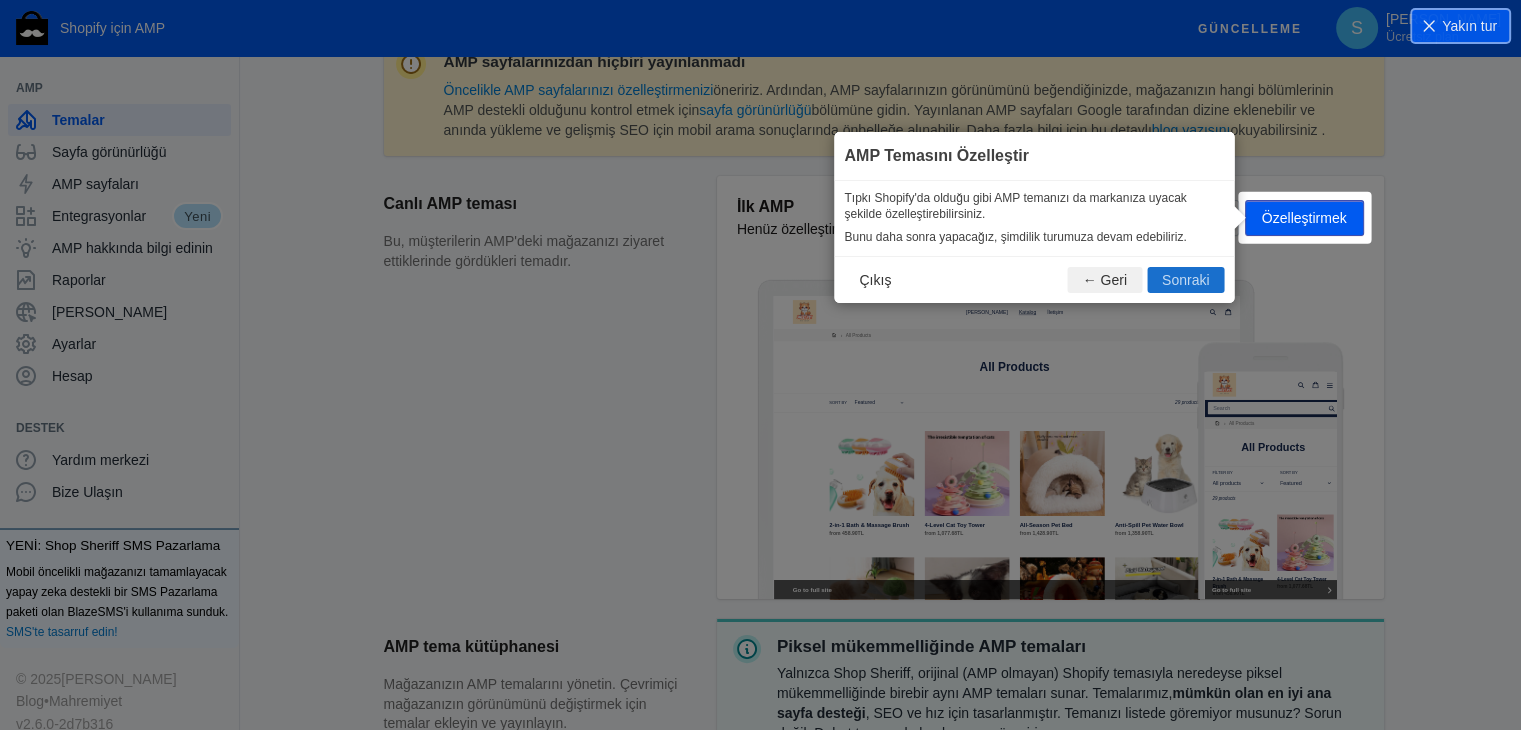 click on "Sonraki" at bounding box center (1185, 280) 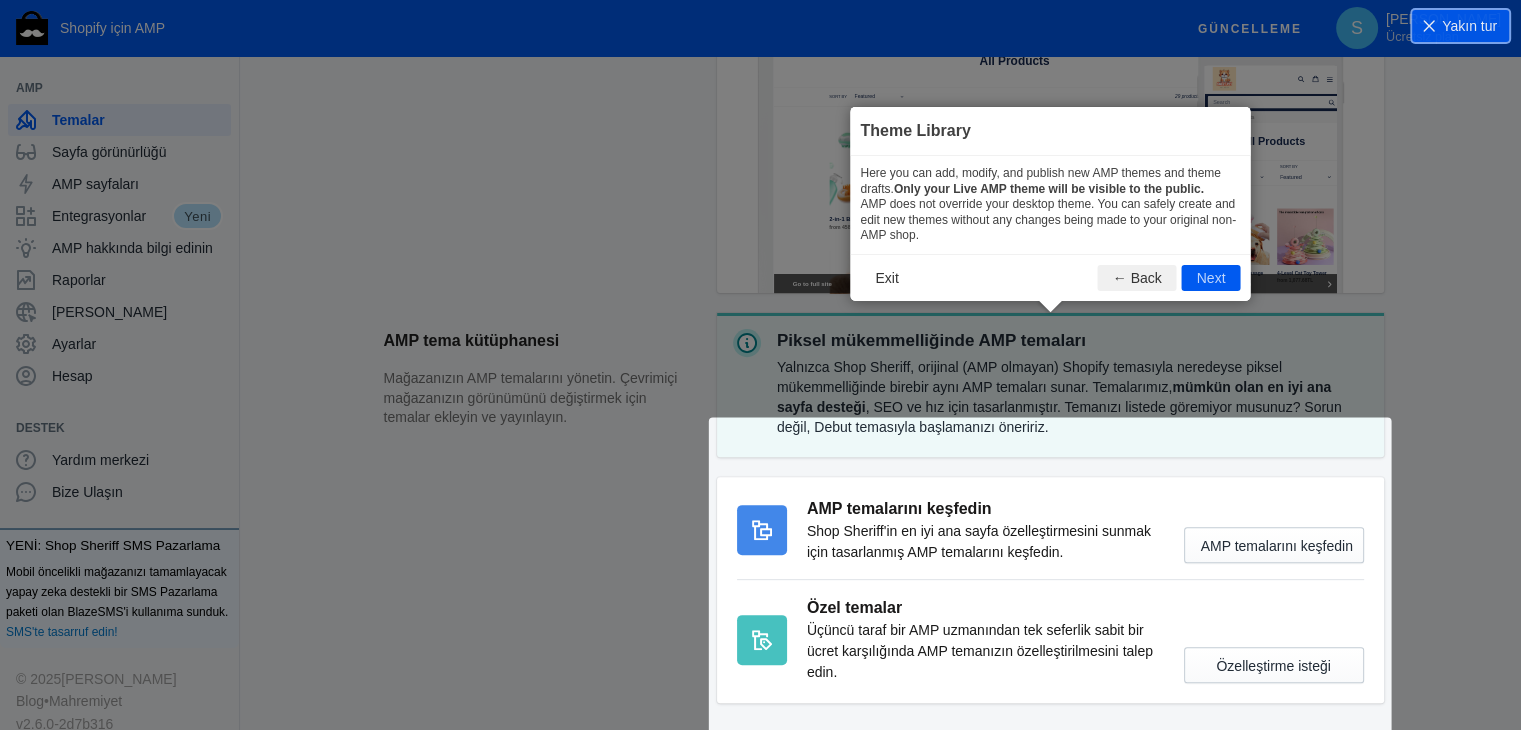 scroll, scrollTop: 687, scrollLeft: 0, axis: vertical 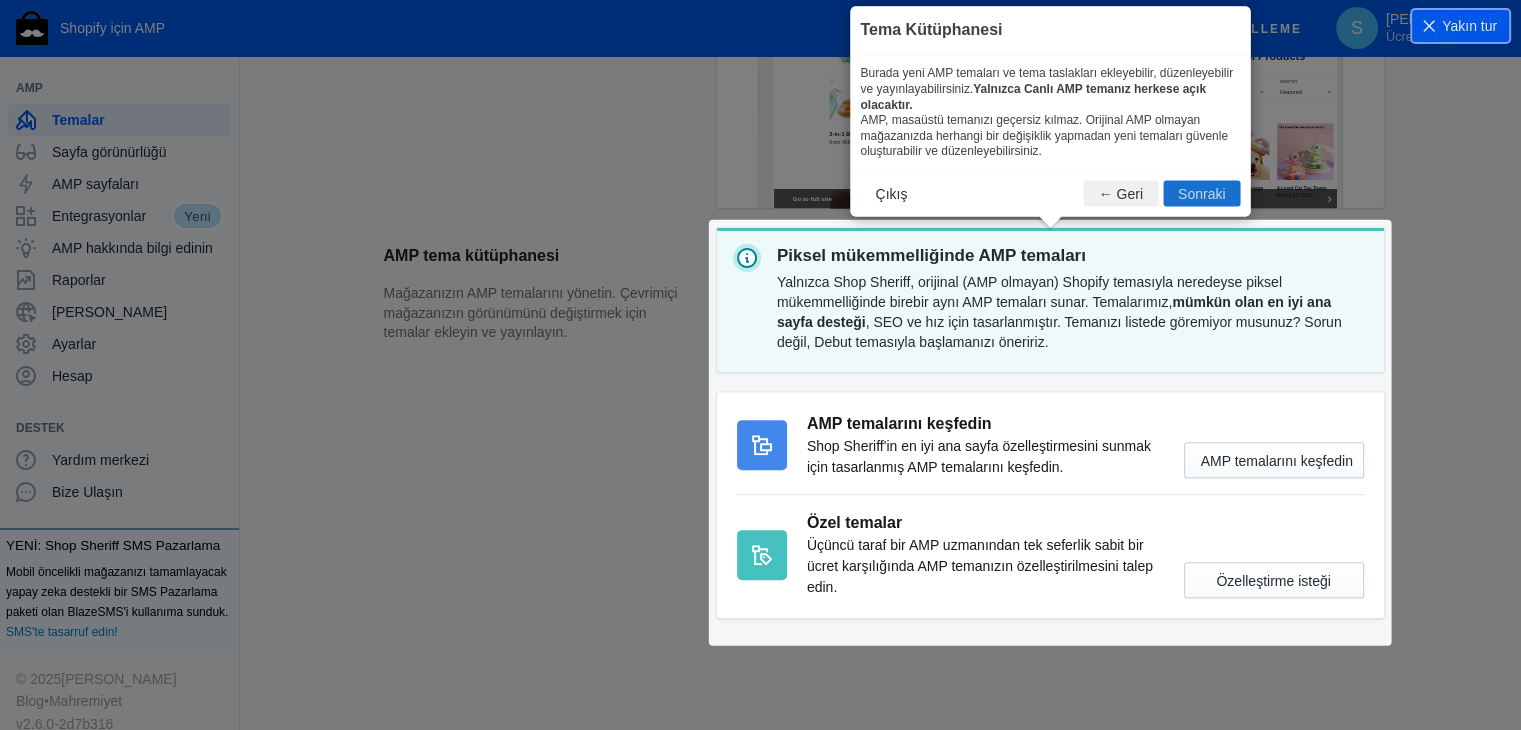 click on "Sonraki" at bounding box center (1201, 193) 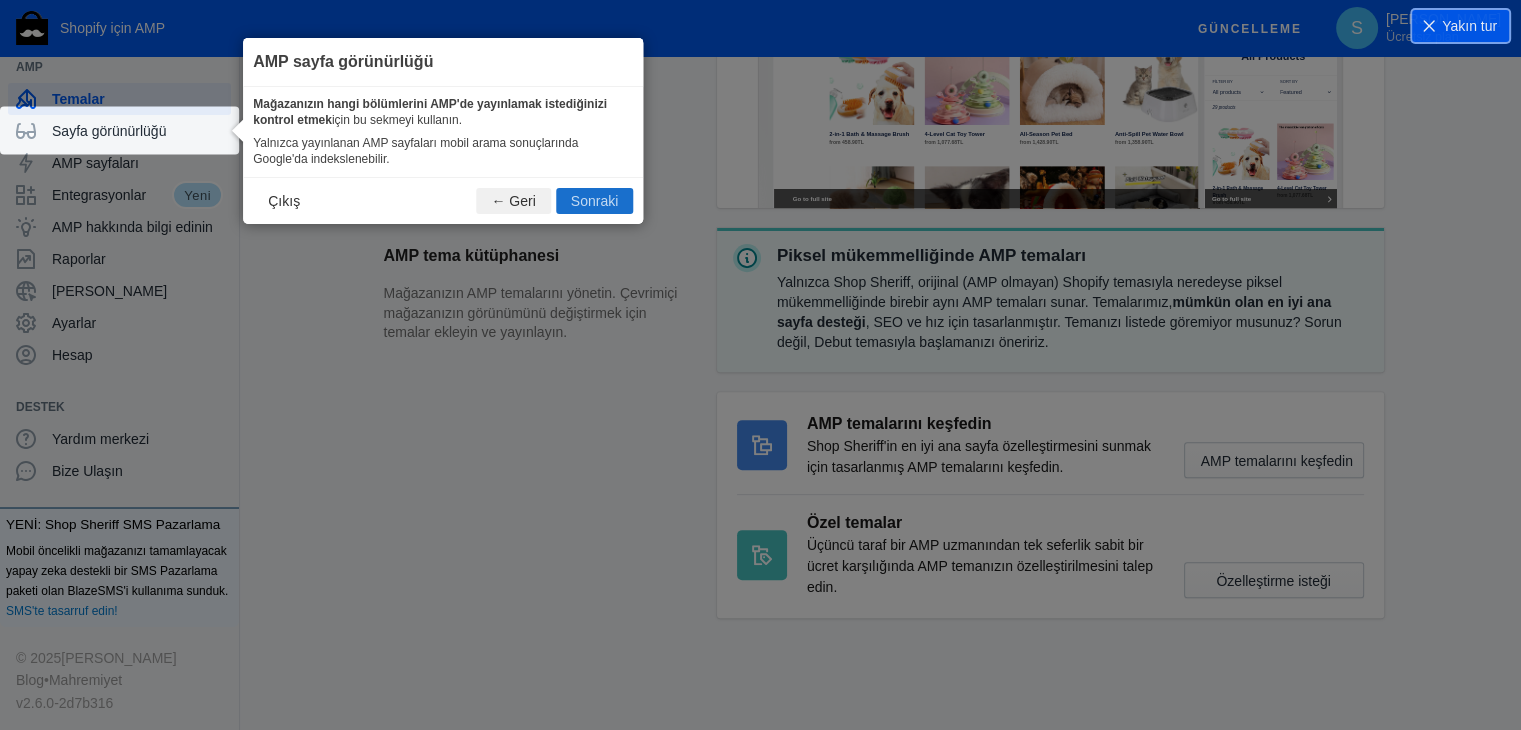click on "Sonraki" at bounding box center (594, 201) 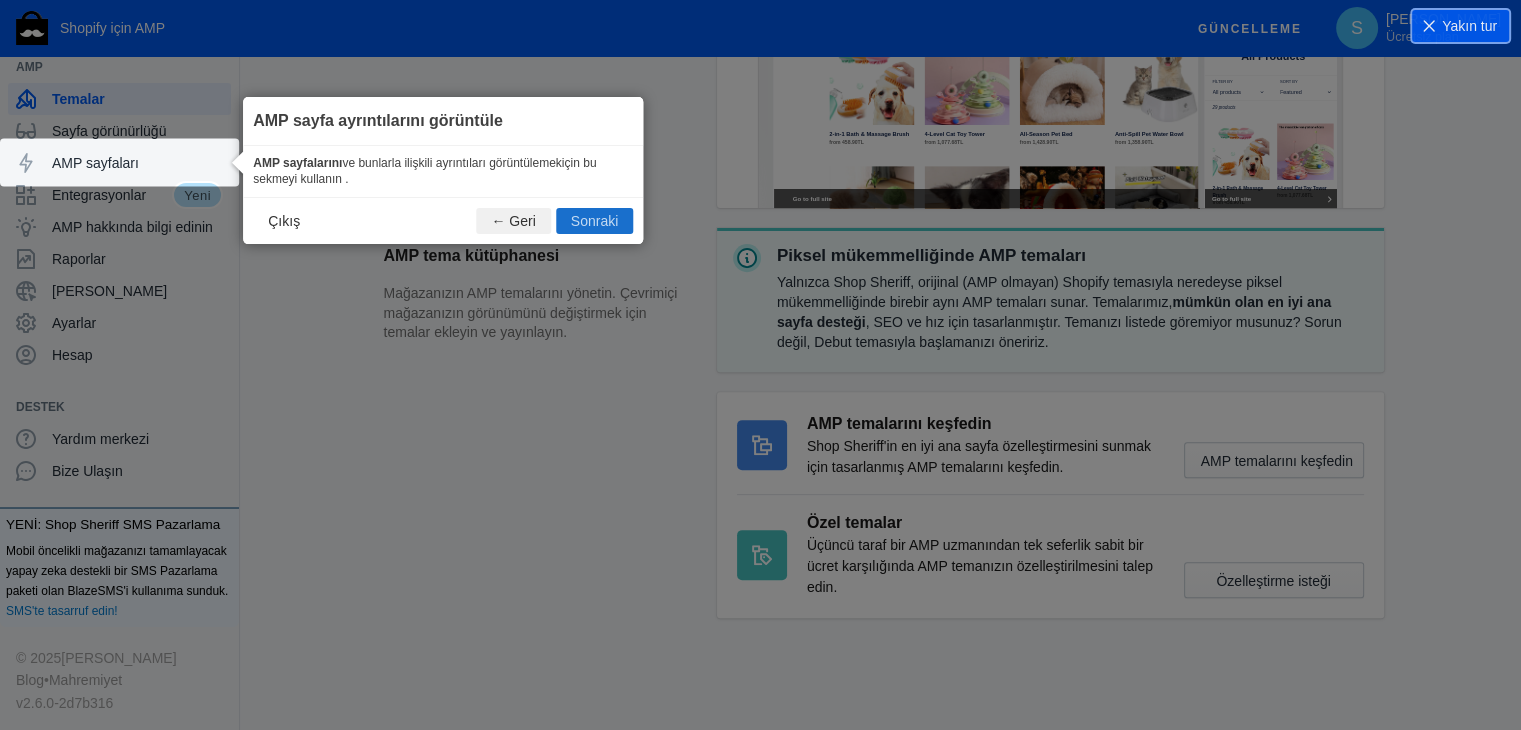 click on "Sonraki" at bounding box center (594, 221) 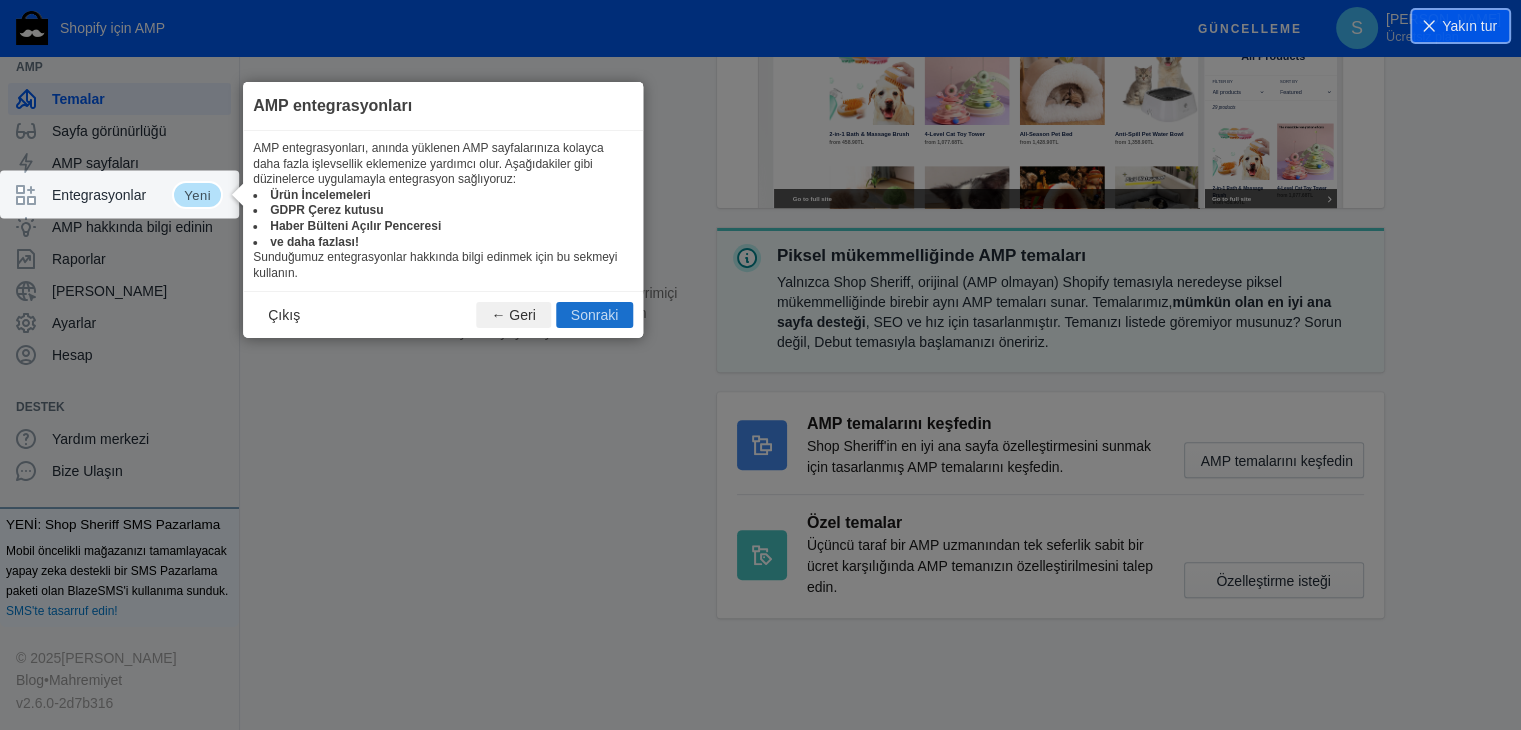 click on "Sonraki" at bounding box center (594, 315) 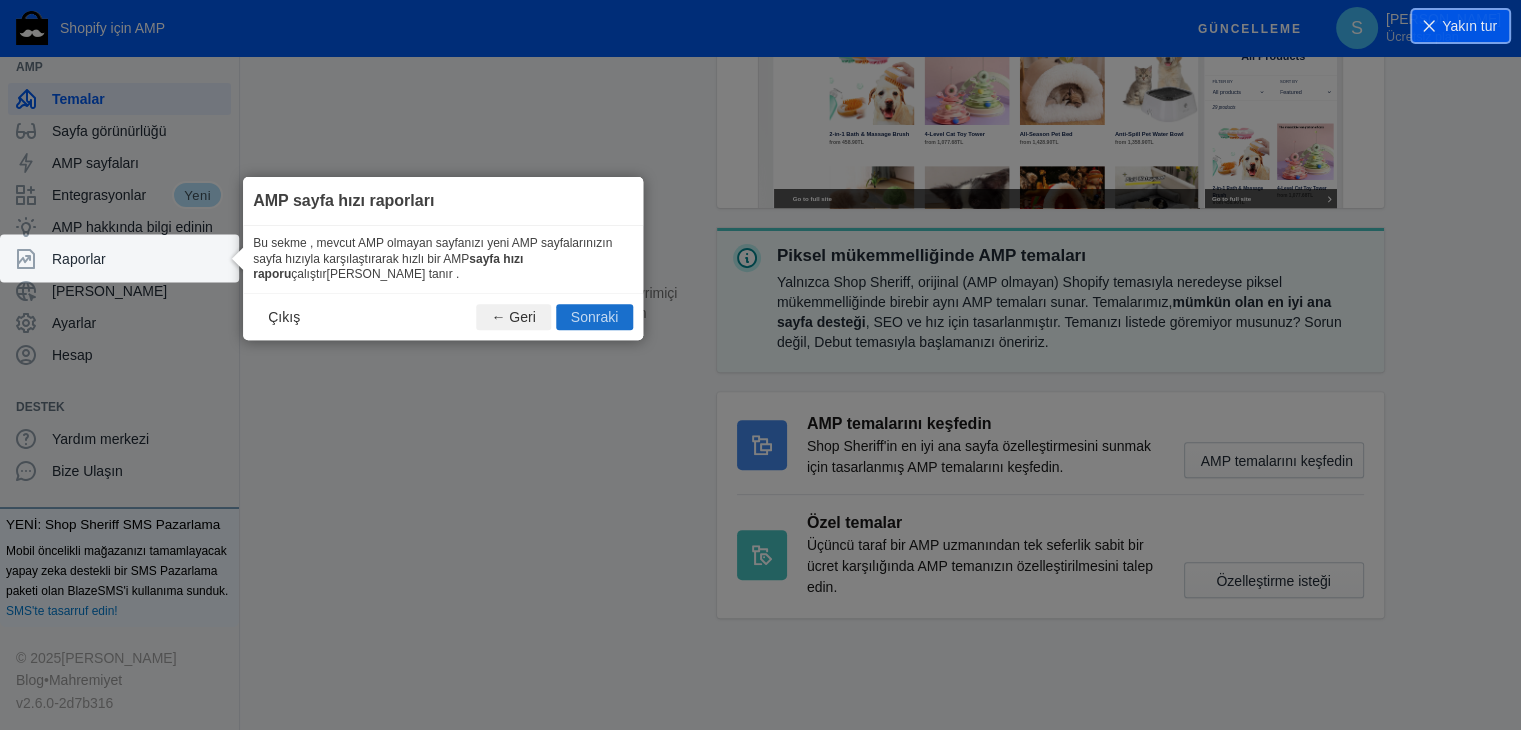 click on "Sonraki" at bounding box center [594, 317] 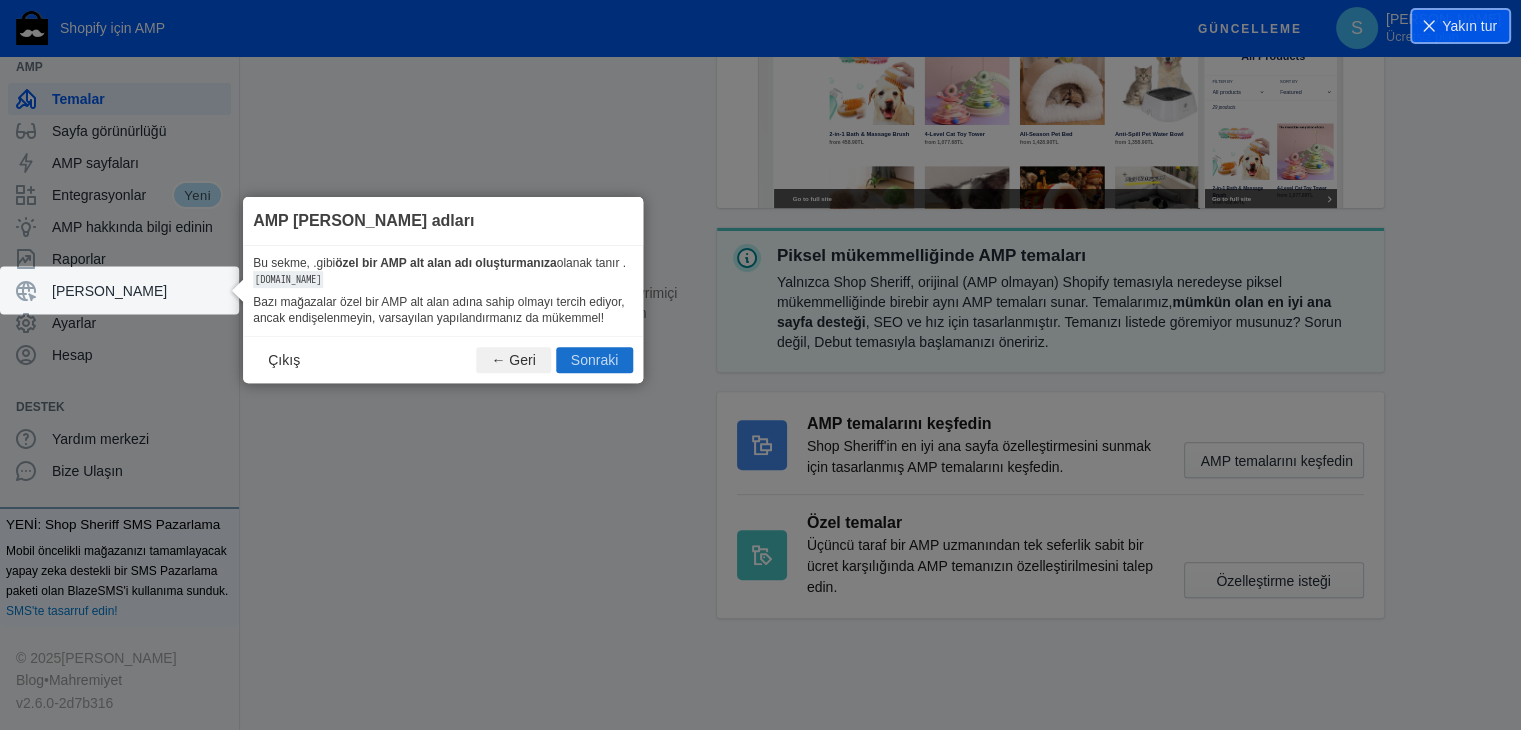click on "Sonraki" at bounding box center (594, 360) 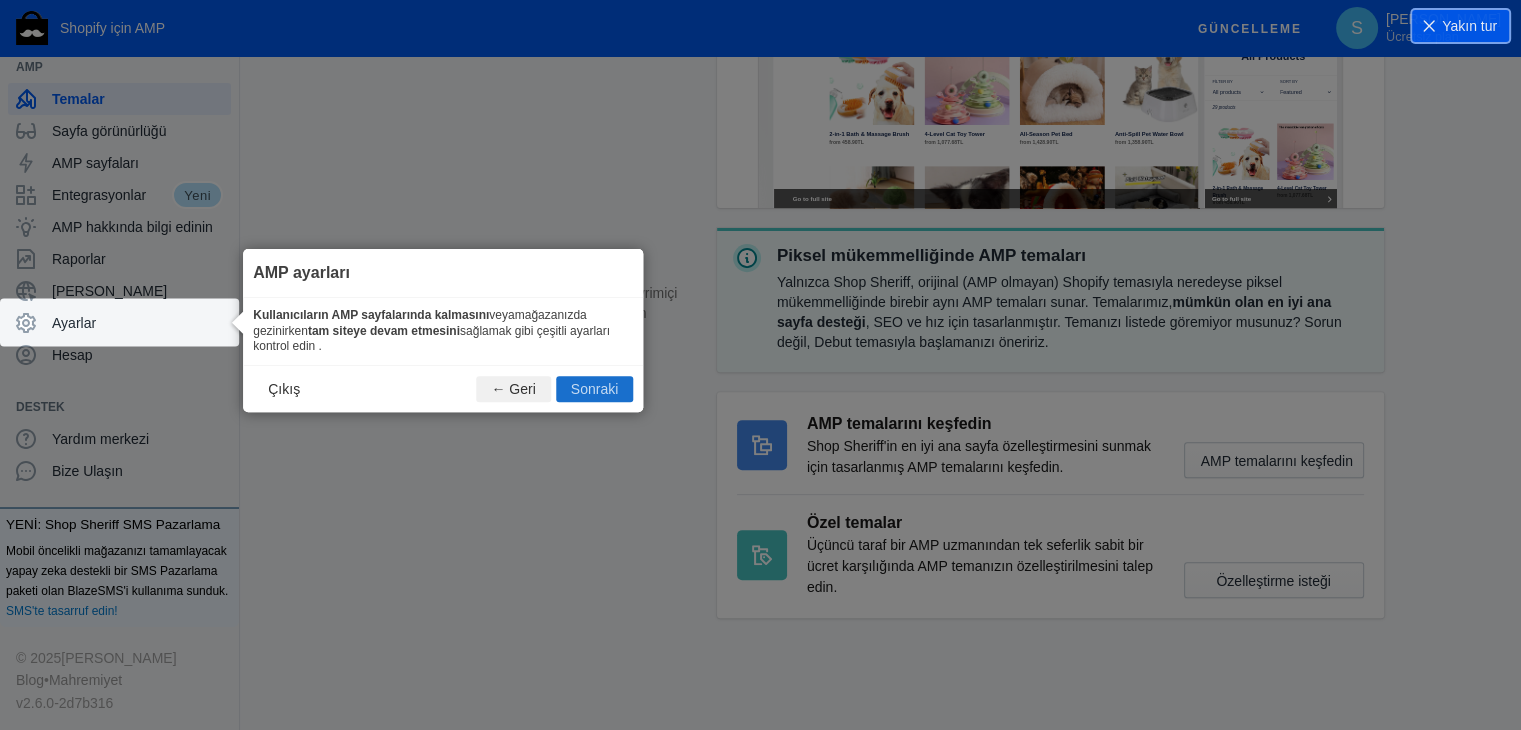 click on "Sonraki" at bounding box center (594, 389) 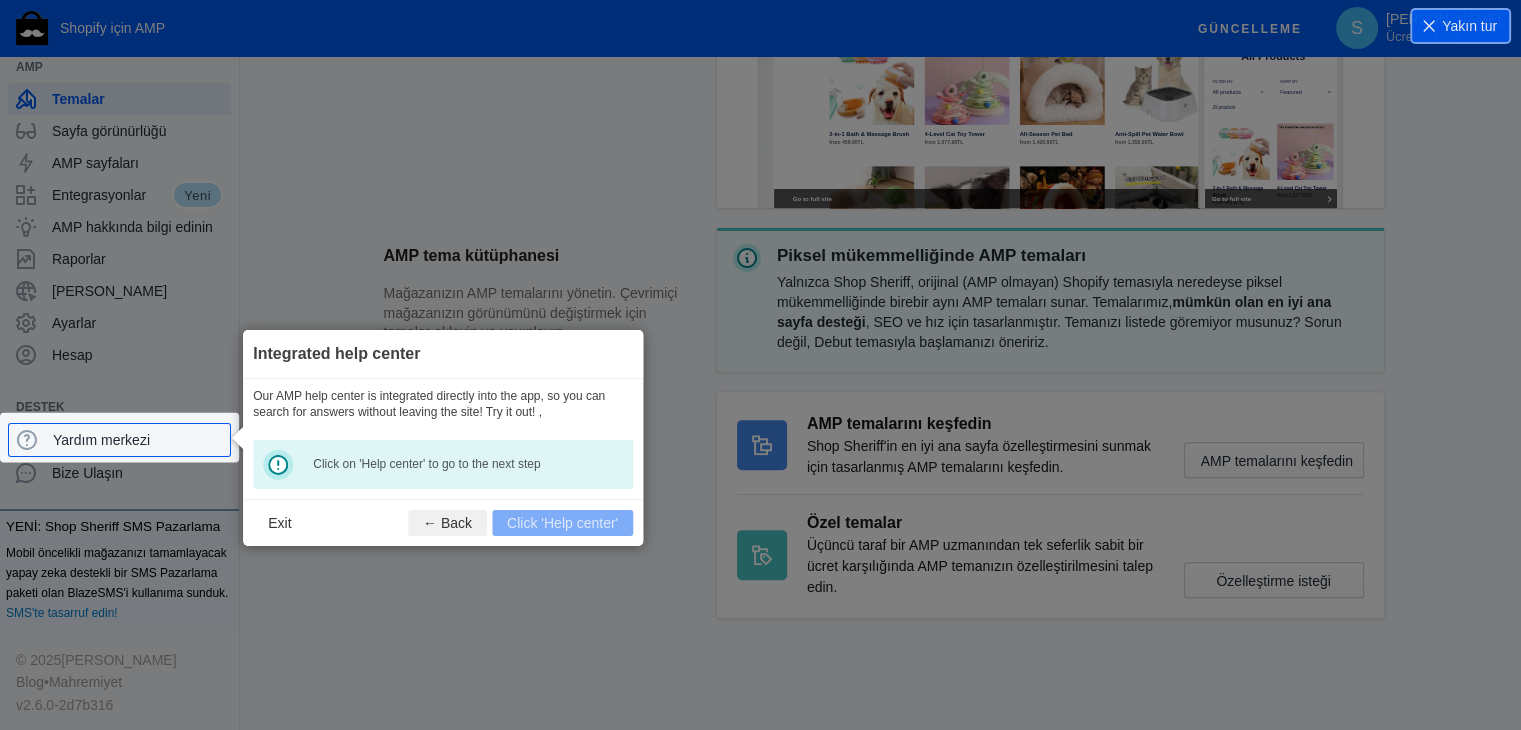 scroll, scrollTop: 23, scrollLeft: 0, axis: vertical 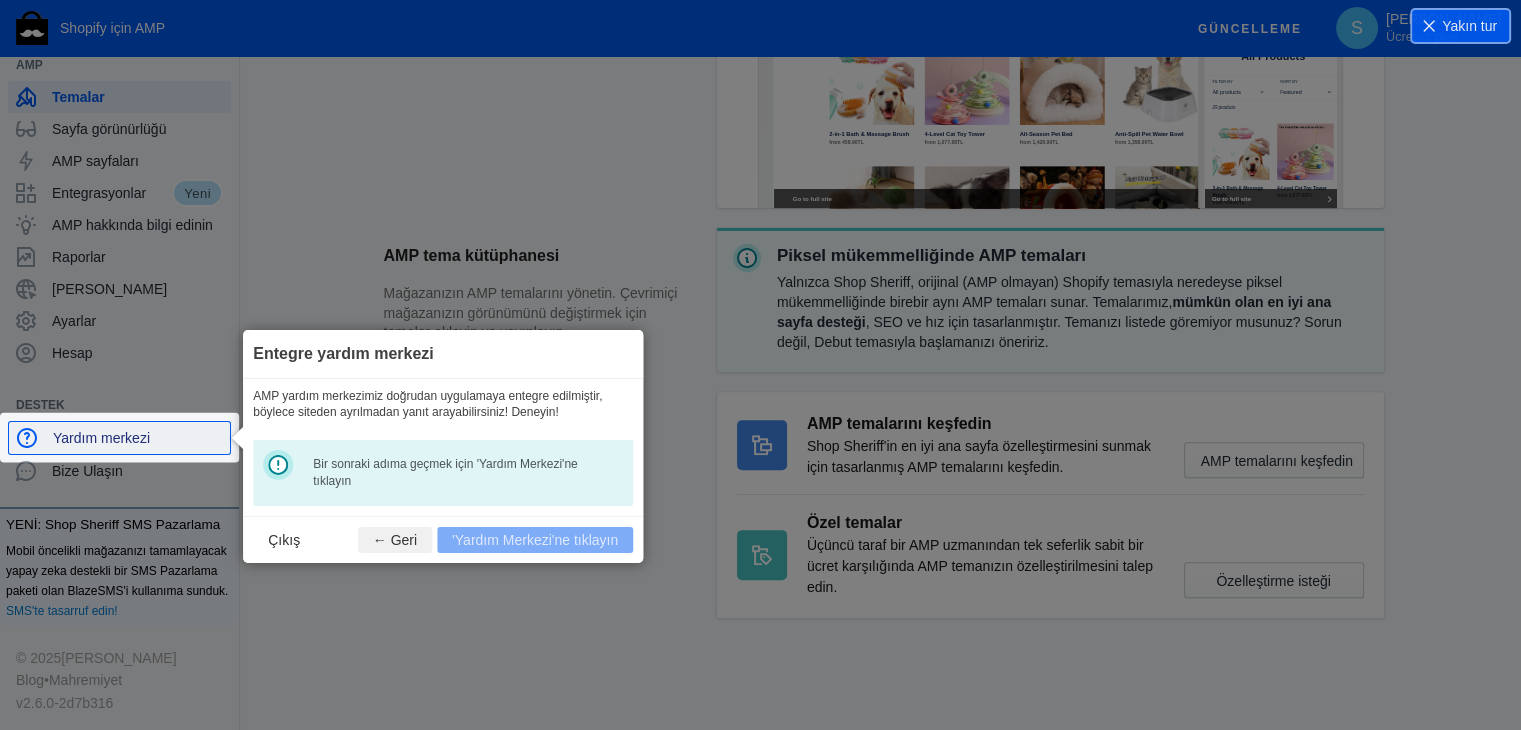 click on "Yardım merkezi" at bounding box center (101, 438) 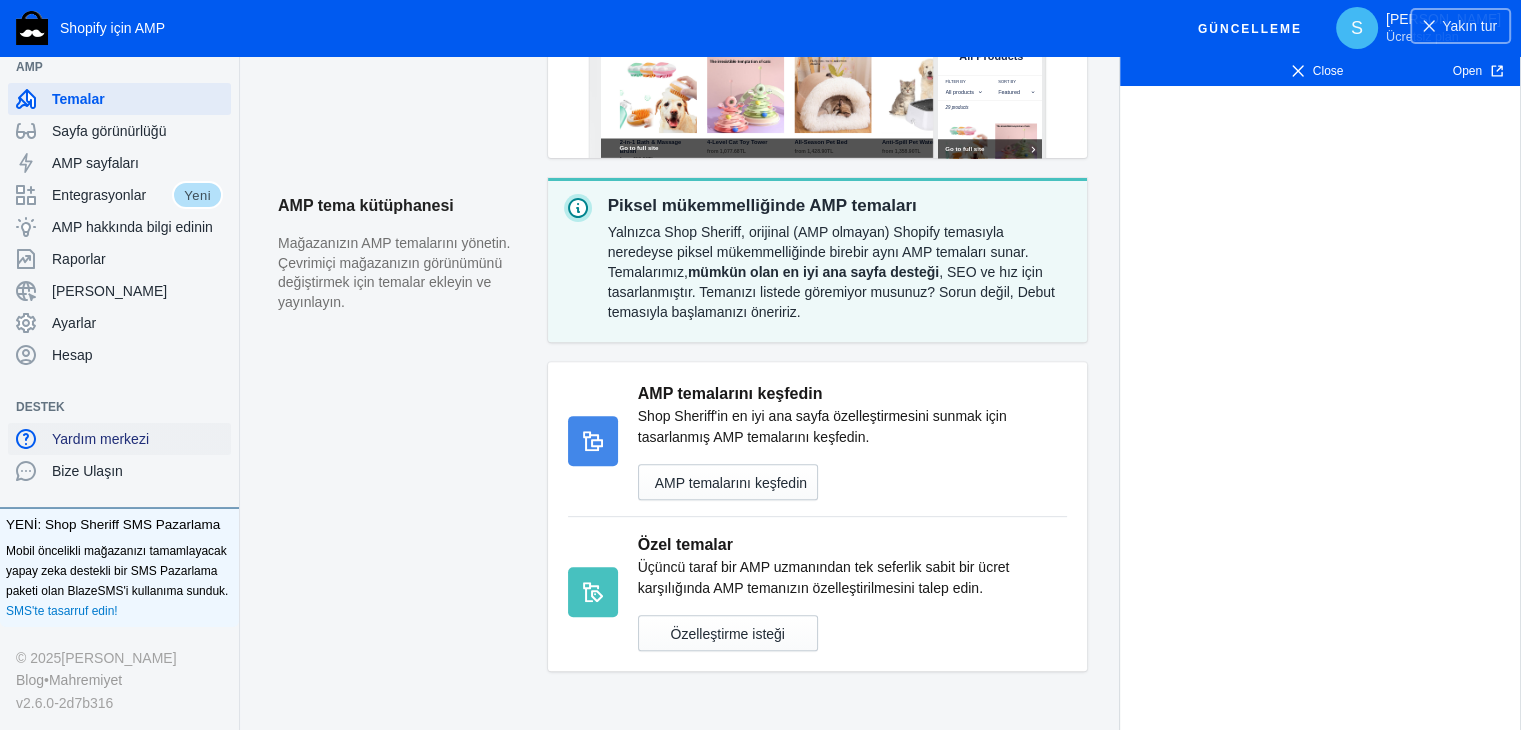 scroll, scrollTop: 21, scrollLeft: 0, axis: vertical 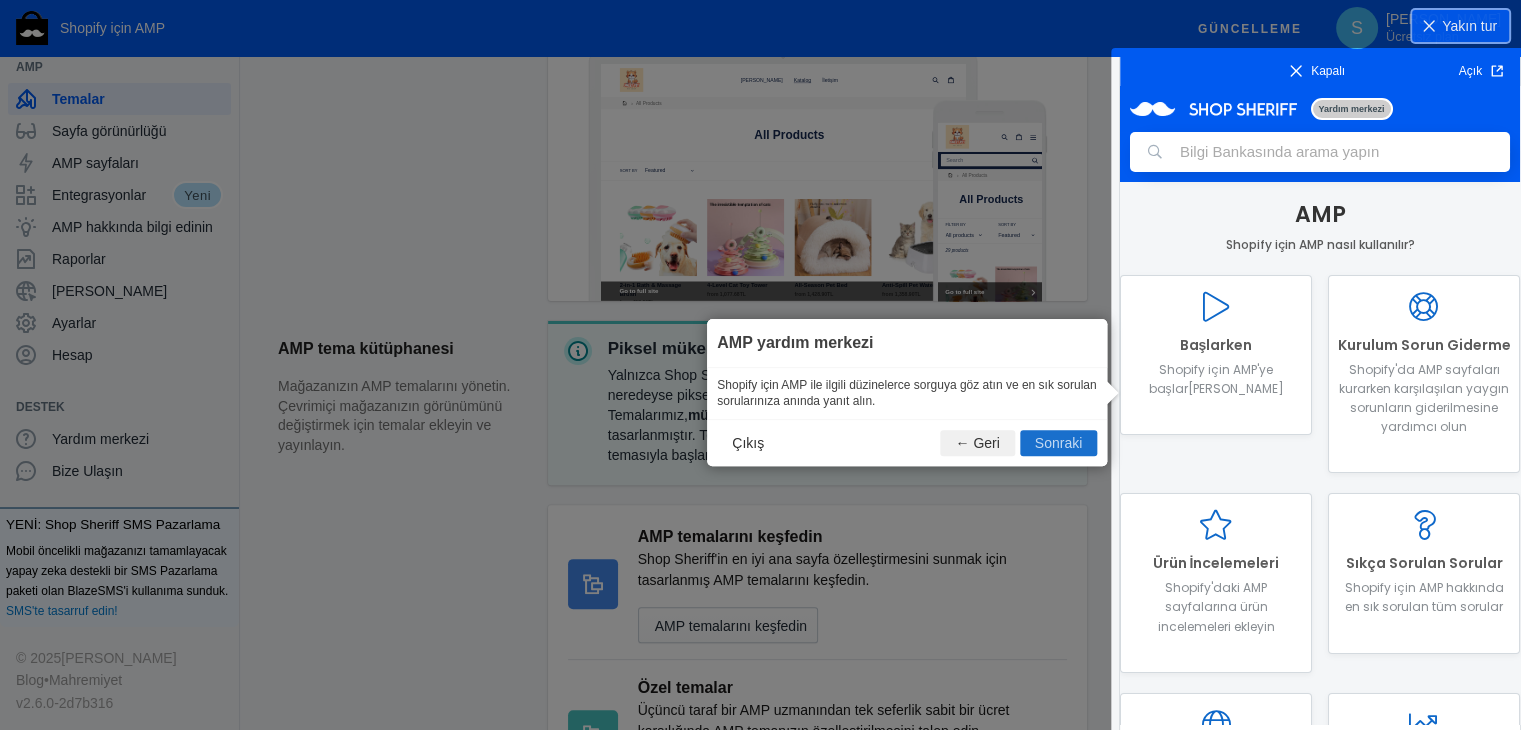 click on "Sonraki" at bounding box center (1058, 443) 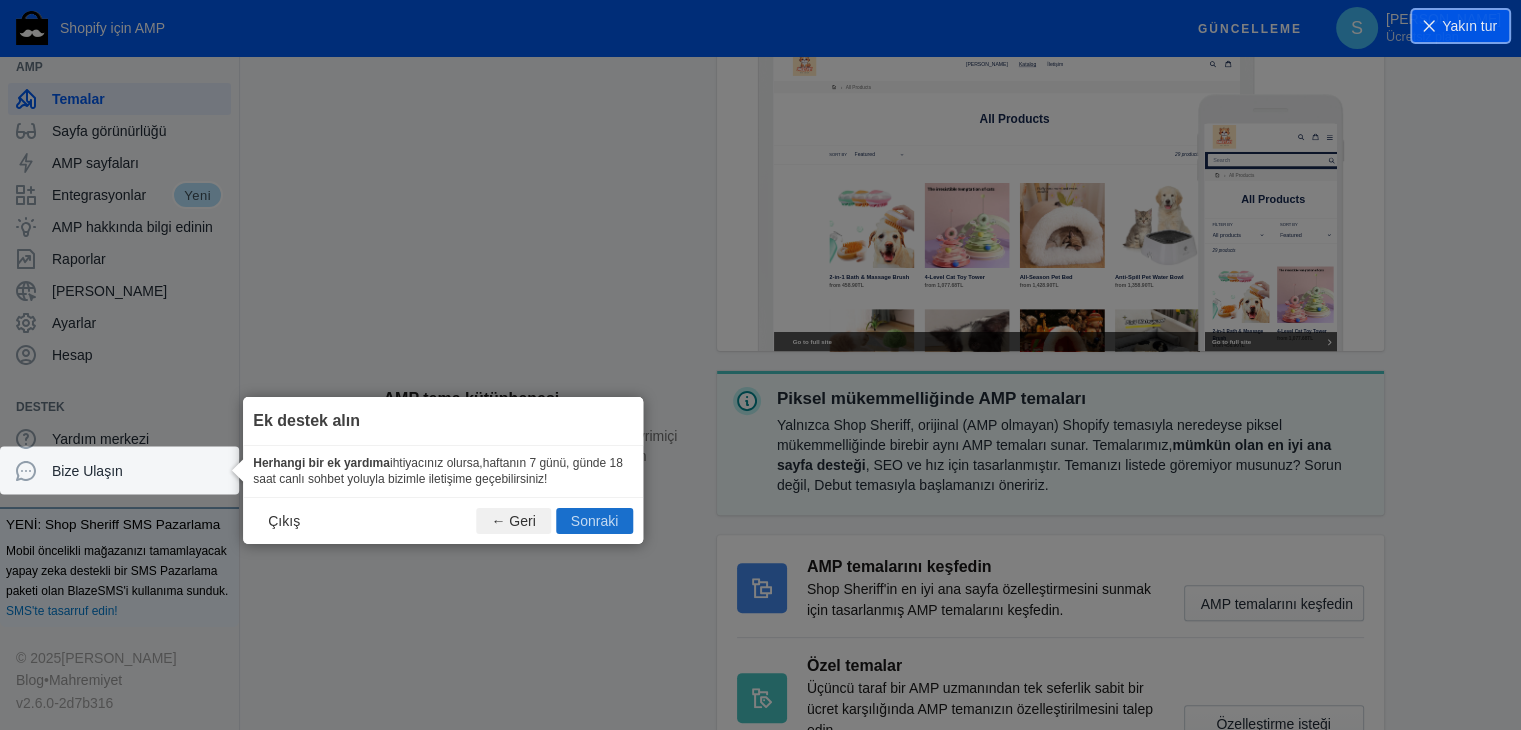 click on "Sonraki" at bounding box center [594, 521] 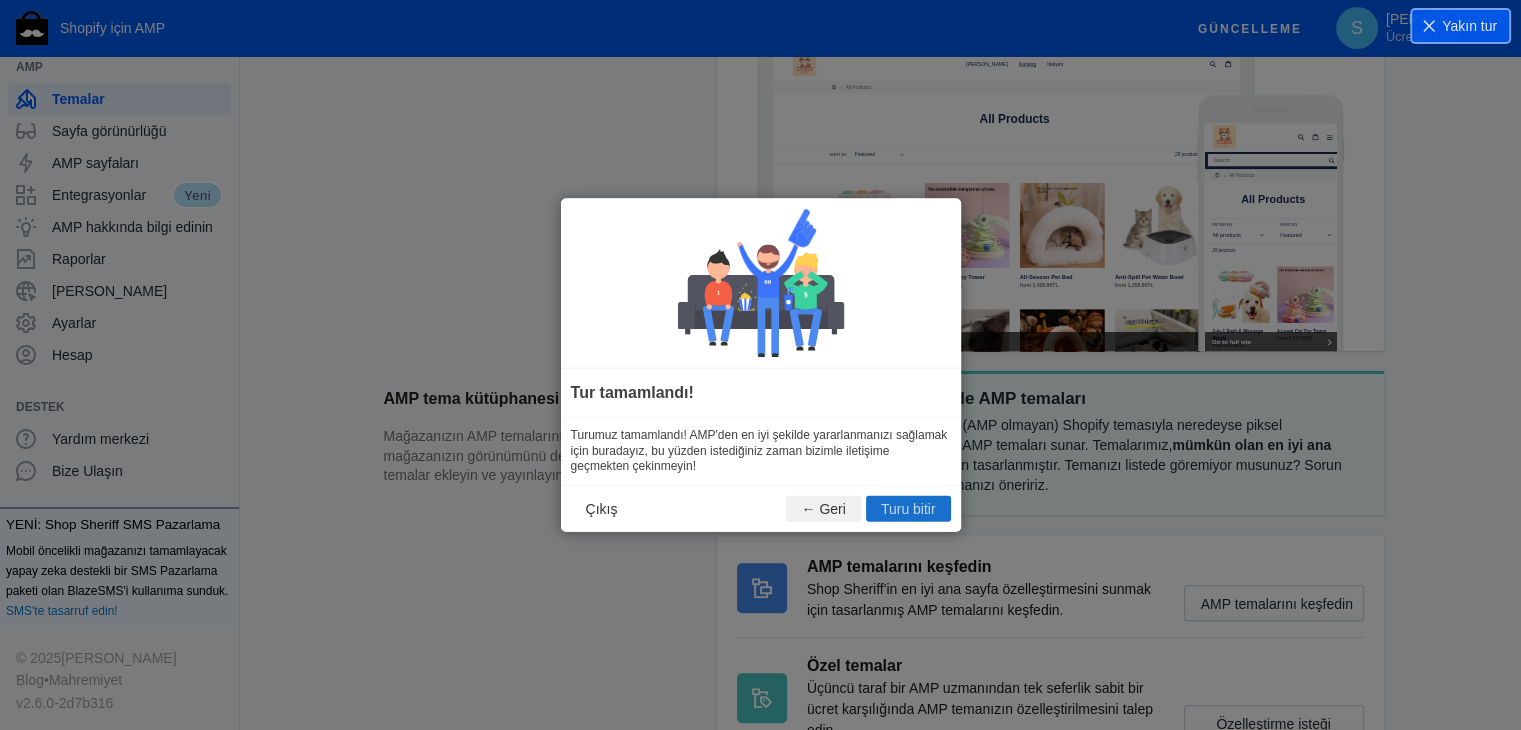 click on "Turu bitir" at bounding box center (908, 508) 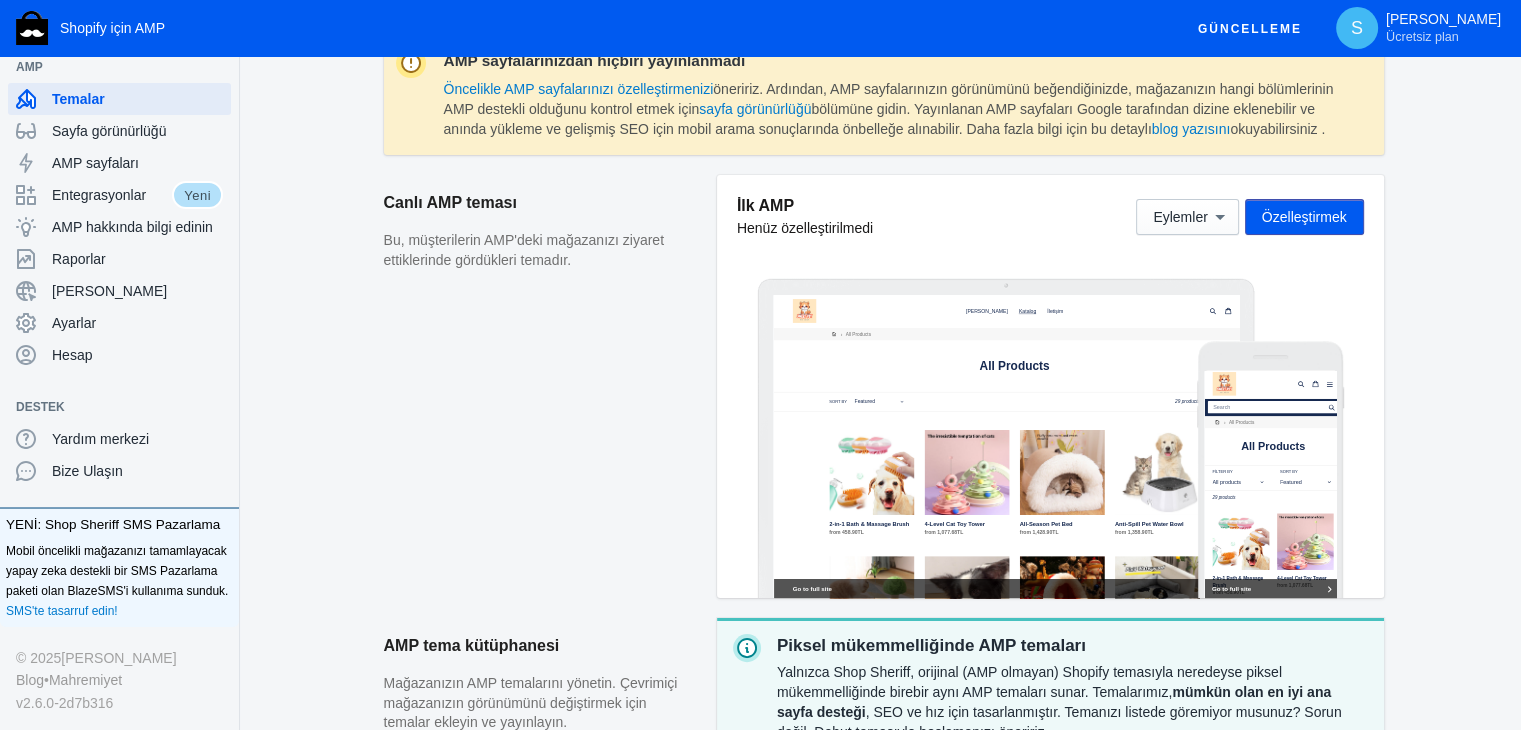scroll, scrollTop: 300, scrollLeft: 0, axis: vertical 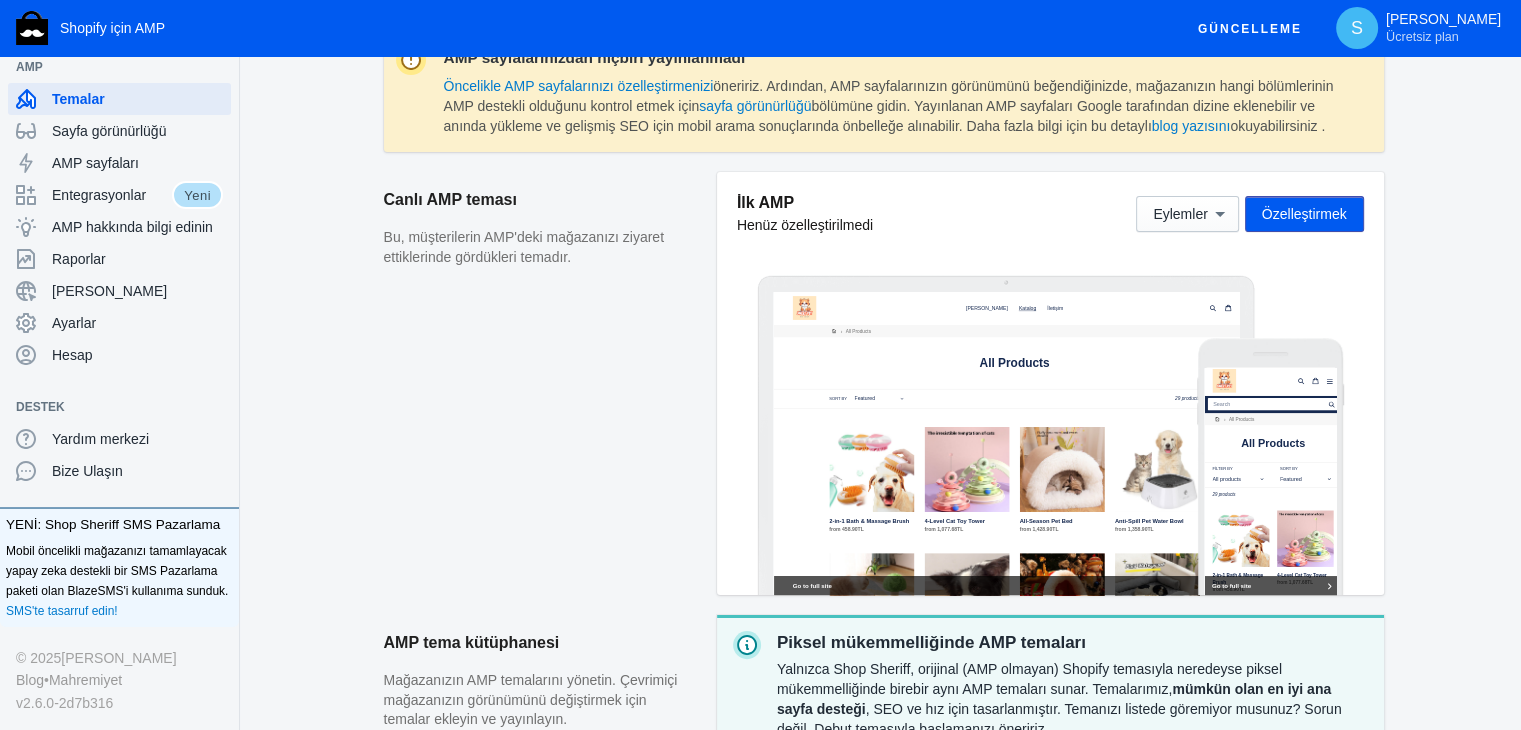 click on "Özelleştirmek" at bounding box center [1304, 214] 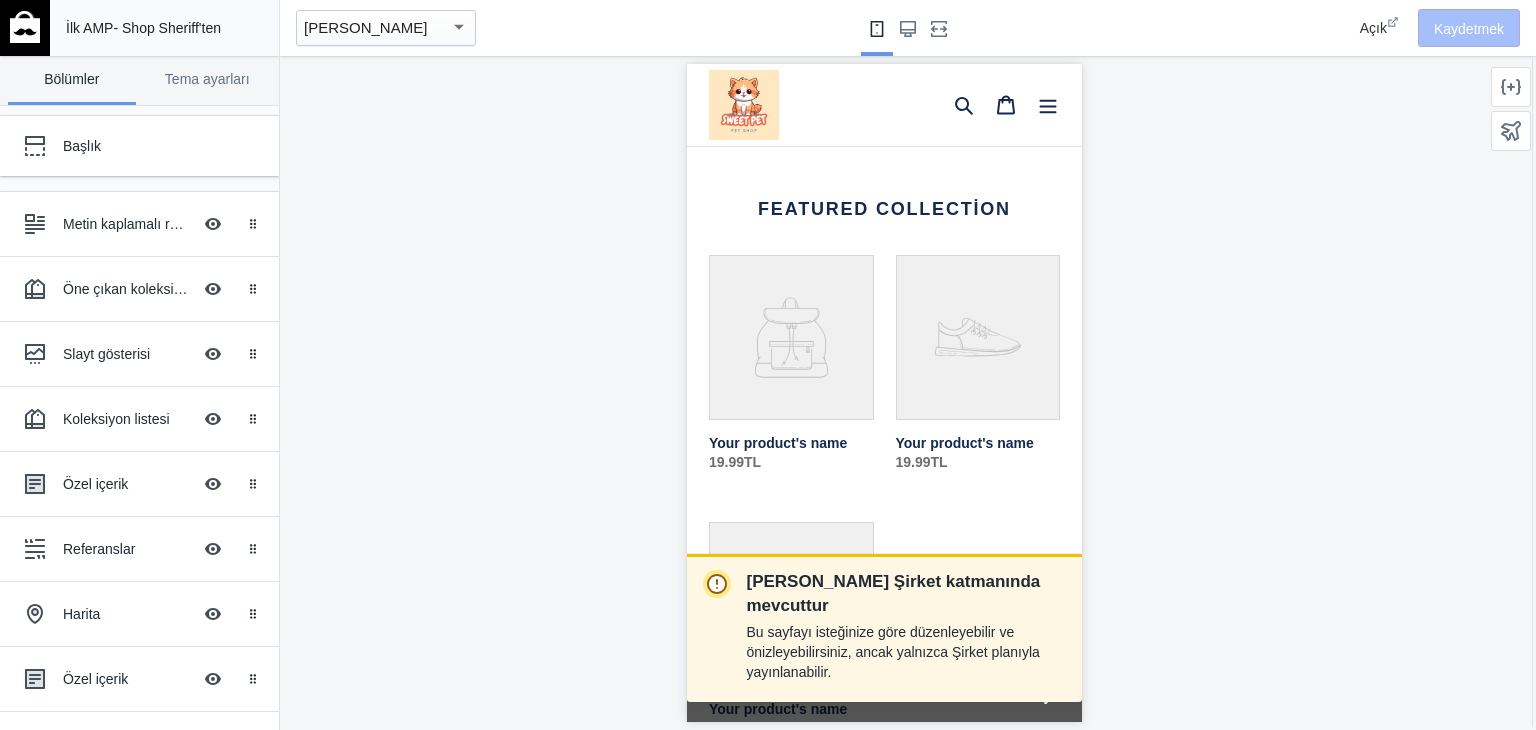 scroll, scrollTop: 400, scrollLeft: 0, axis: vertical 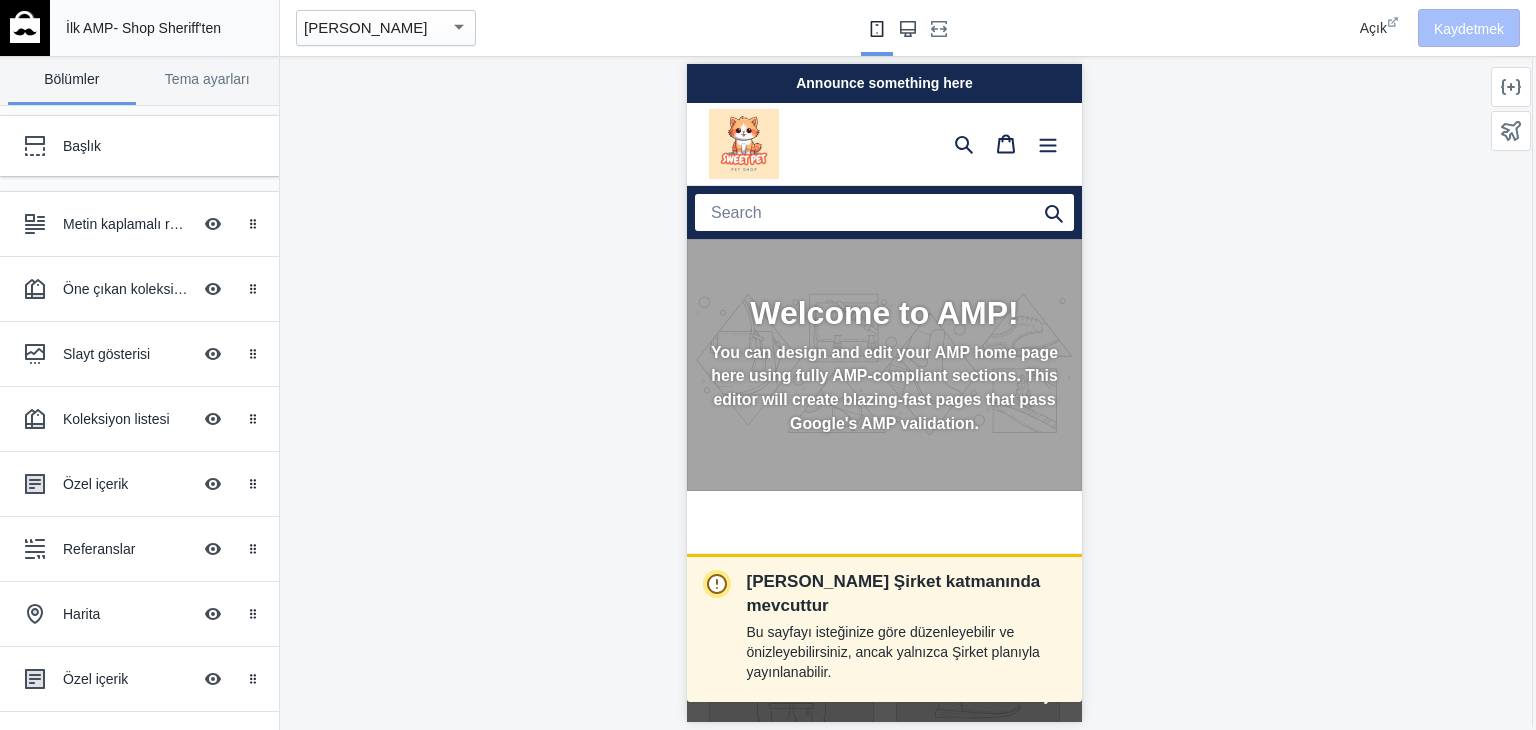 click at bounding box center (908, 28) 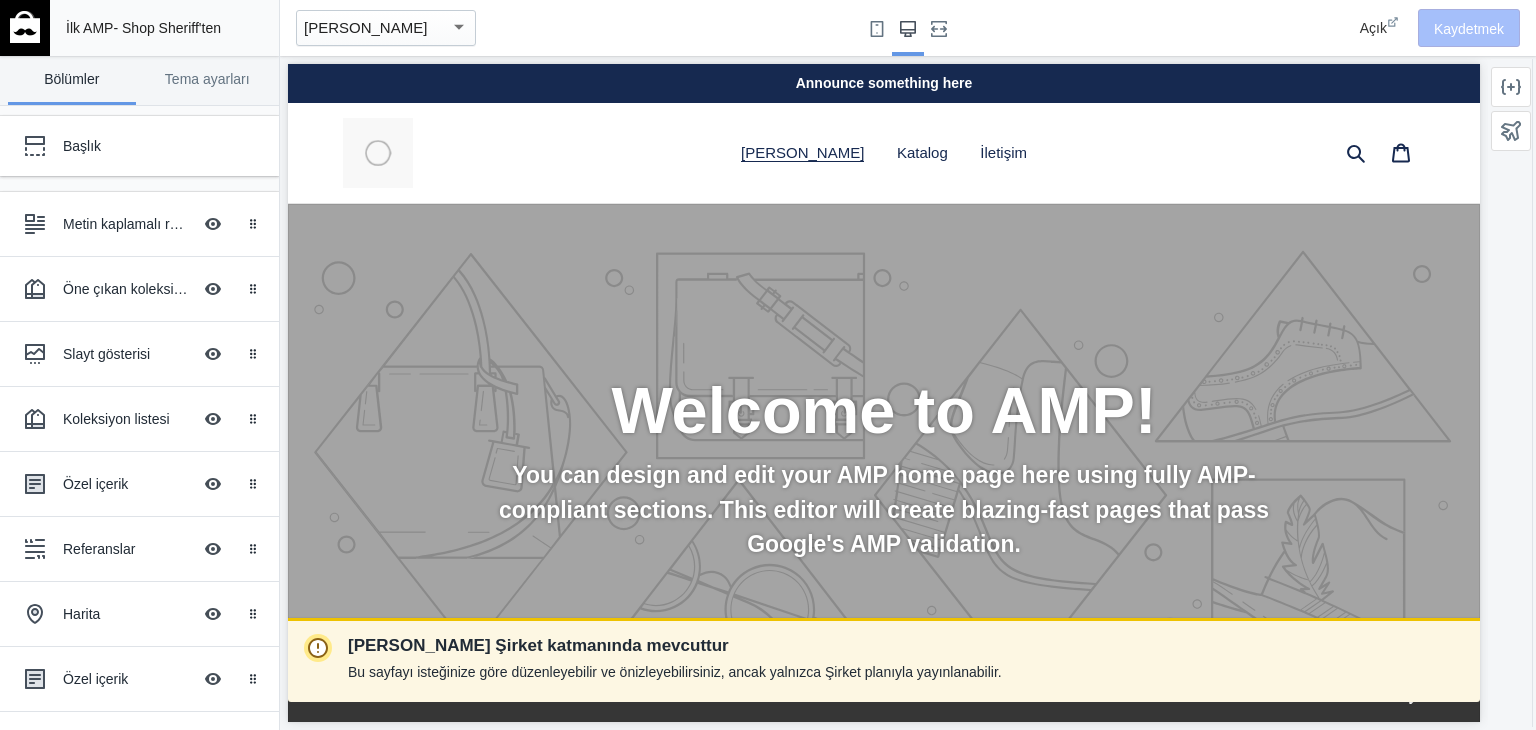scroll, scrollTop: 0, scrollLeft: 1066, axis: horizontal 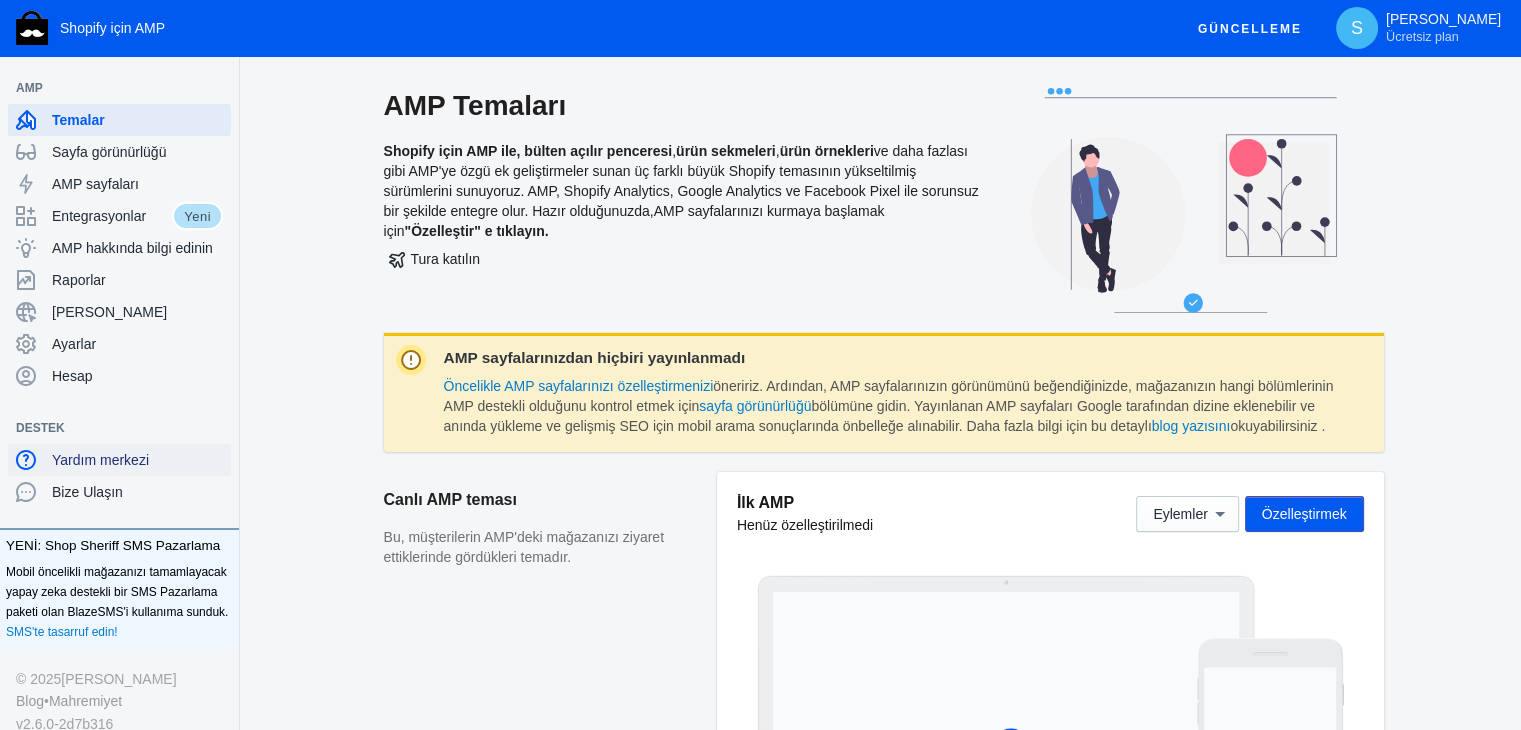 click on "Yardım merkezi" at bounding box center [100, 460] 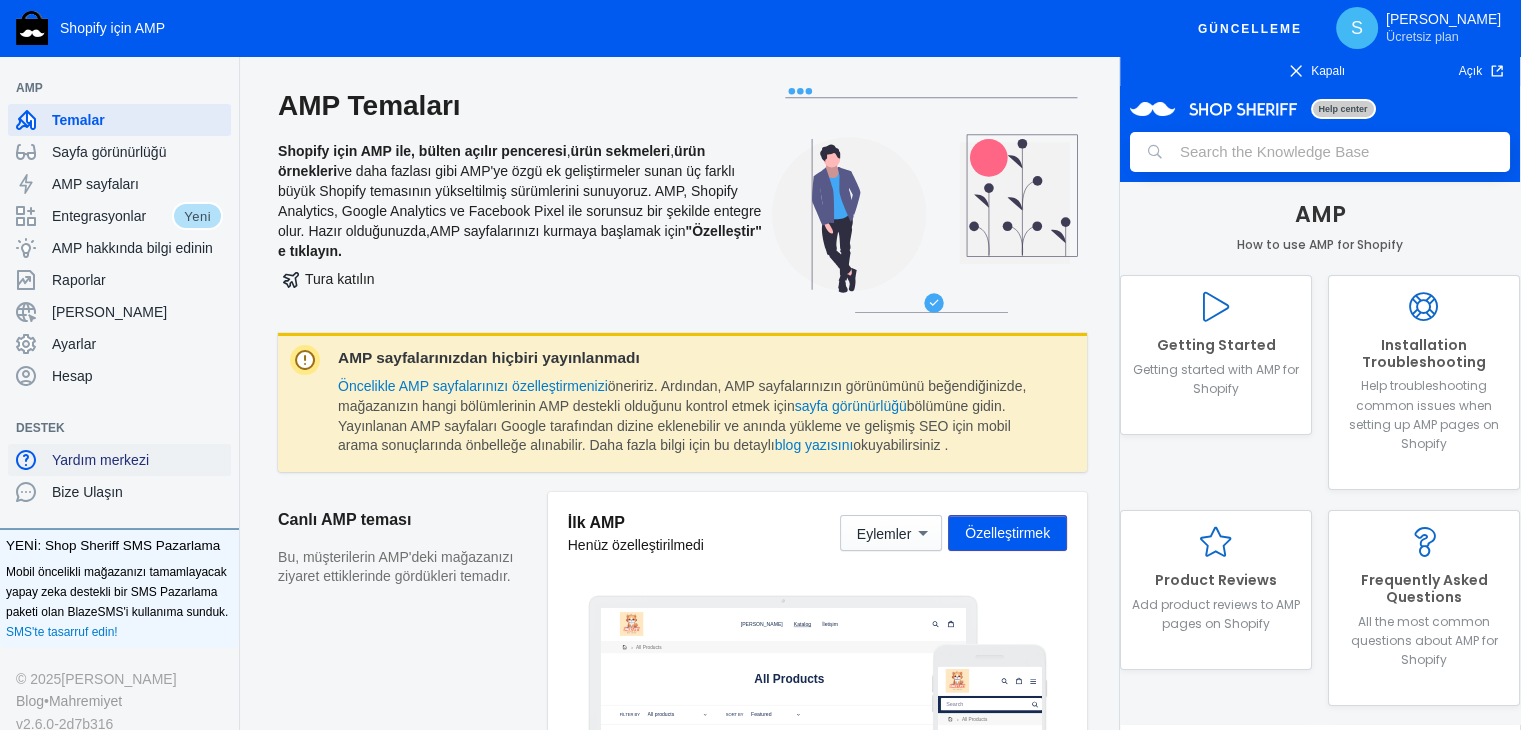 scroll, scrollTop: 0, scrollLeft: 0, axis: both 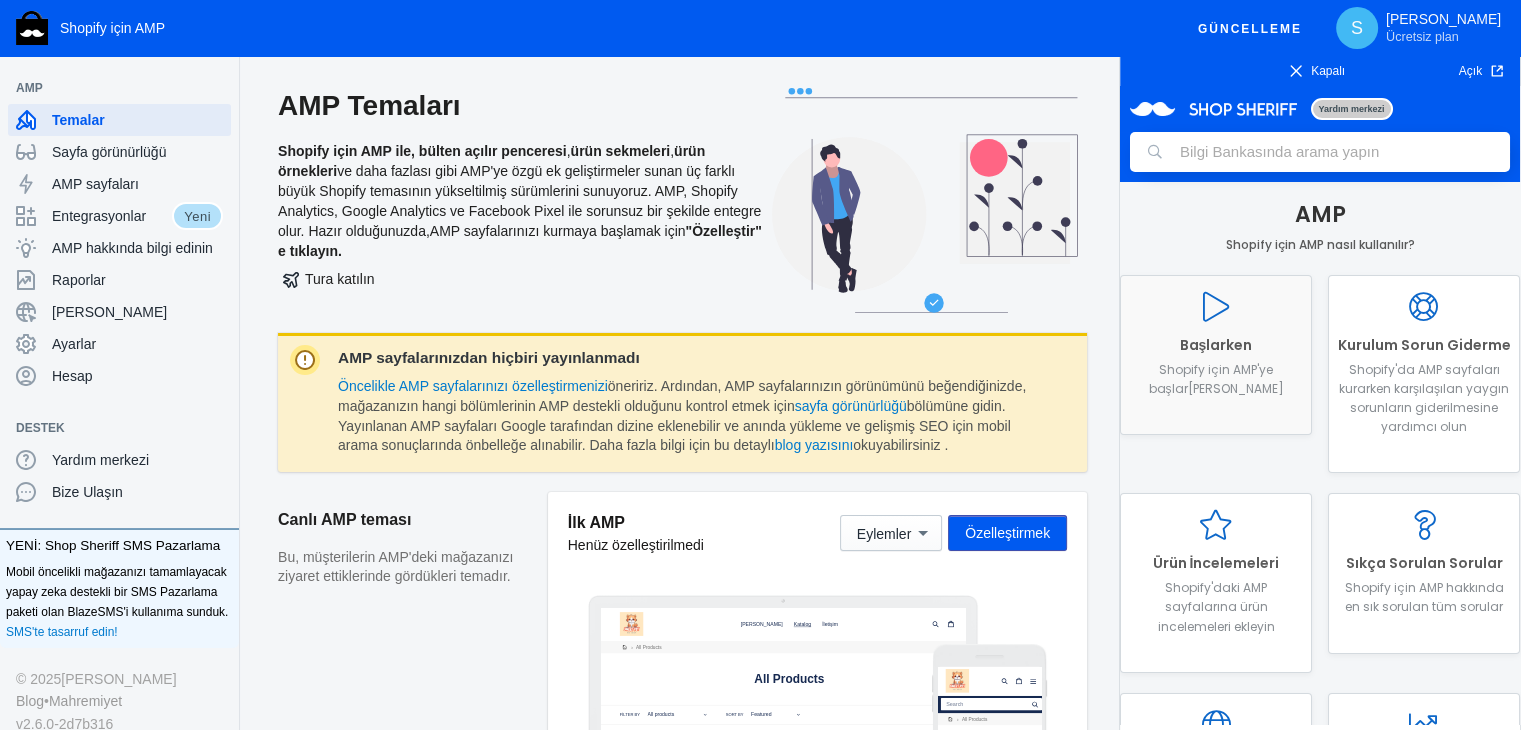click at bounding box center [1216, 307] 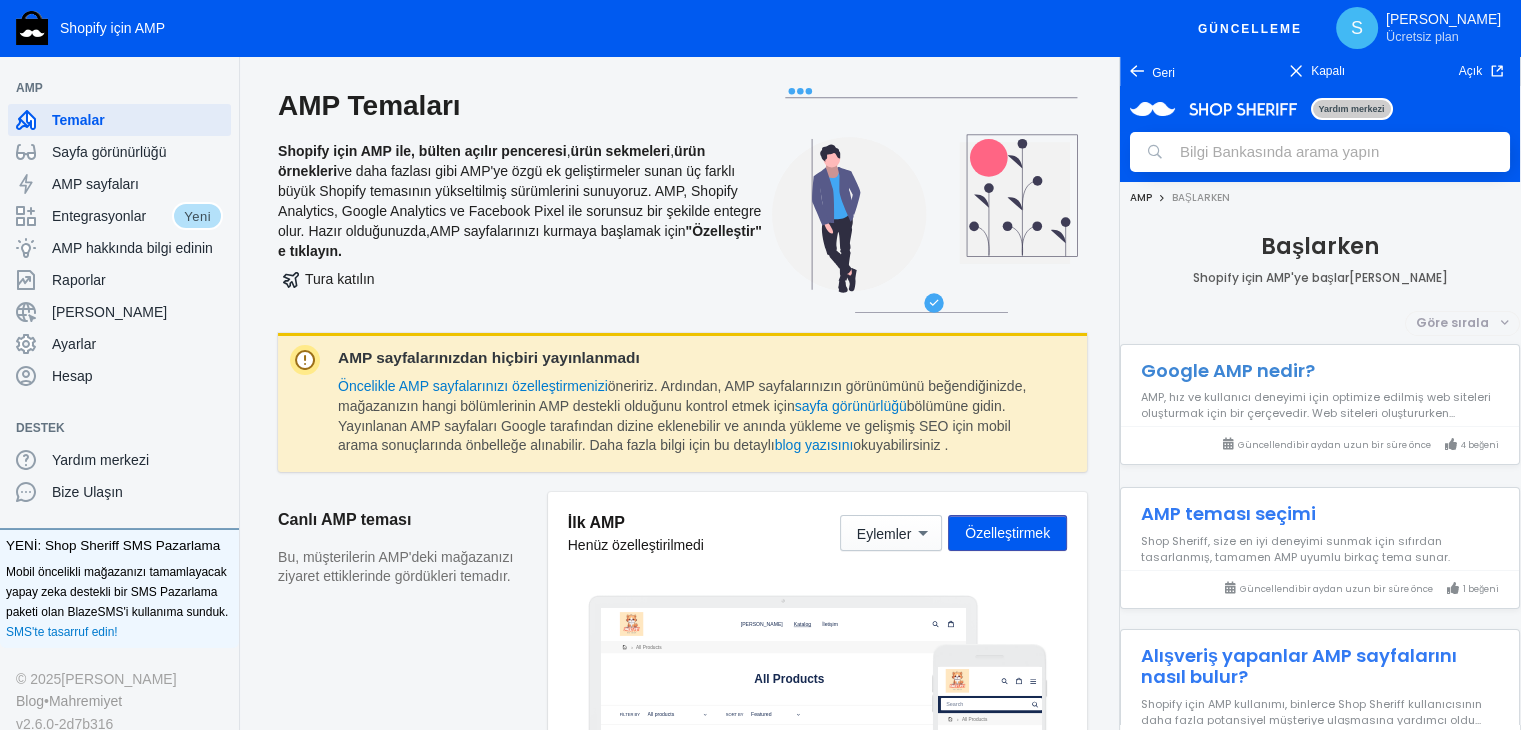 scroll, scrollTop: 100, scrollLeft: 0, axis: vertical 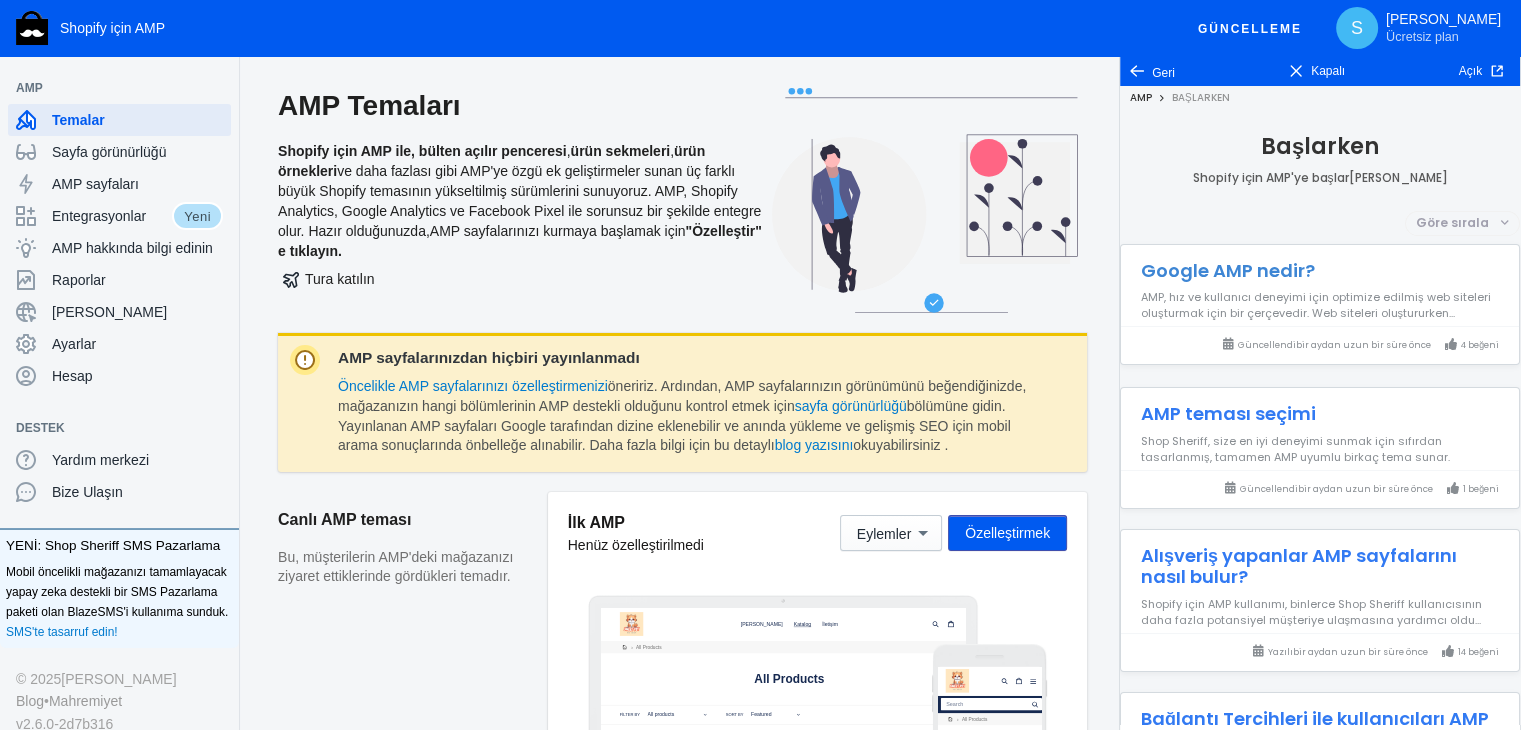 click on "AMP, hız ve kullanıcı deneyimi için optimize edilmiş web siteleri oluşturmak için bir çerçevedir. Web siteleri oluştururken..." at bounding box center [1316, 305] 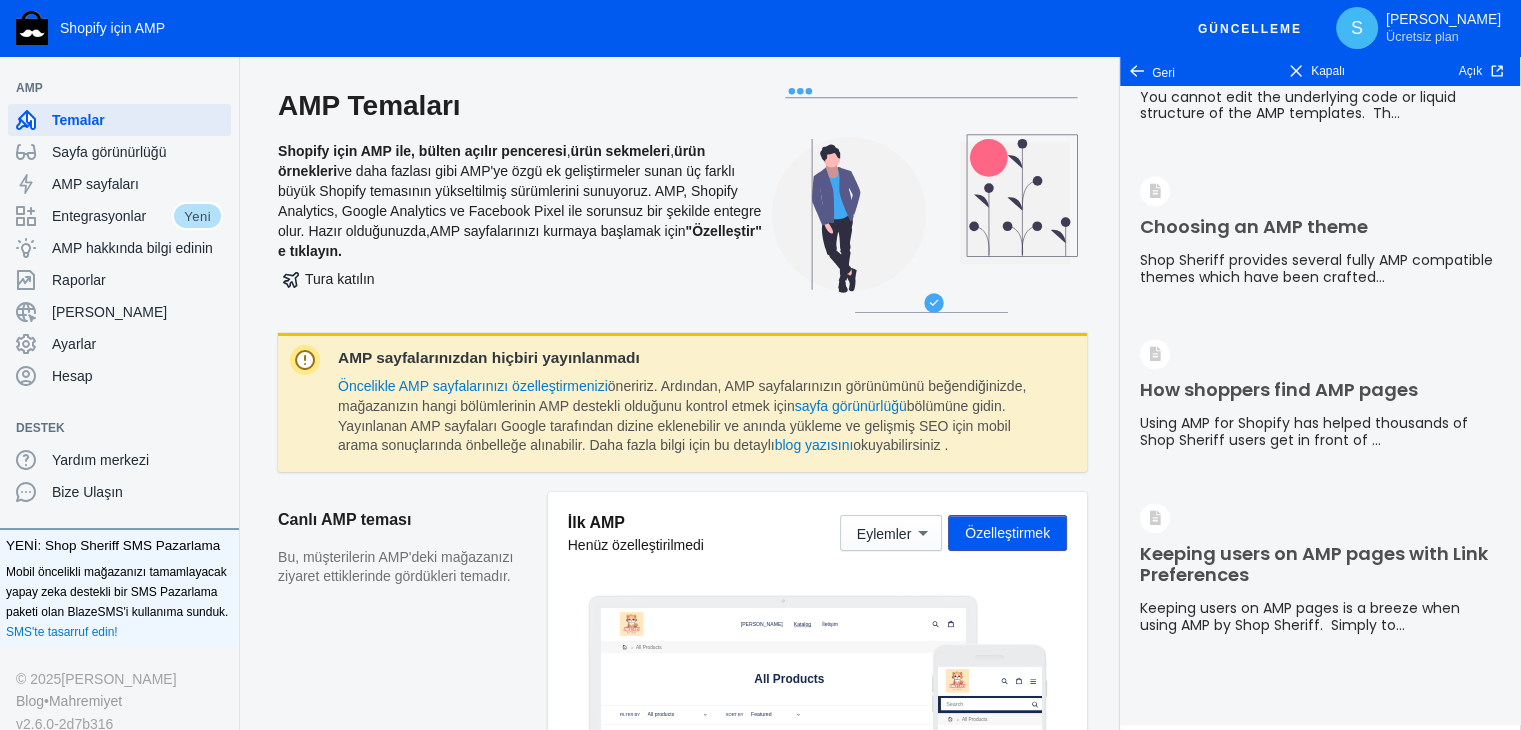 scroll, scrollTop: 2497, scrollLeft: 0, axis: vertical 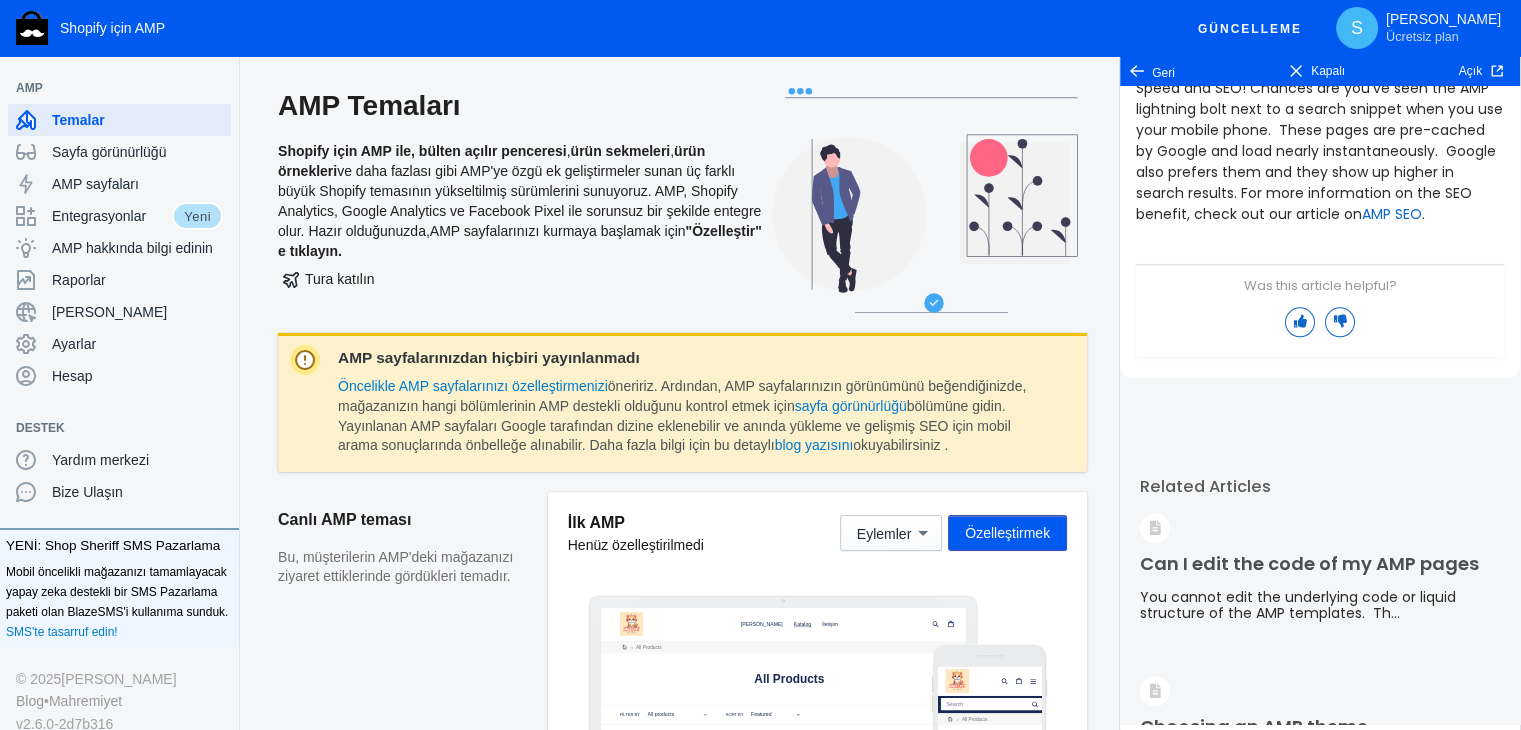 click on "Güncelleme S TATLI EV HAYVANI   Ücretsiz plan" at bounding box center (900, 28) 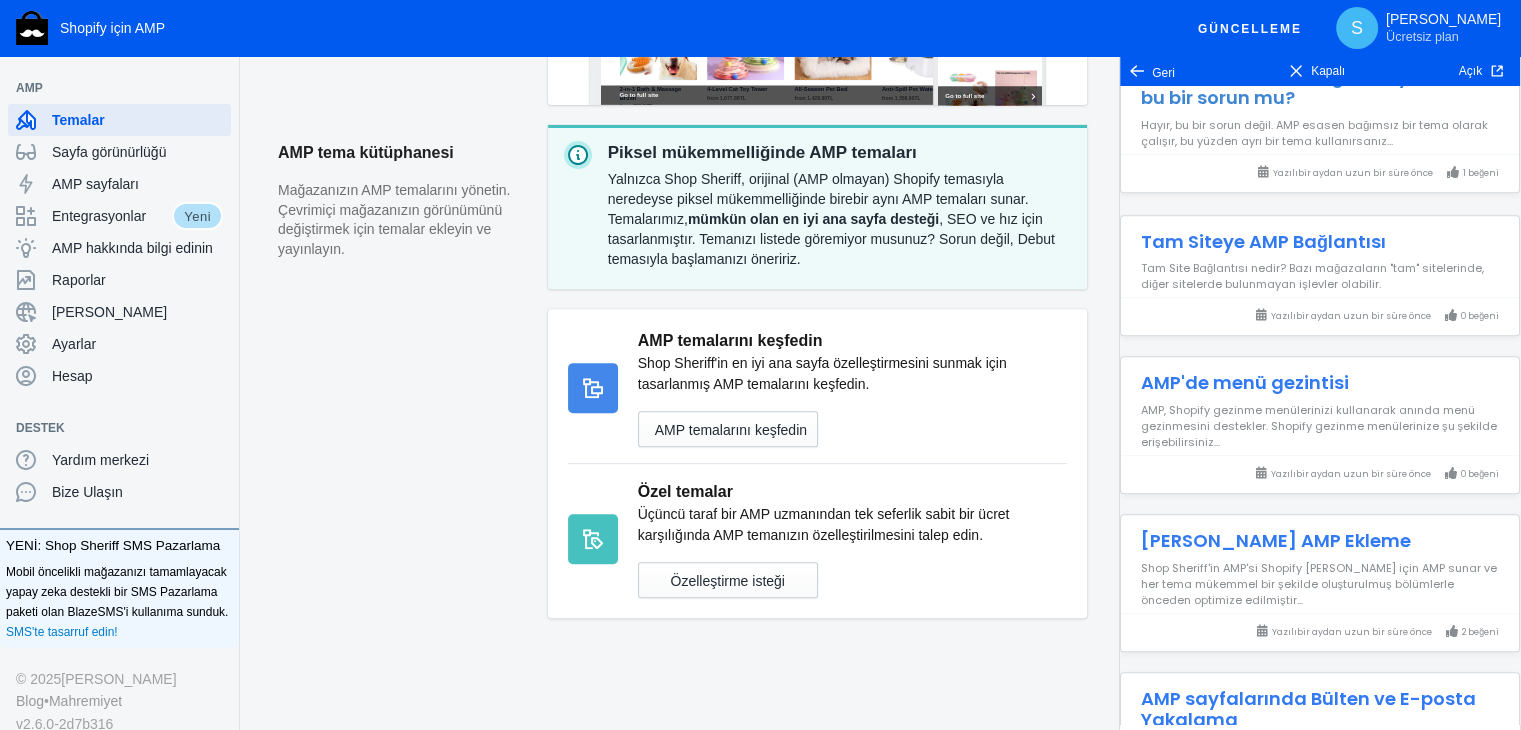 scroll, scrollTop: 1128, scrollLeft: 0, axis: vertical 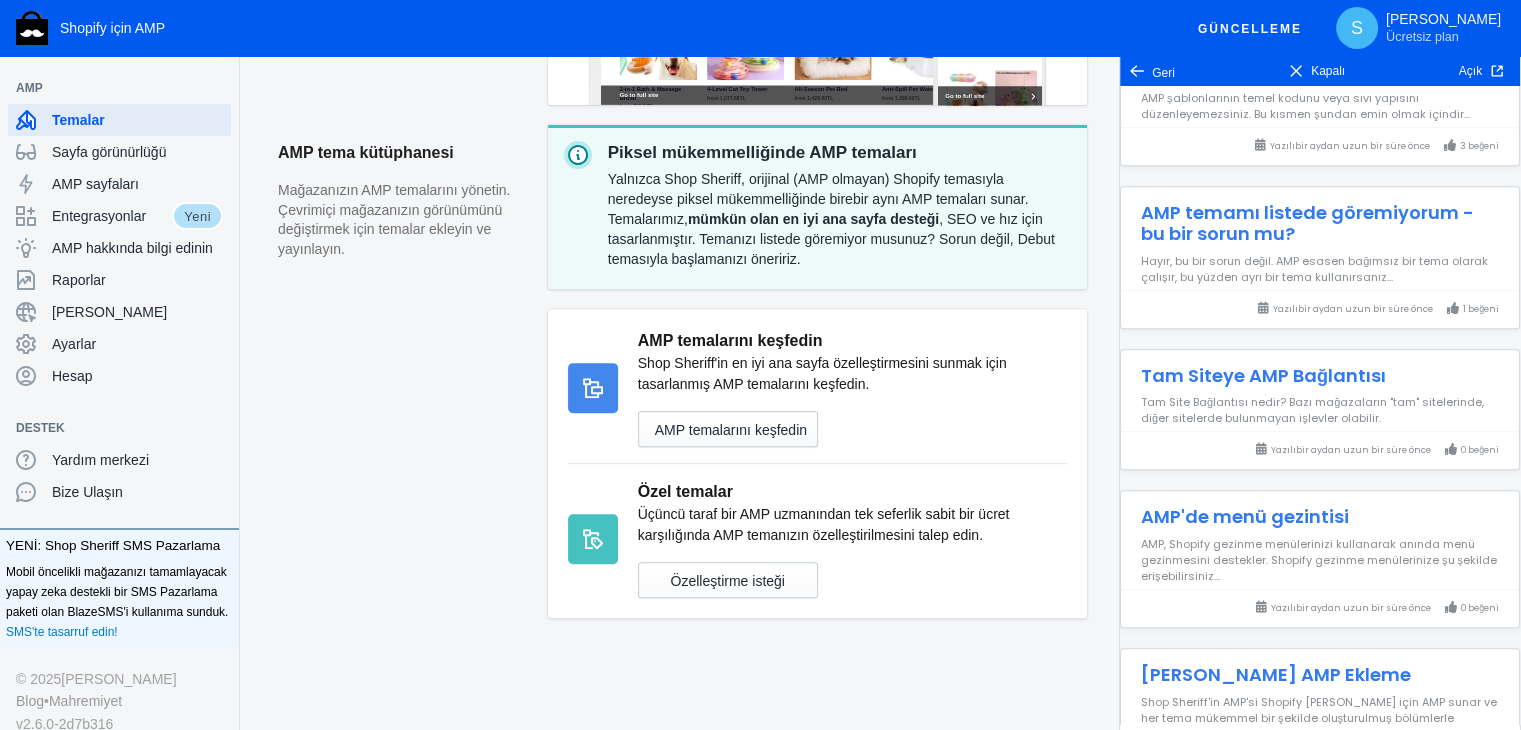 click on "Geri" at bounding box center [1163, 73] 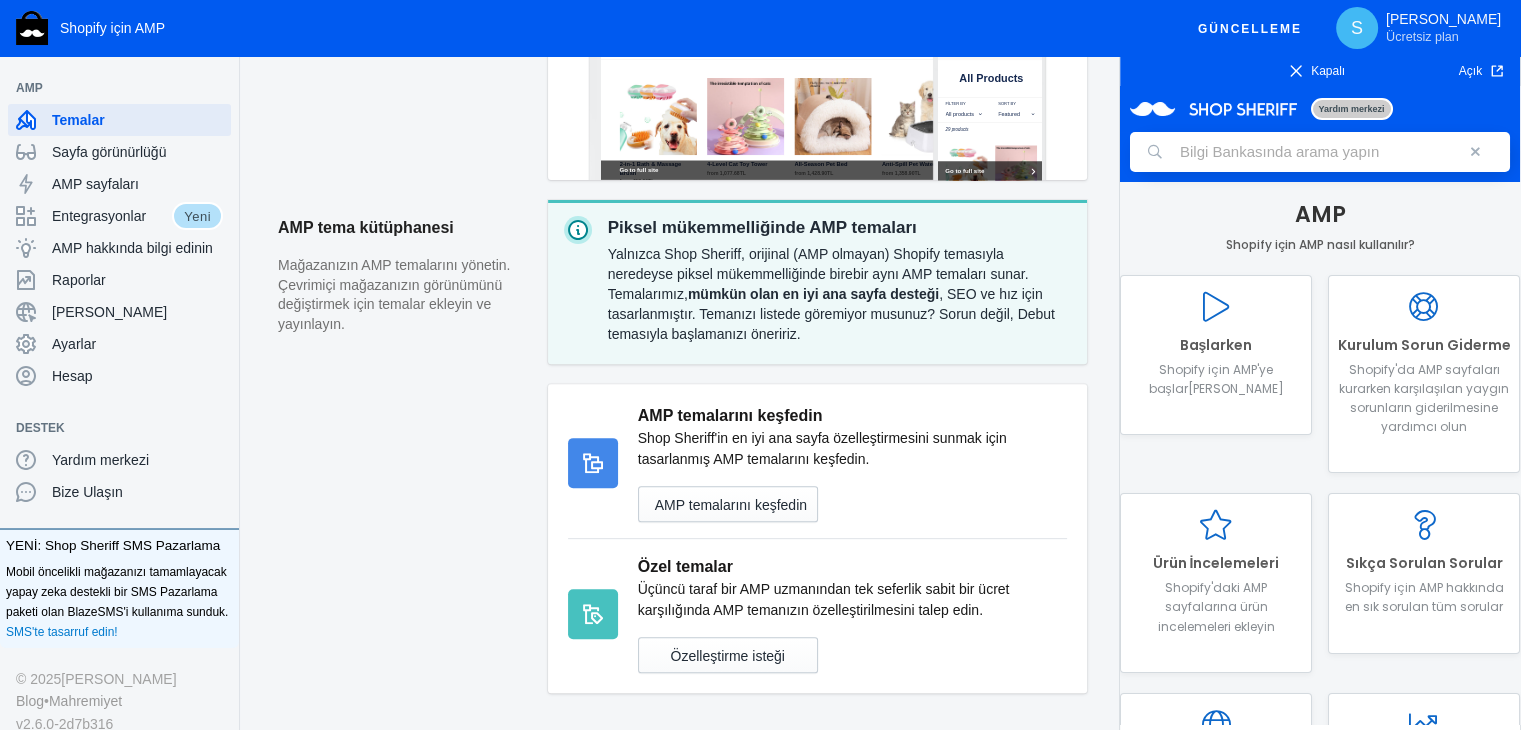 scroll, scrollTop: 644, scrollLeft: 0, axis: vertical 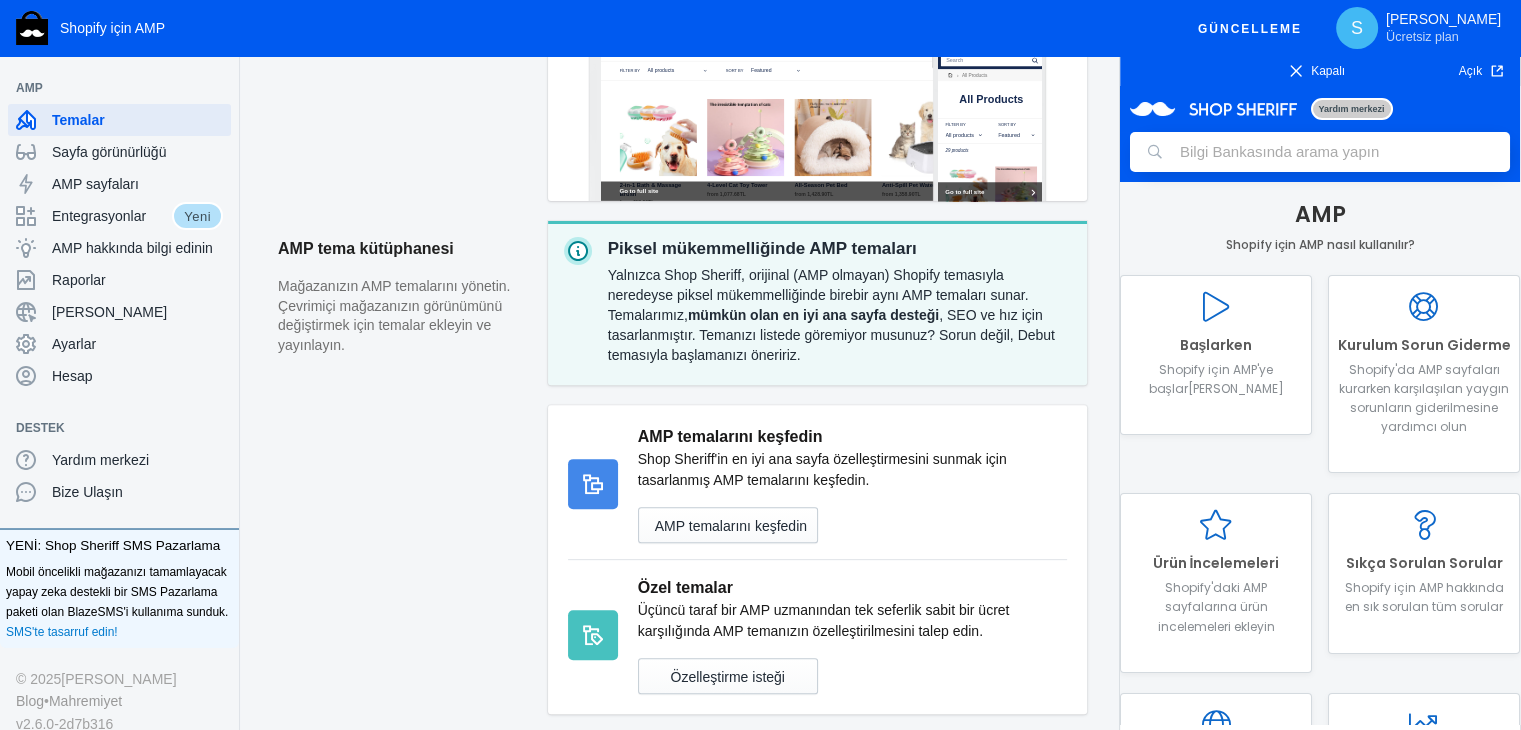 click 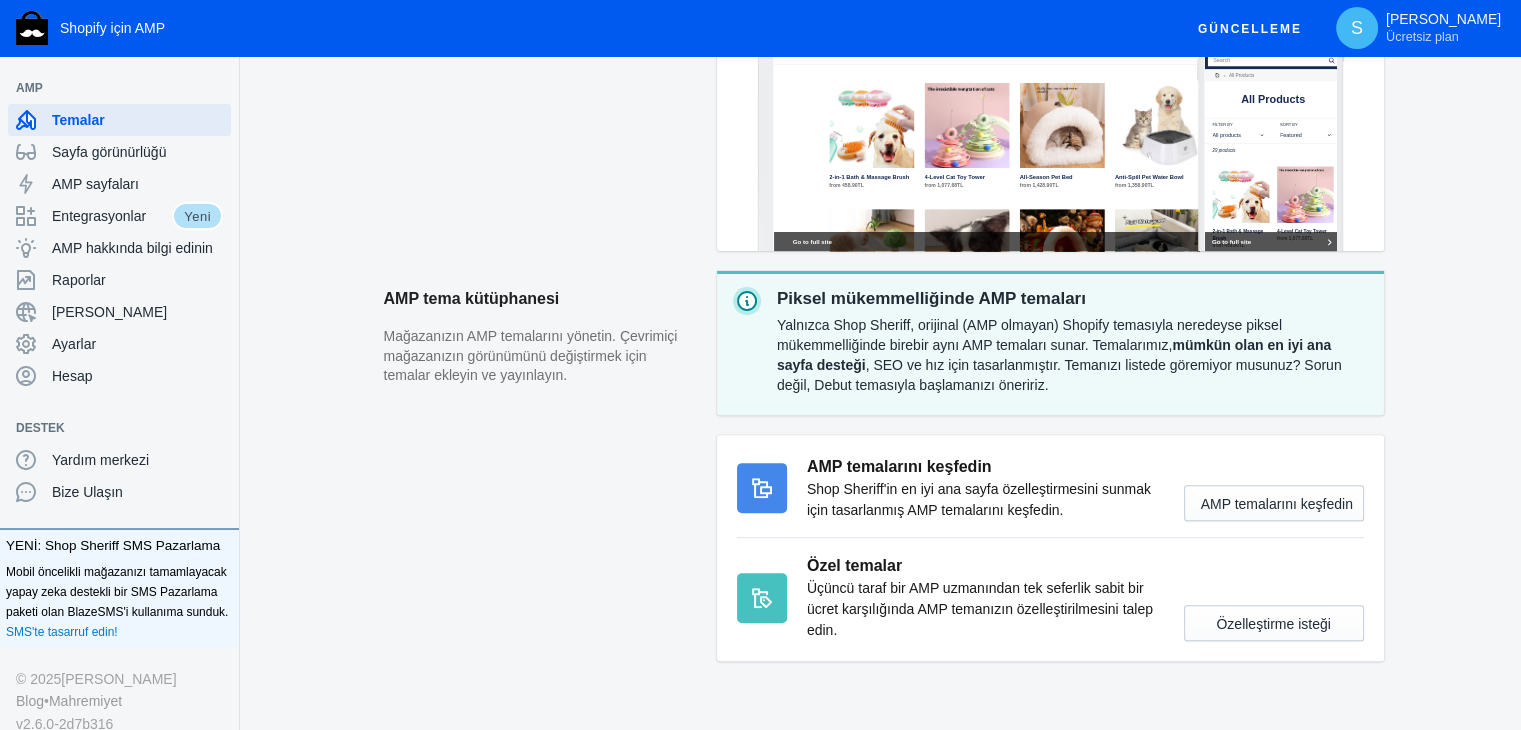 click on "Güncelleme" at bounding box center (1250, 29) 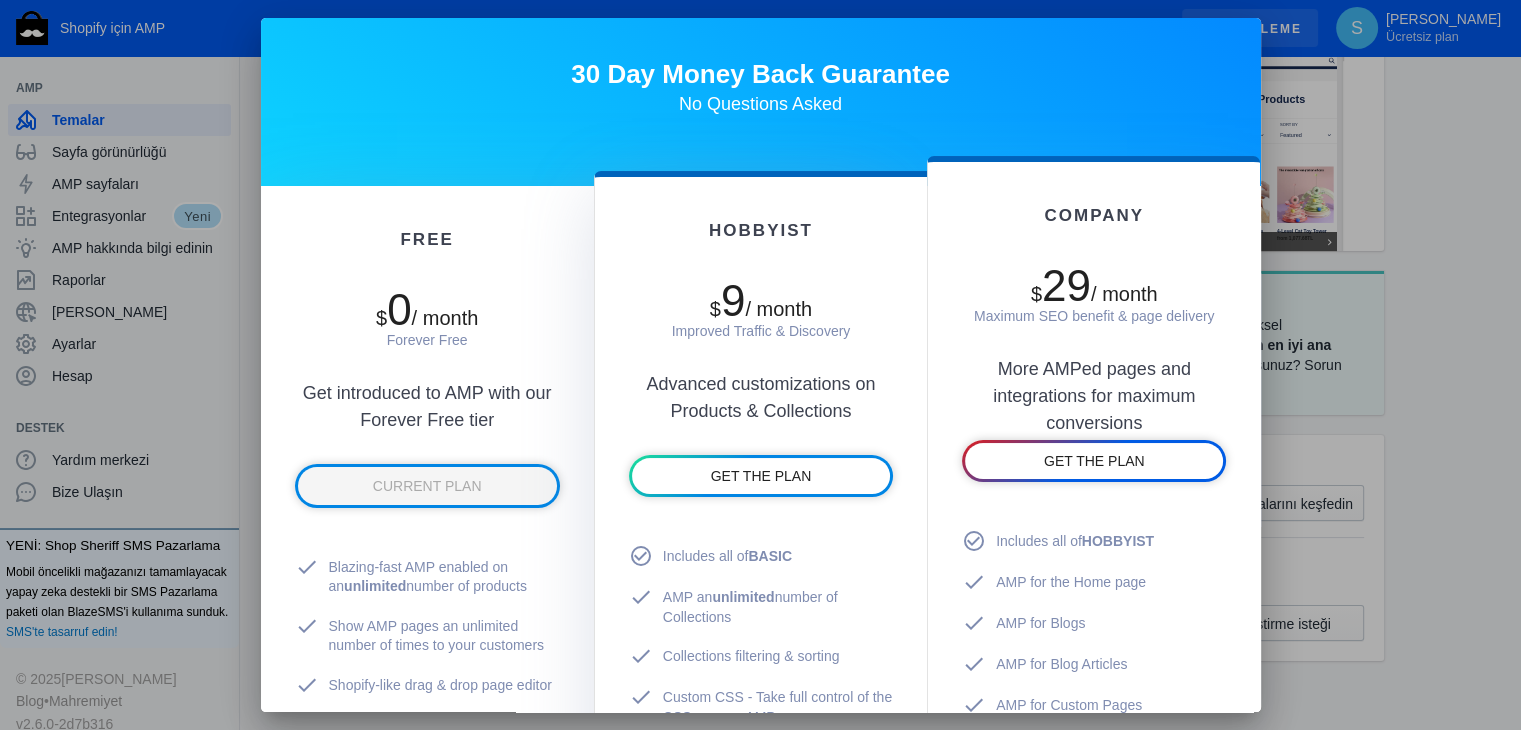 scroll, scrollTop: 0, scrollLeft: 0, axis: both 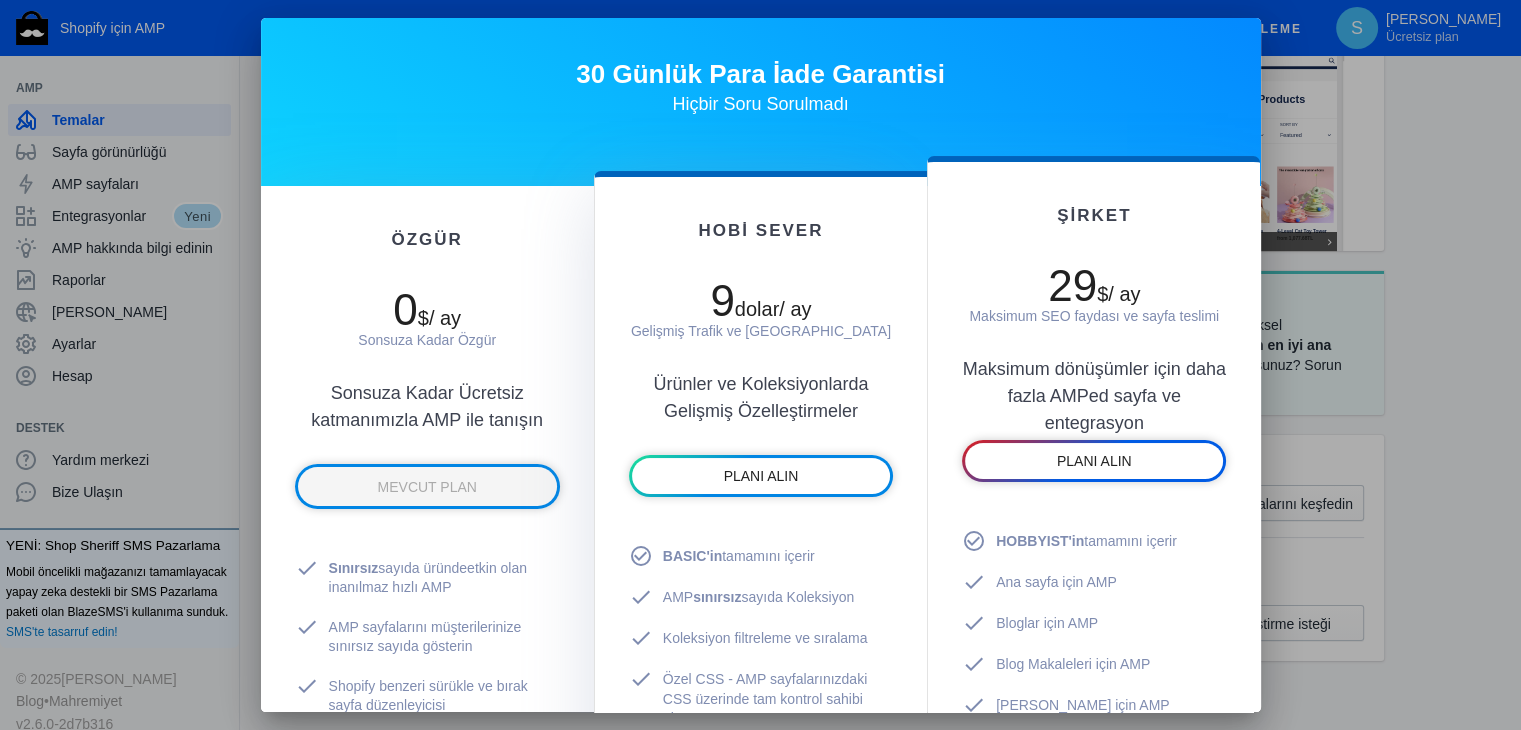 click at bounding box center (760, 365) 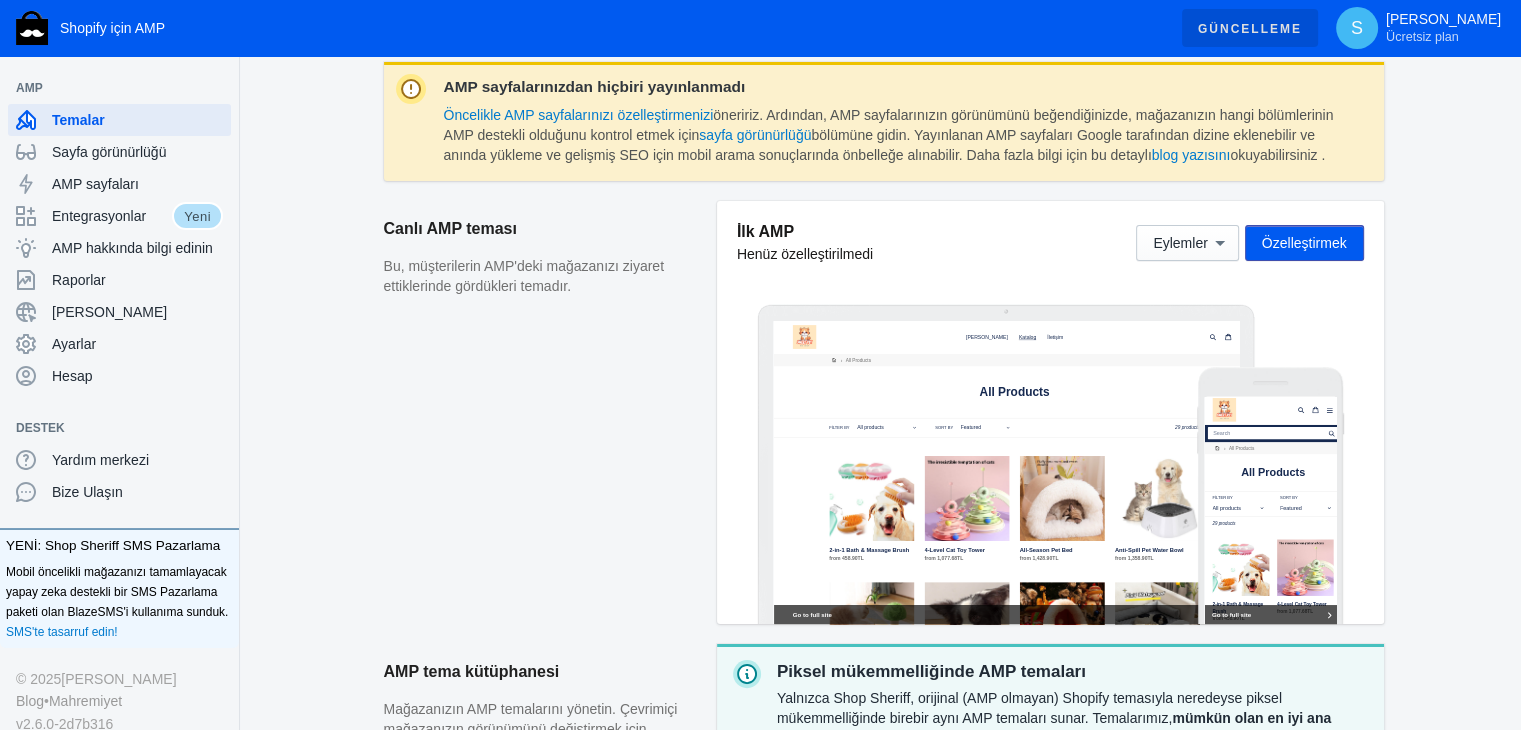 scroll, scrollTop: 44, scrollLeft: 0, axis: vertical 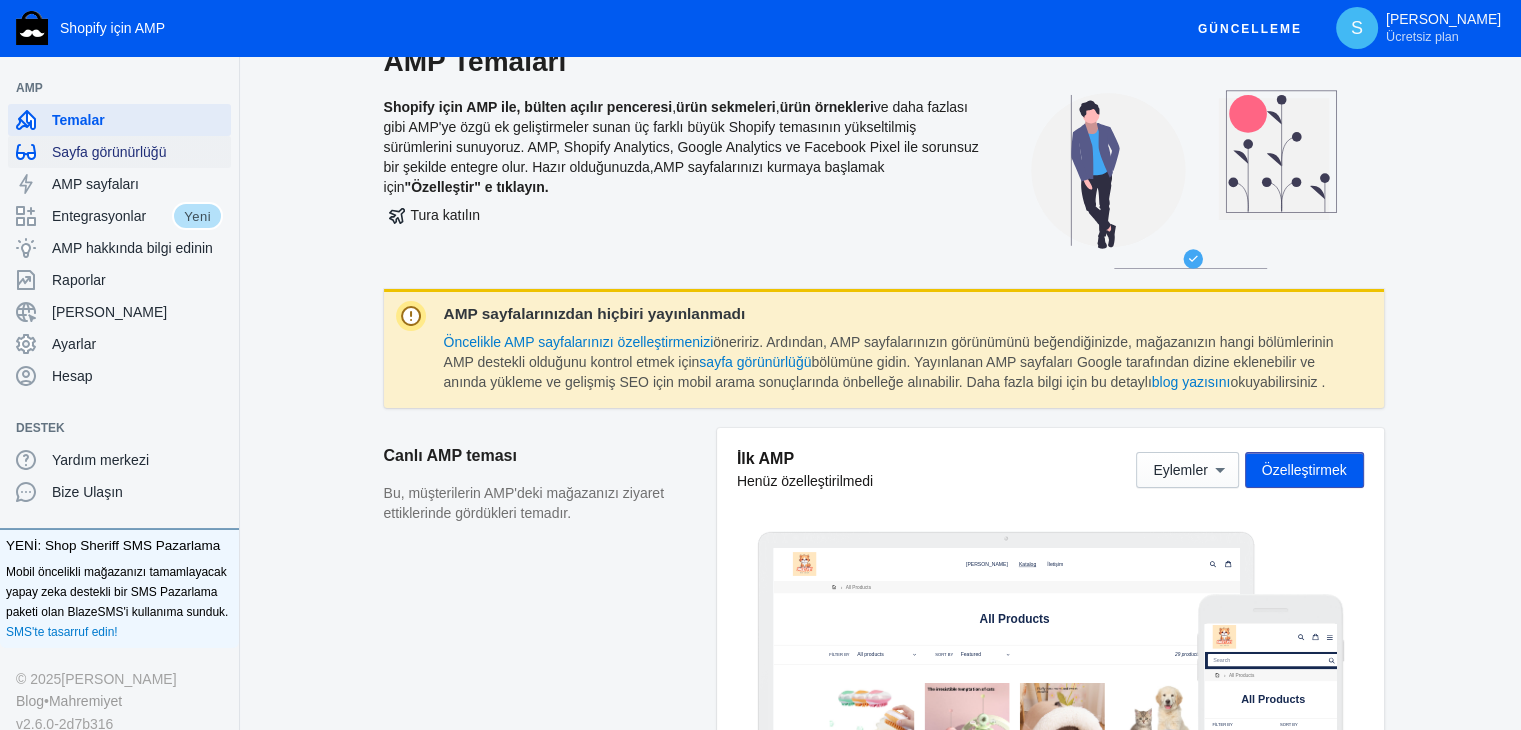 click on "Sayfa görünürlüğü" at bounding box center (119, 152) 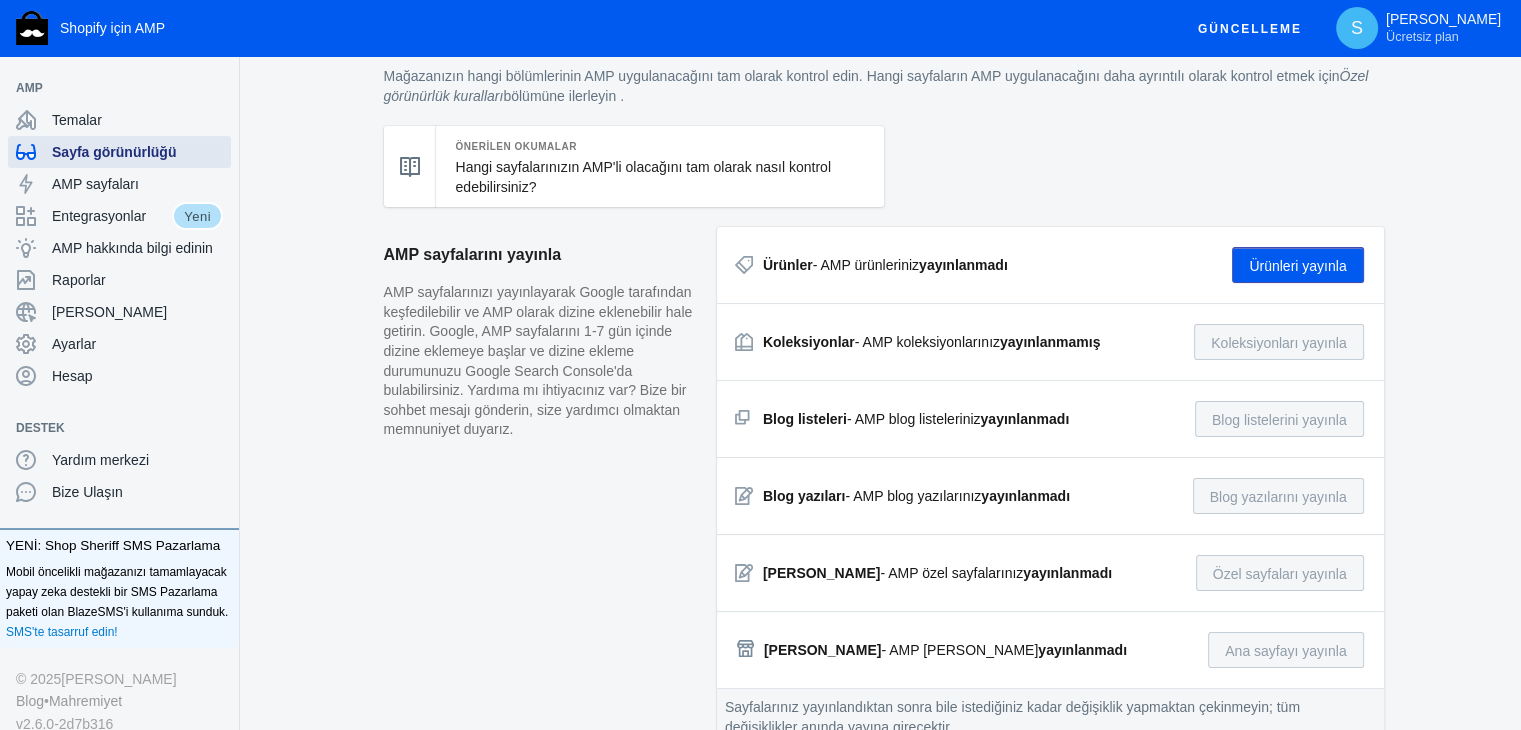 scroll, scrollTop: 100, scrollLeft: 0, axis: vertical 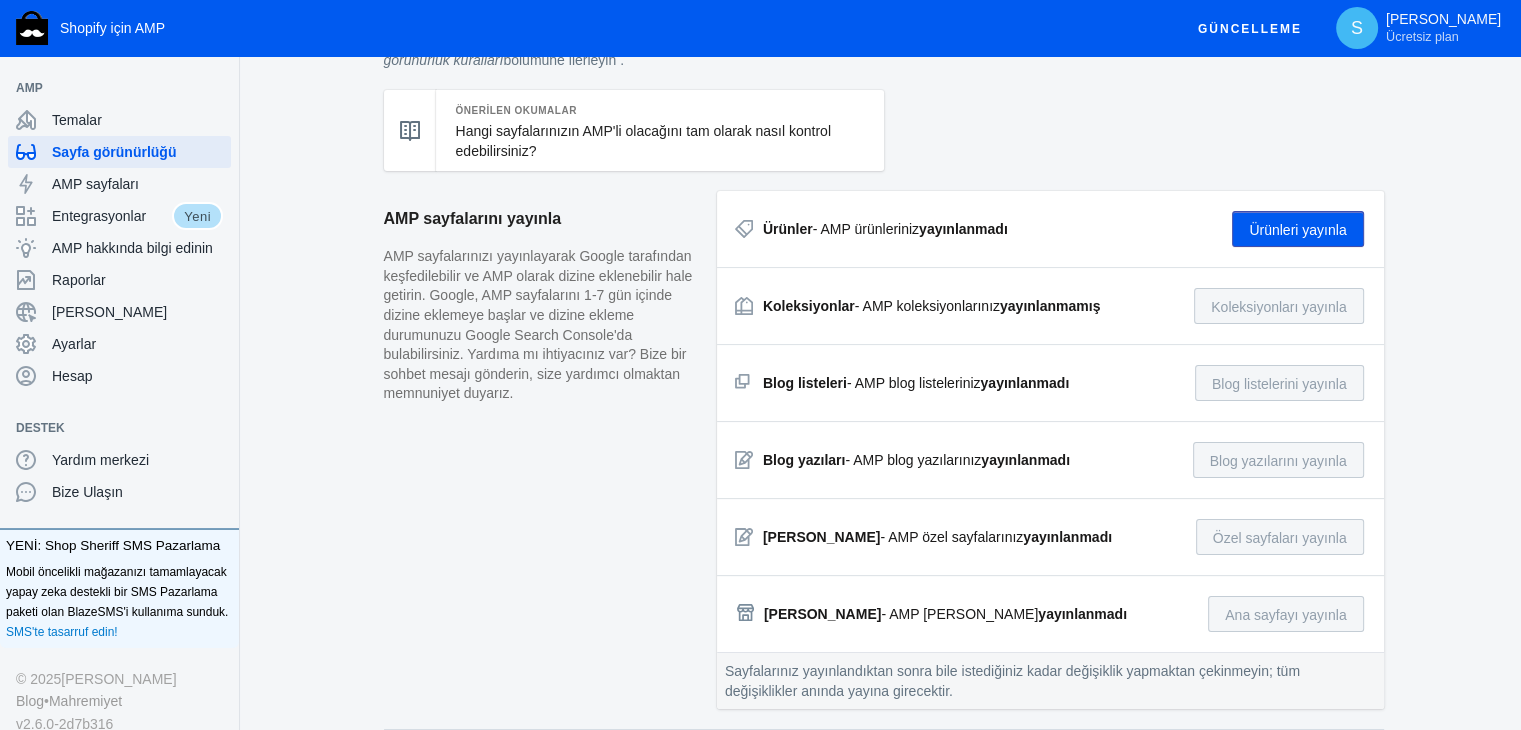 click on "Ürünleri yayınla" 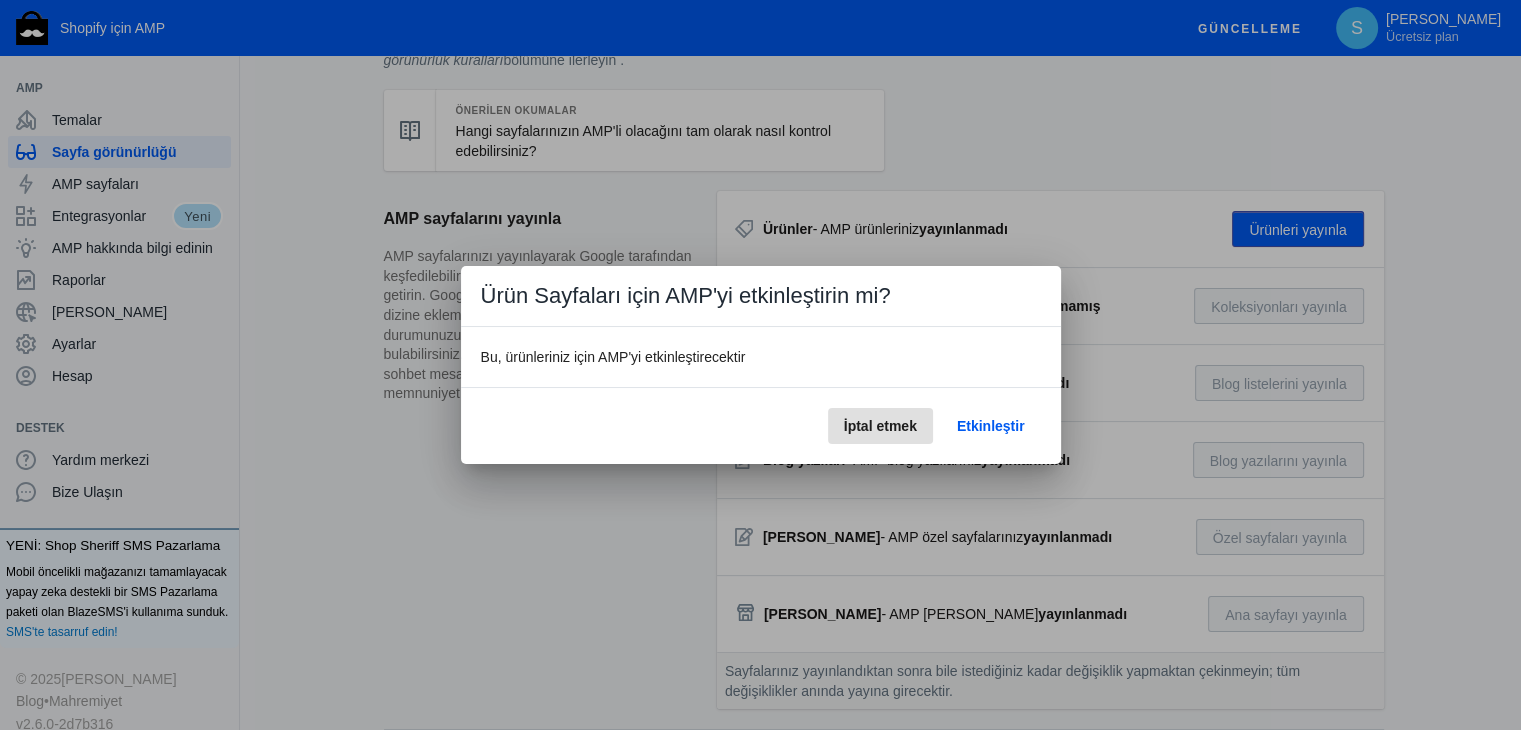 click on "İptal etmek" at bounding box center [880, 426] 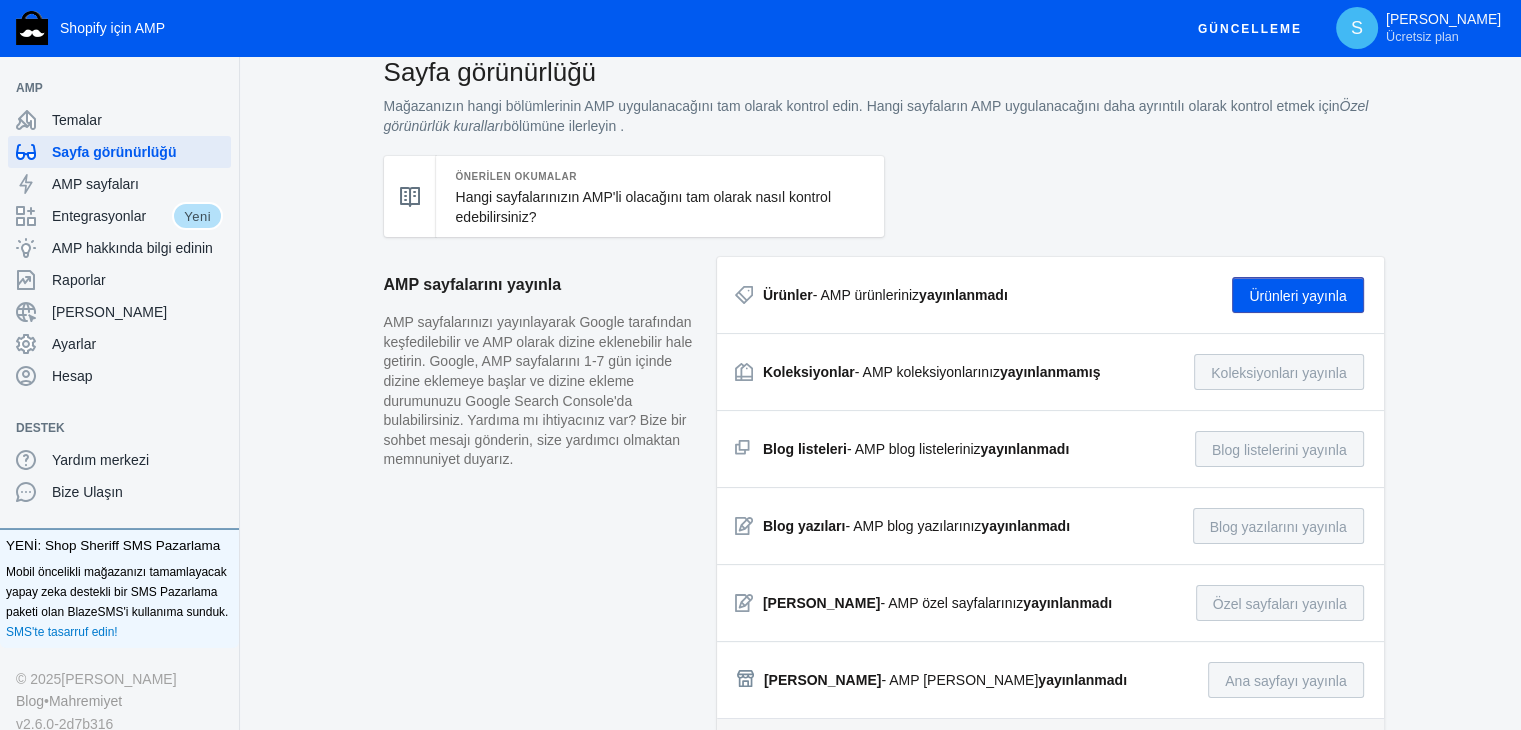 scroll, scrollTop: 0, scrollLeft: 0, axis: both 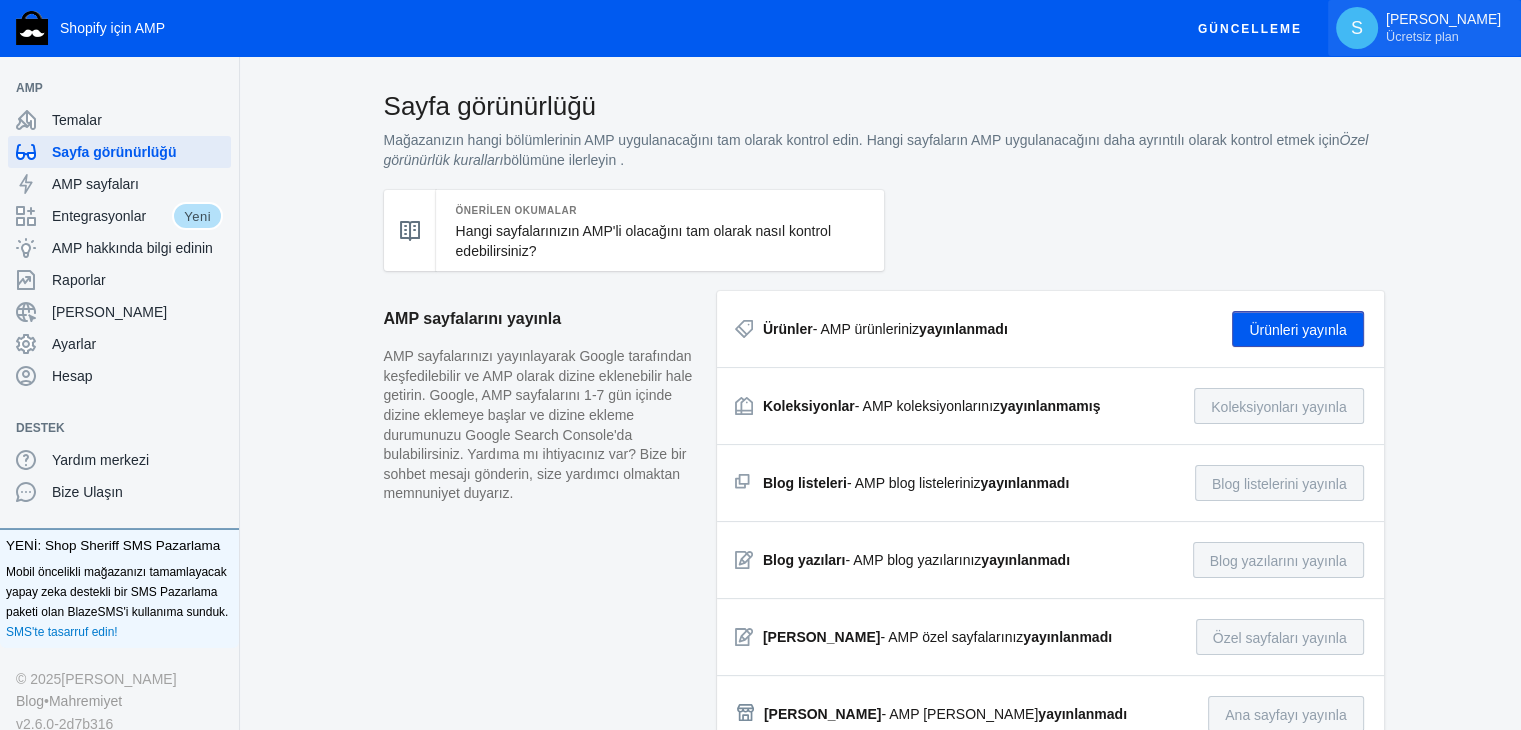 click on "[PERSON_NAME]" at bounding box center [1443, 19] 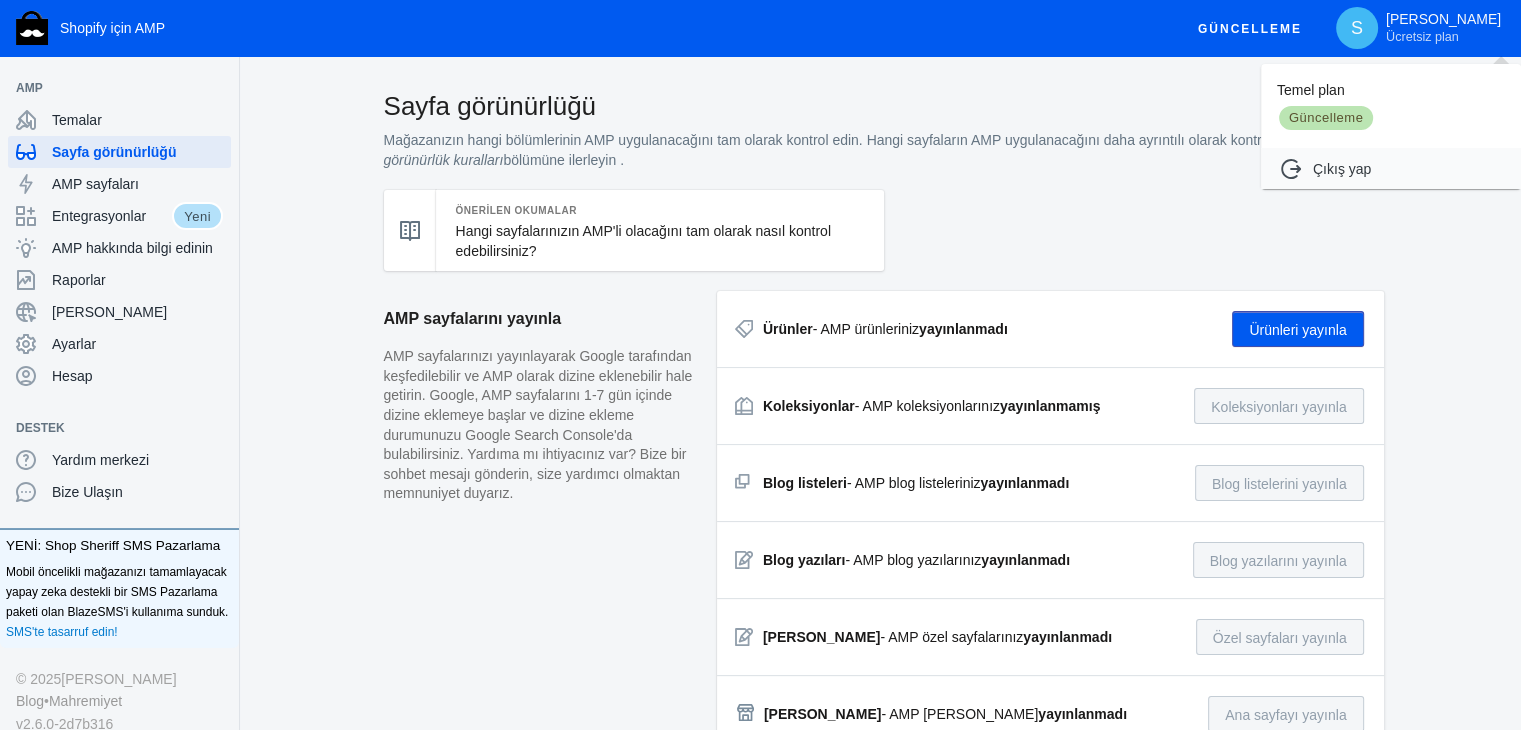 click at bounding box center (760, 365) 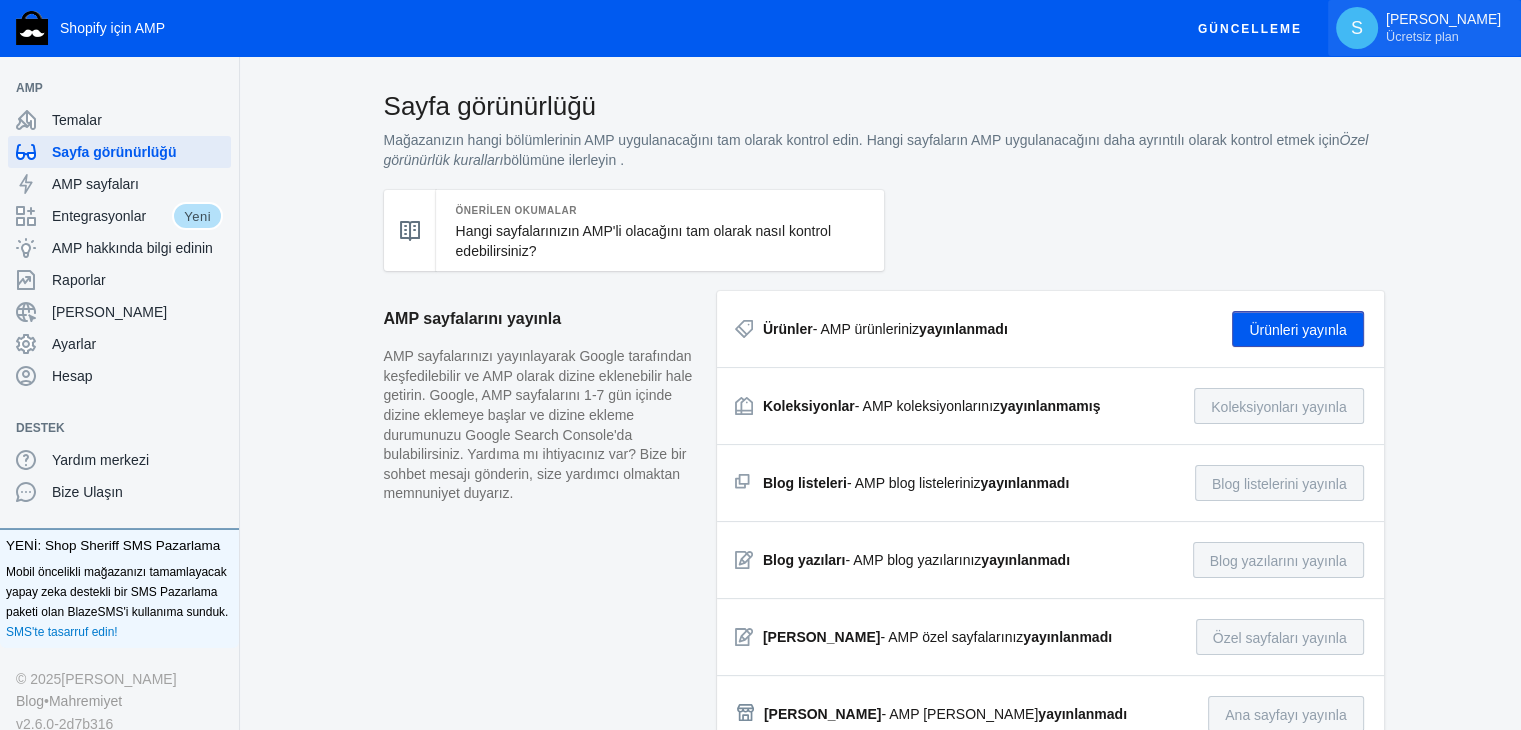 click on "Ücretsiz plan" at bounding box center (1422, 37) 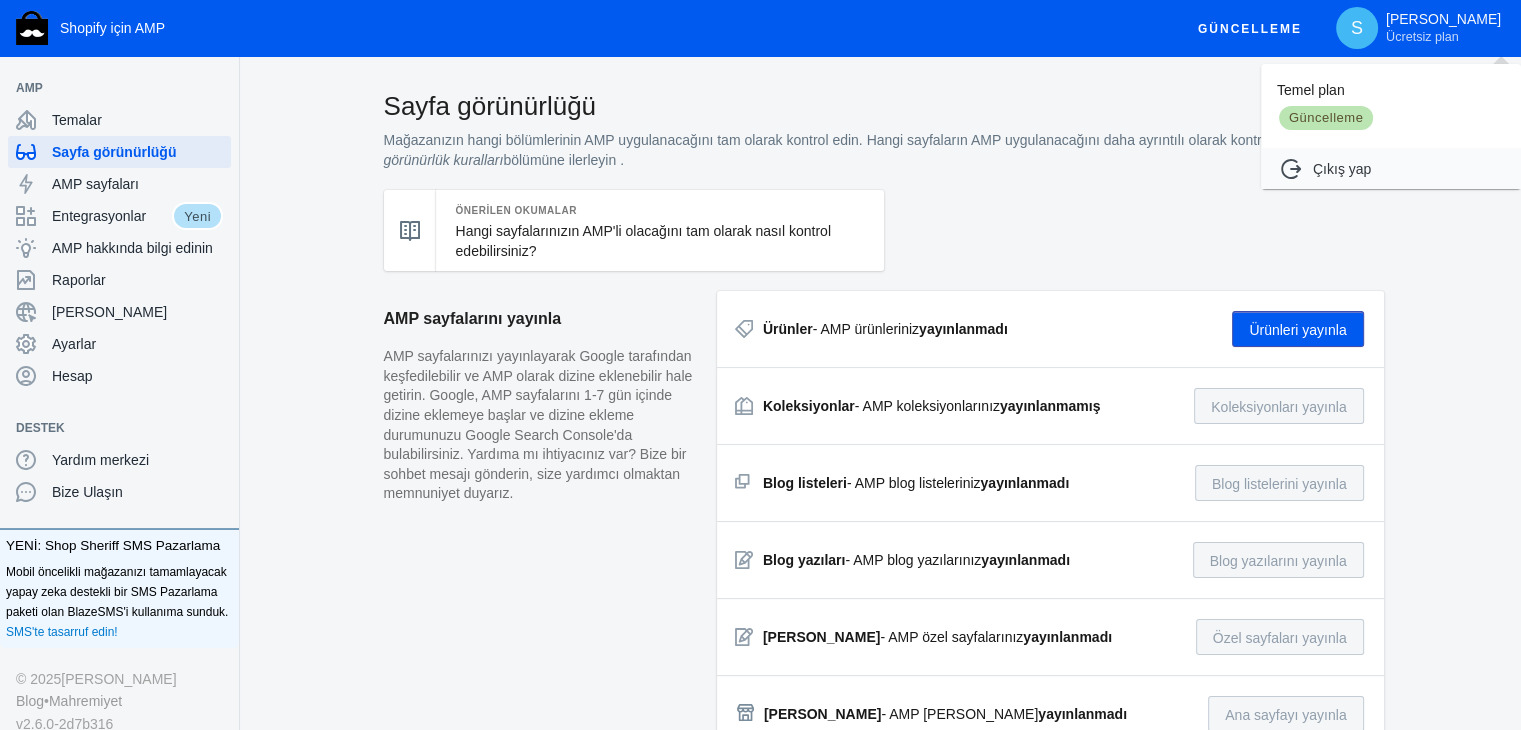click at bounding box center (760, 365) 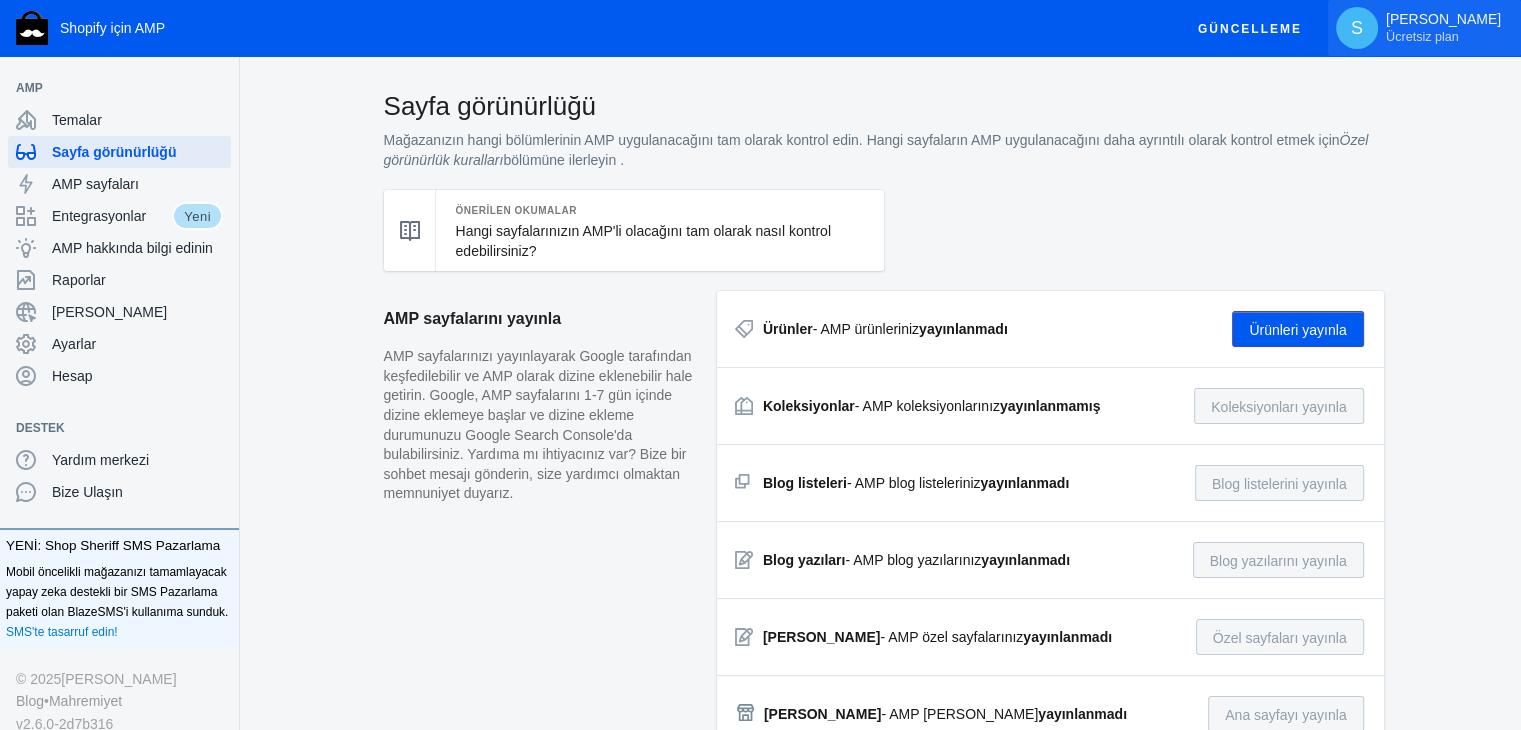 click on "Ücretsiz plan" at bounding box center (1422, 37) 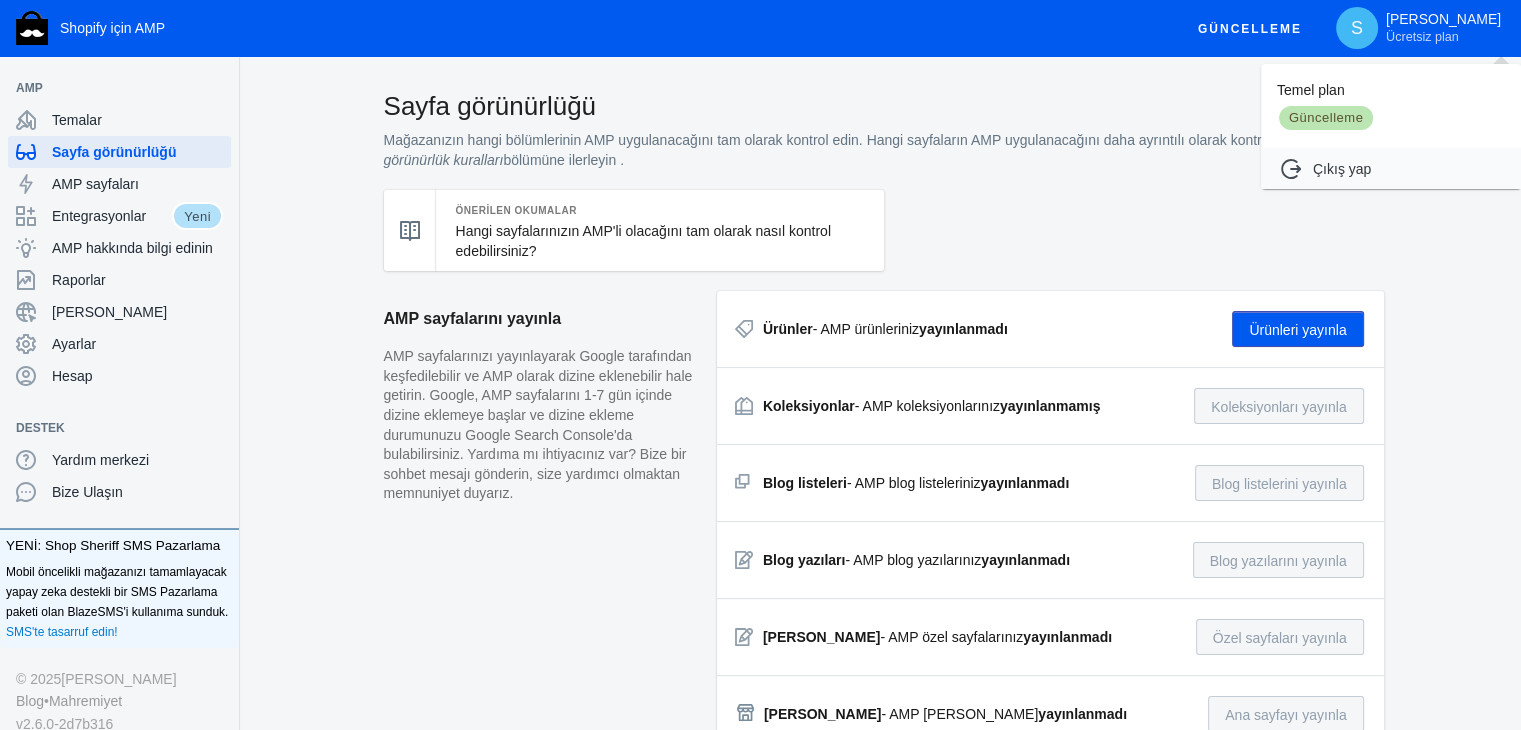 click on "Güncelleme" at bounding box center [1326, 117] 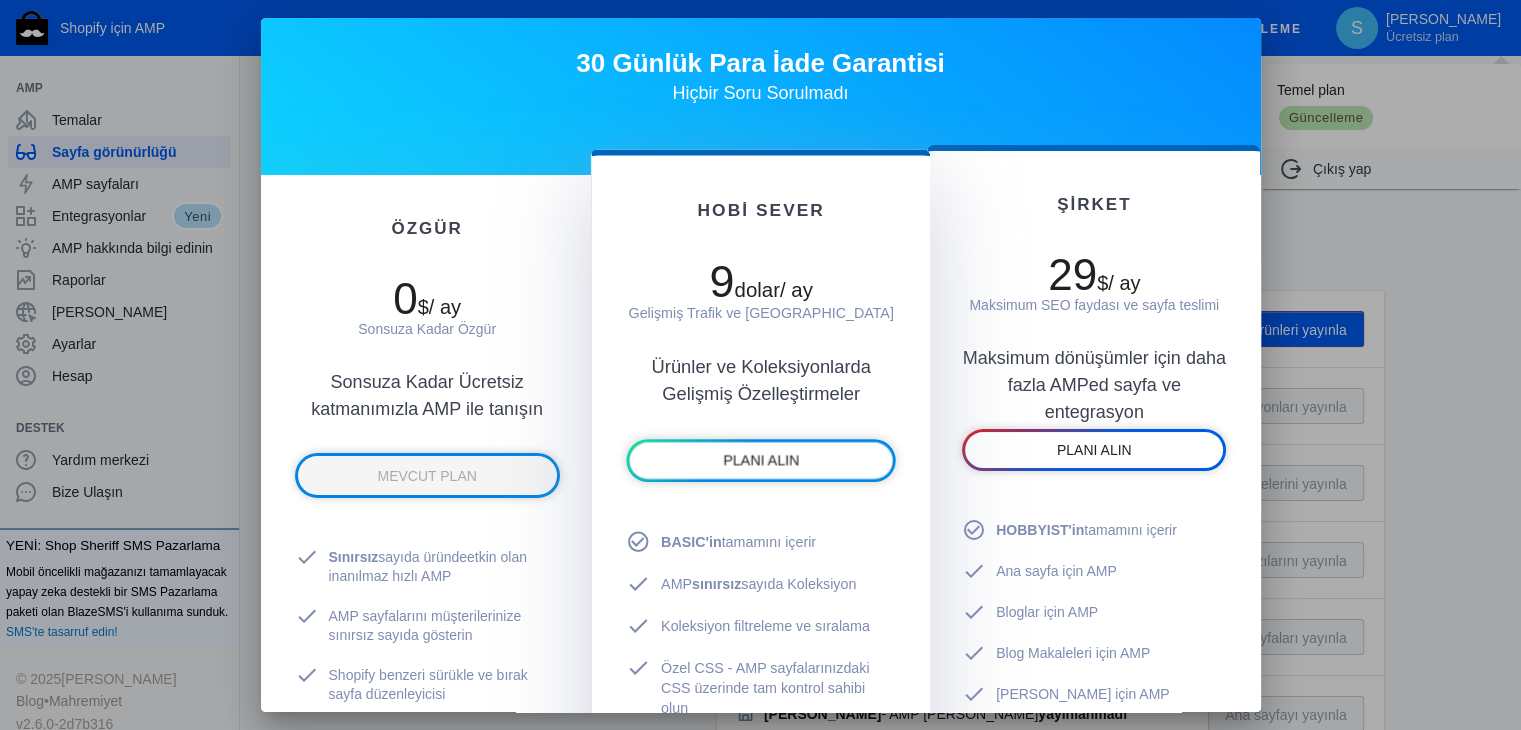 scroll, scrollTop: 0, scrollLeft: 0, axis: both 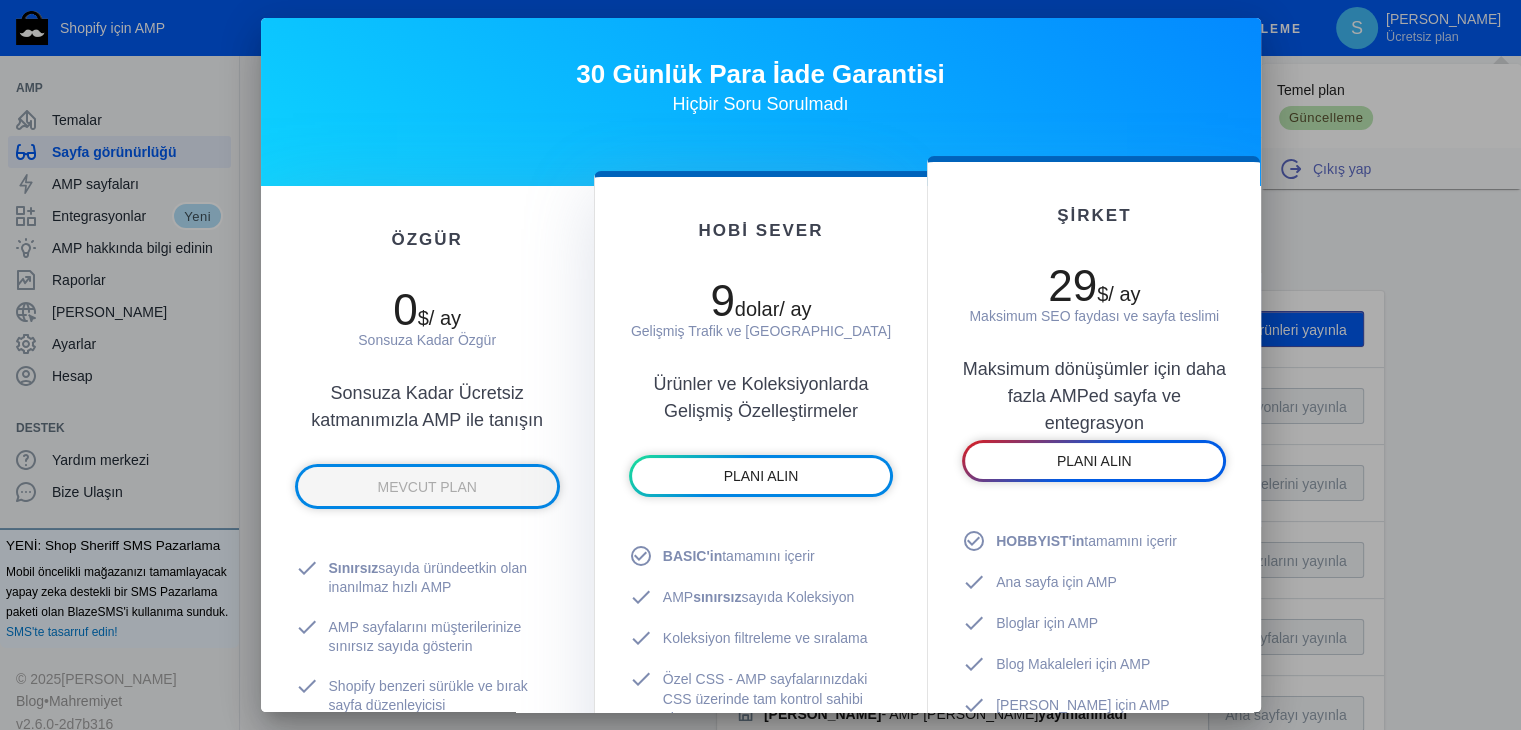 click at bounding box center (760, 365) 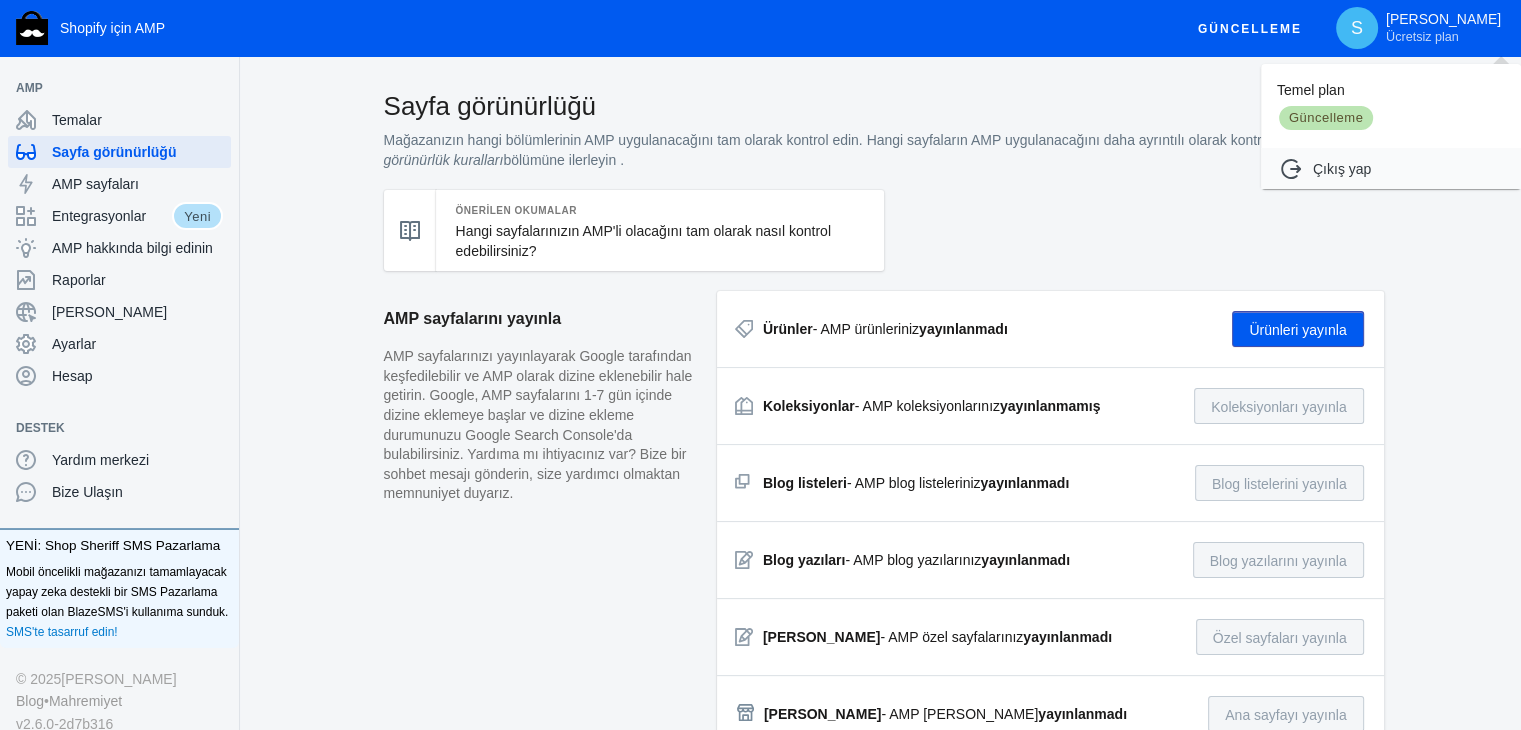click at bounding box center [760, 365] 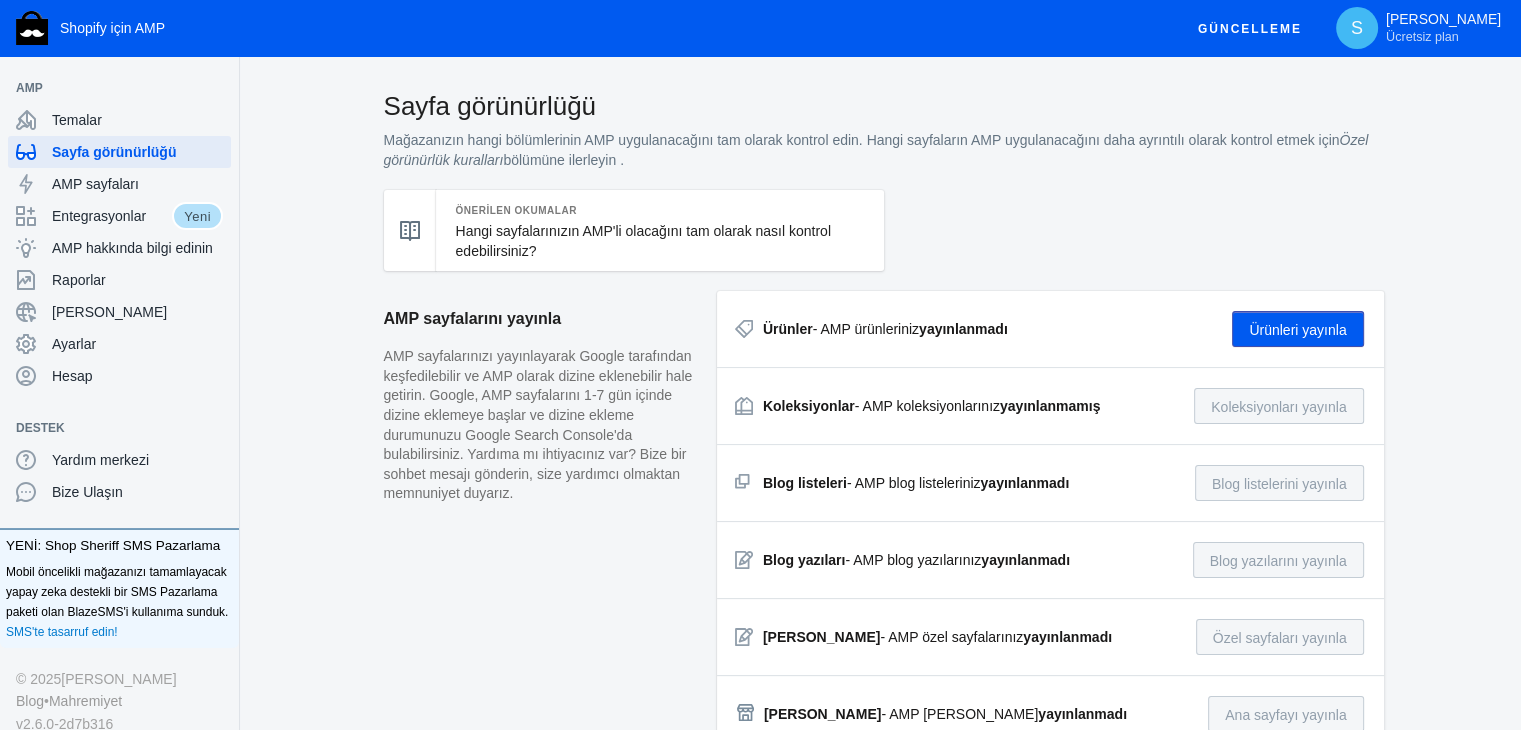 drag, startPoint x: 359, startPoint y: 1, endPoint x: 282, endPoint y: 112, distance: 135.09256 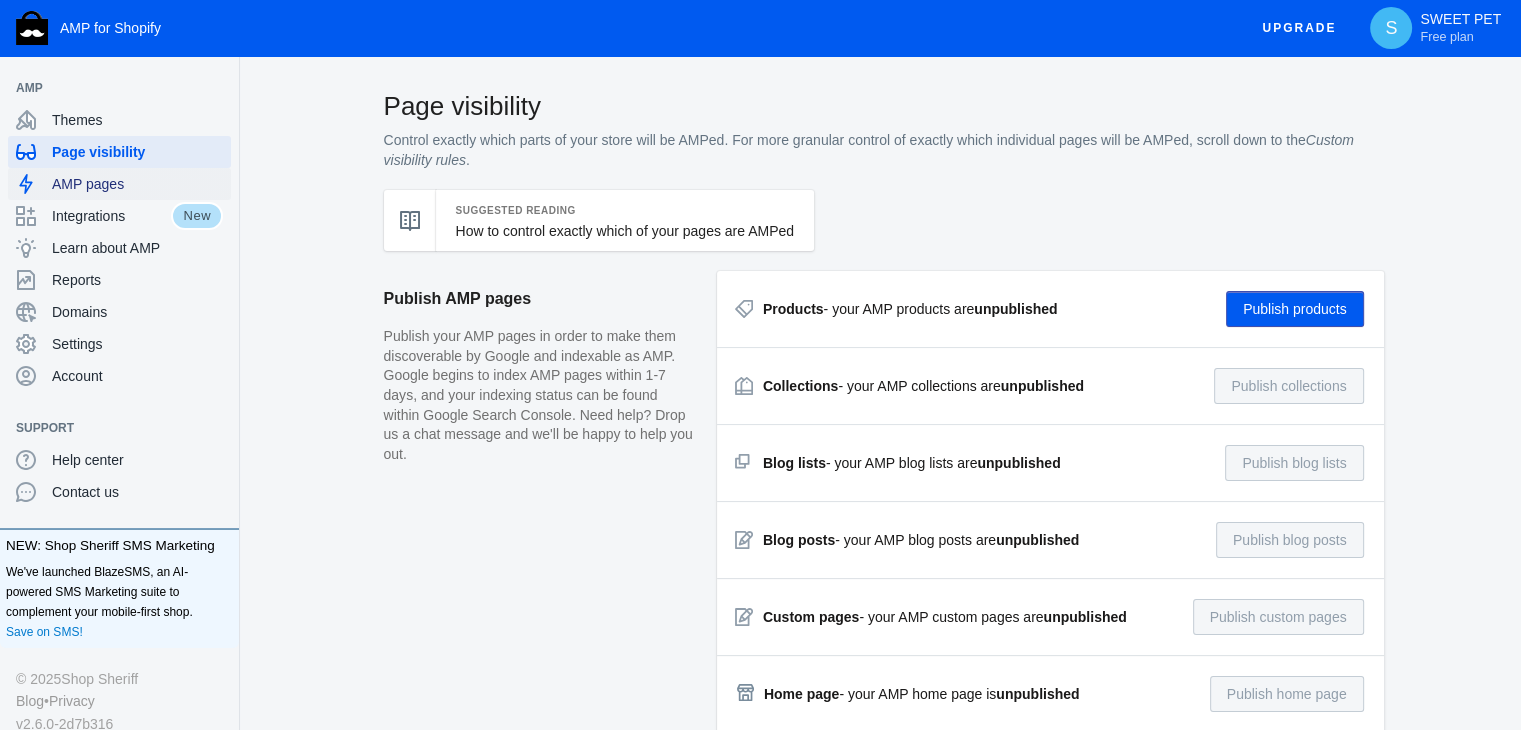 click on "AMP pages" at bounding box center (137, 184) 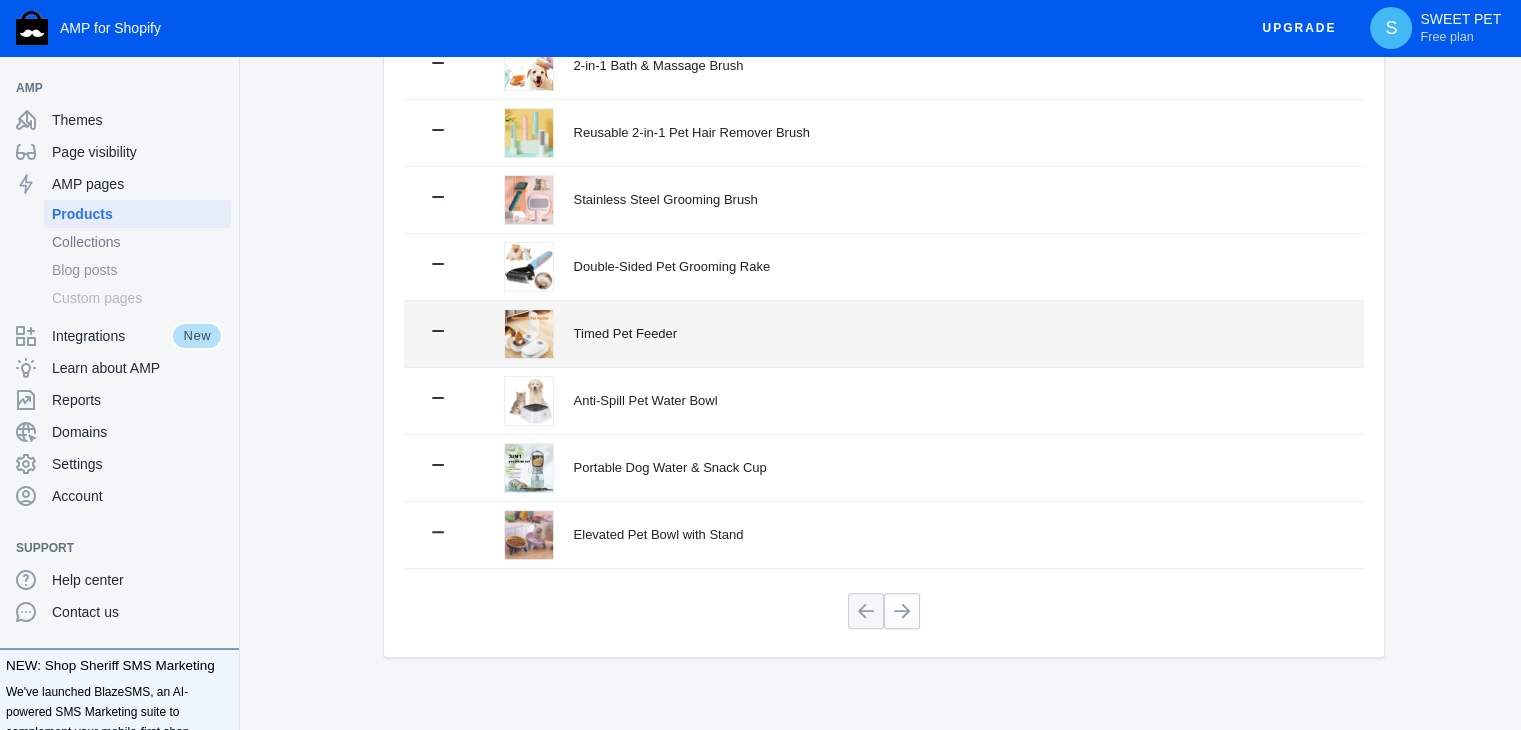 scroll, scrollTop: 448, scrollLeft: 0, axis: vertical 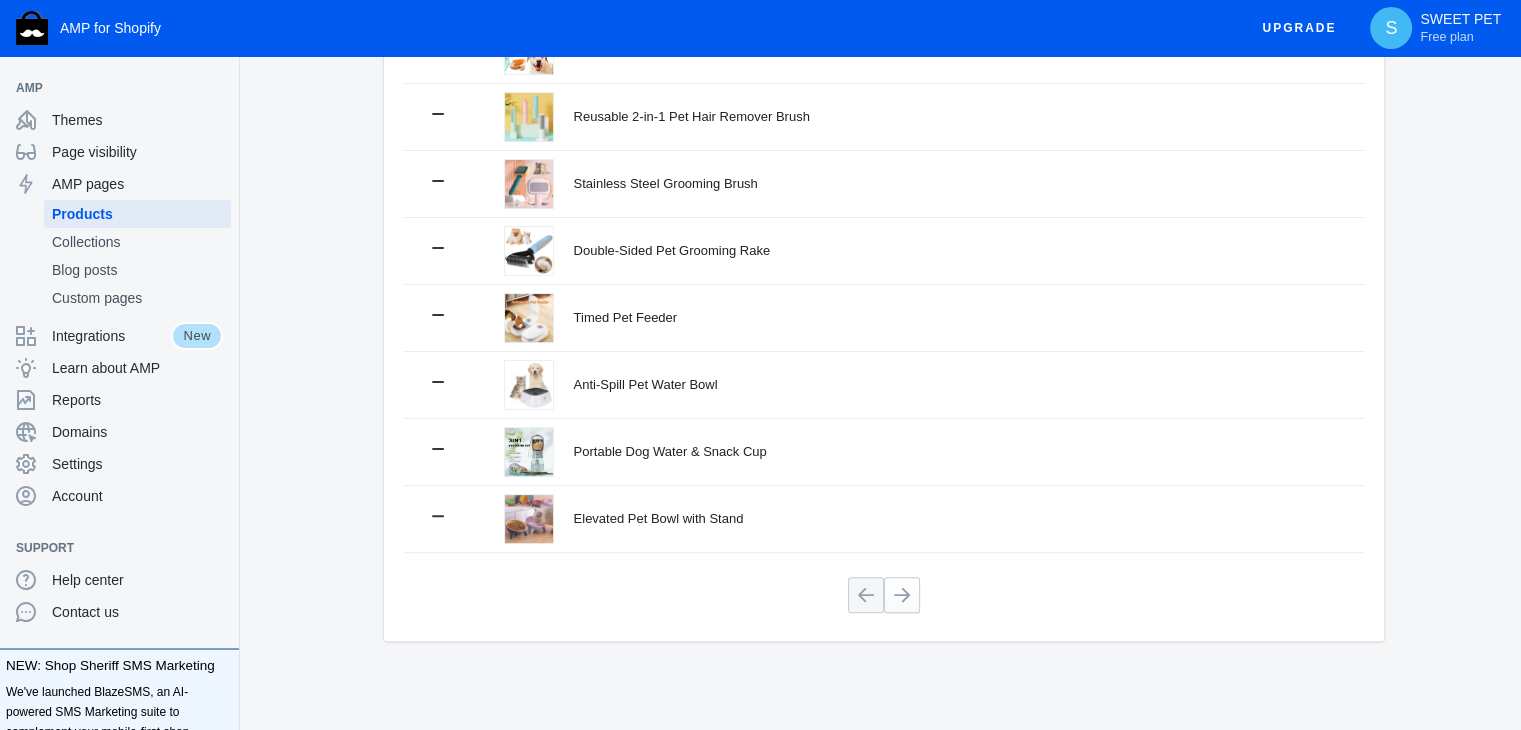 click 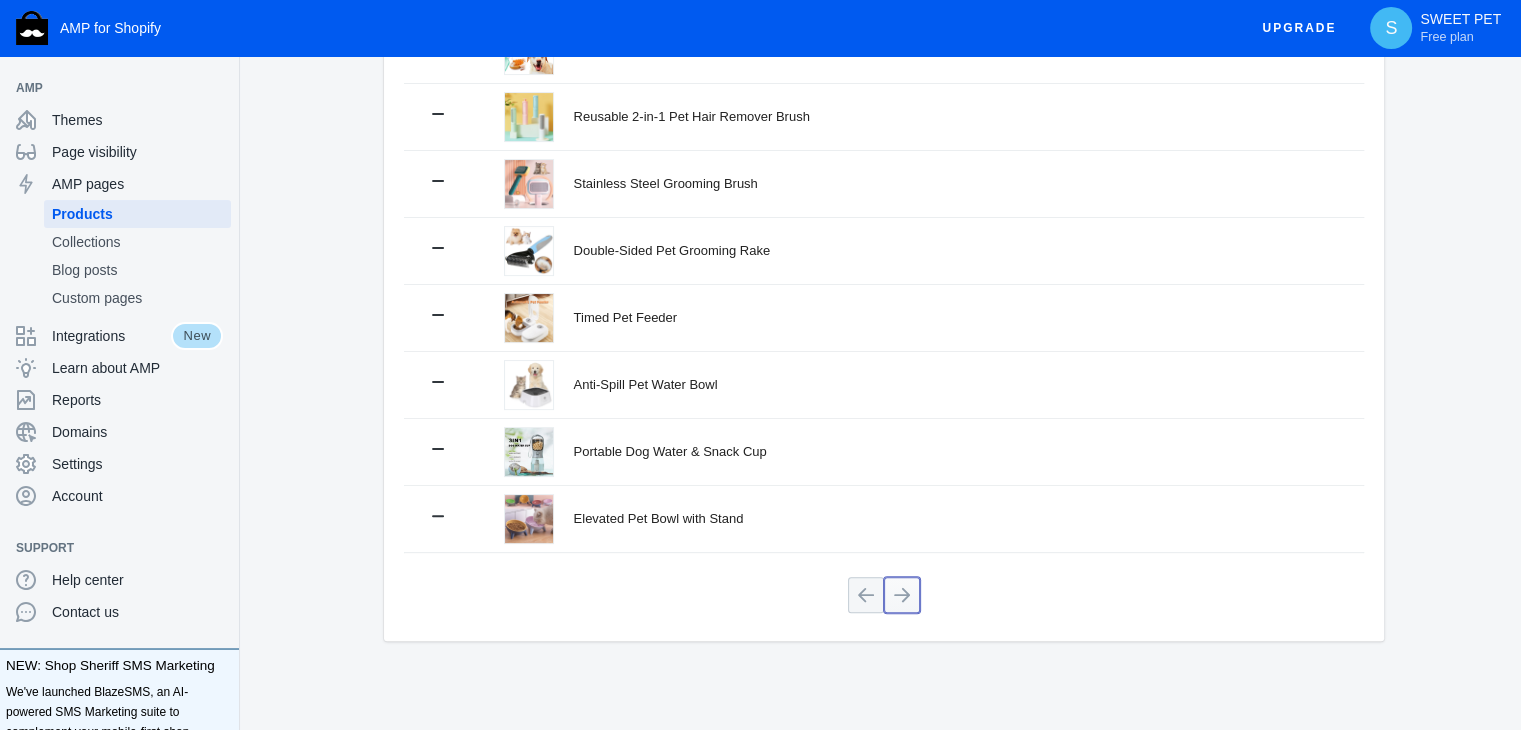 click 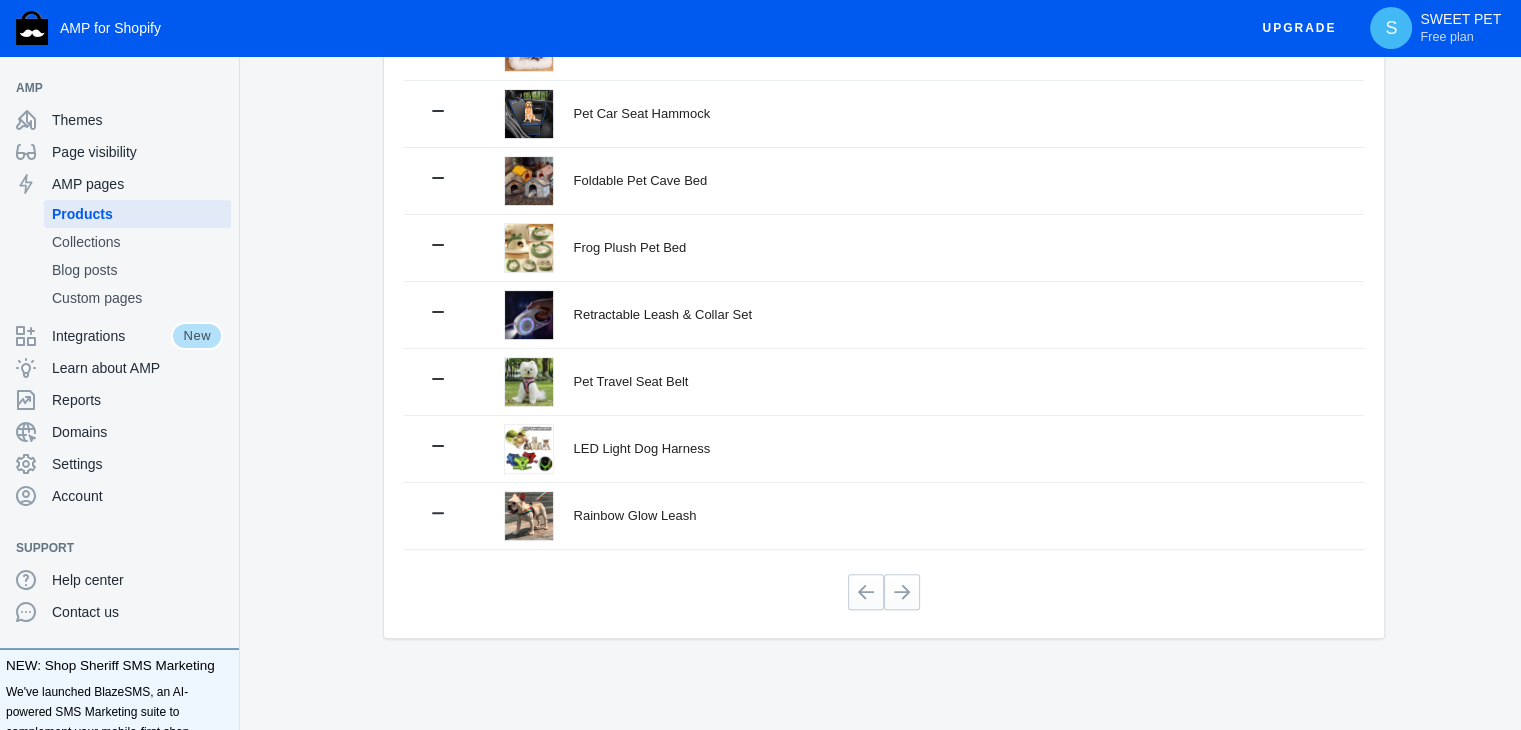 scroll, scrollTop: 448, scrollLeft: 0, axis: vertical 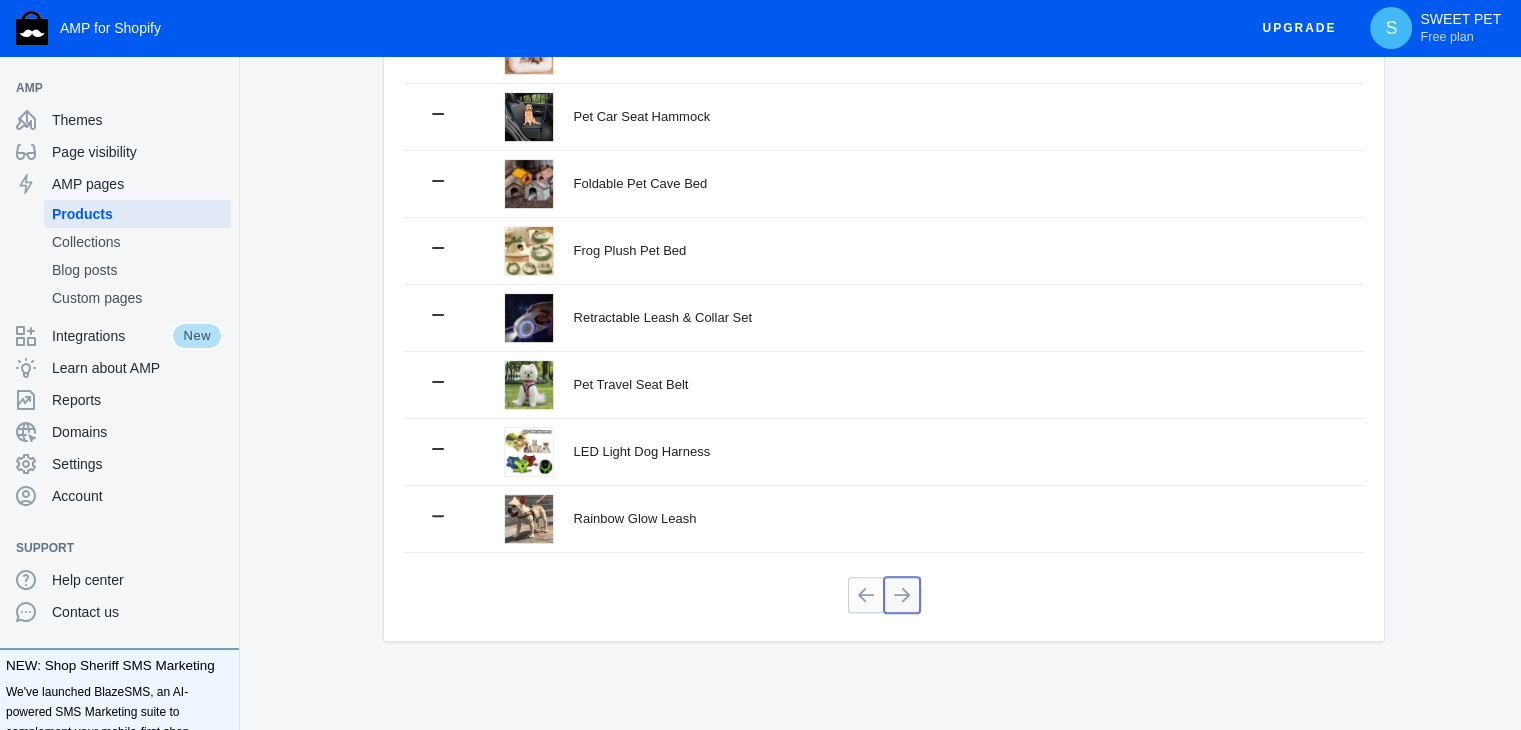 click 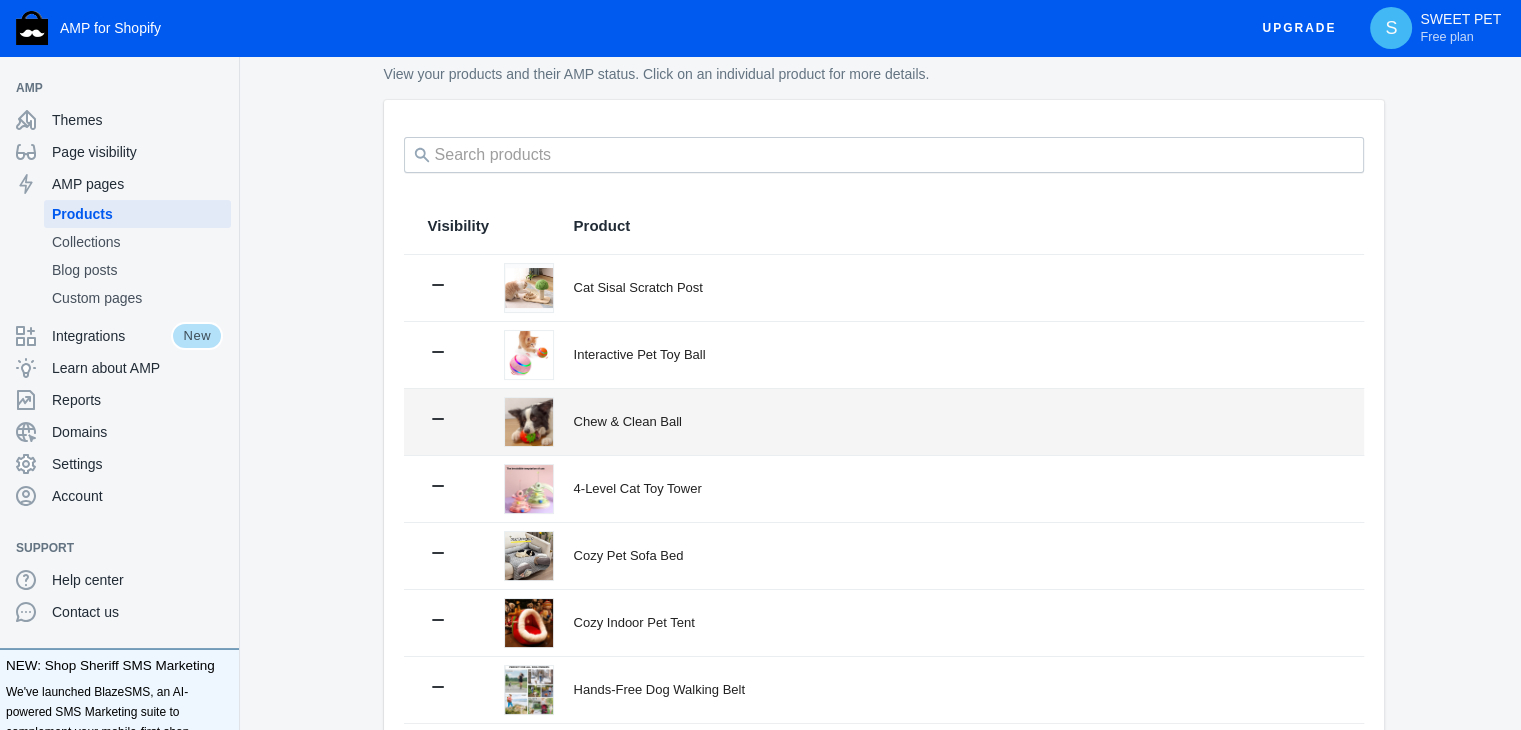 scroll, scrollTop: 0, scrollLeft: 0, axis: both 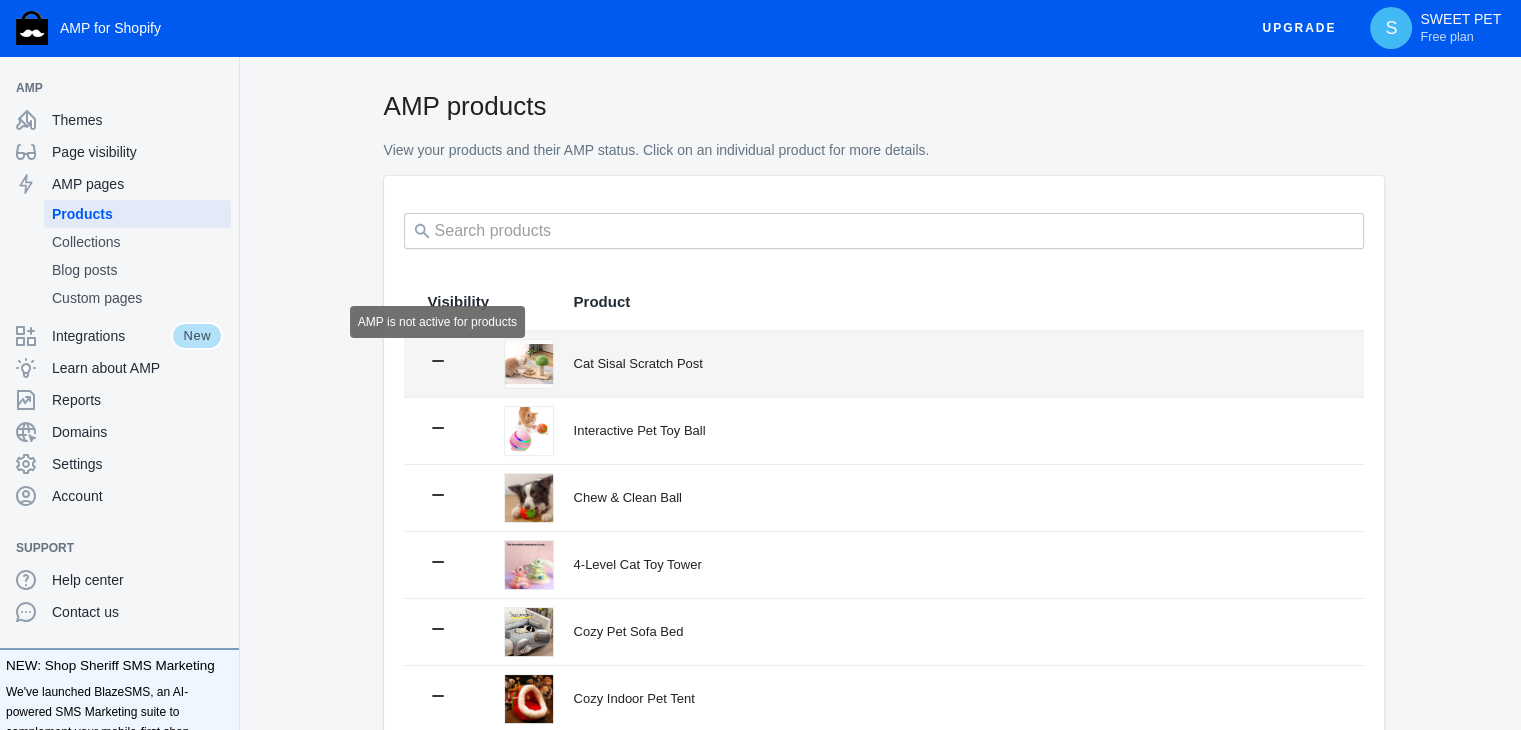 click 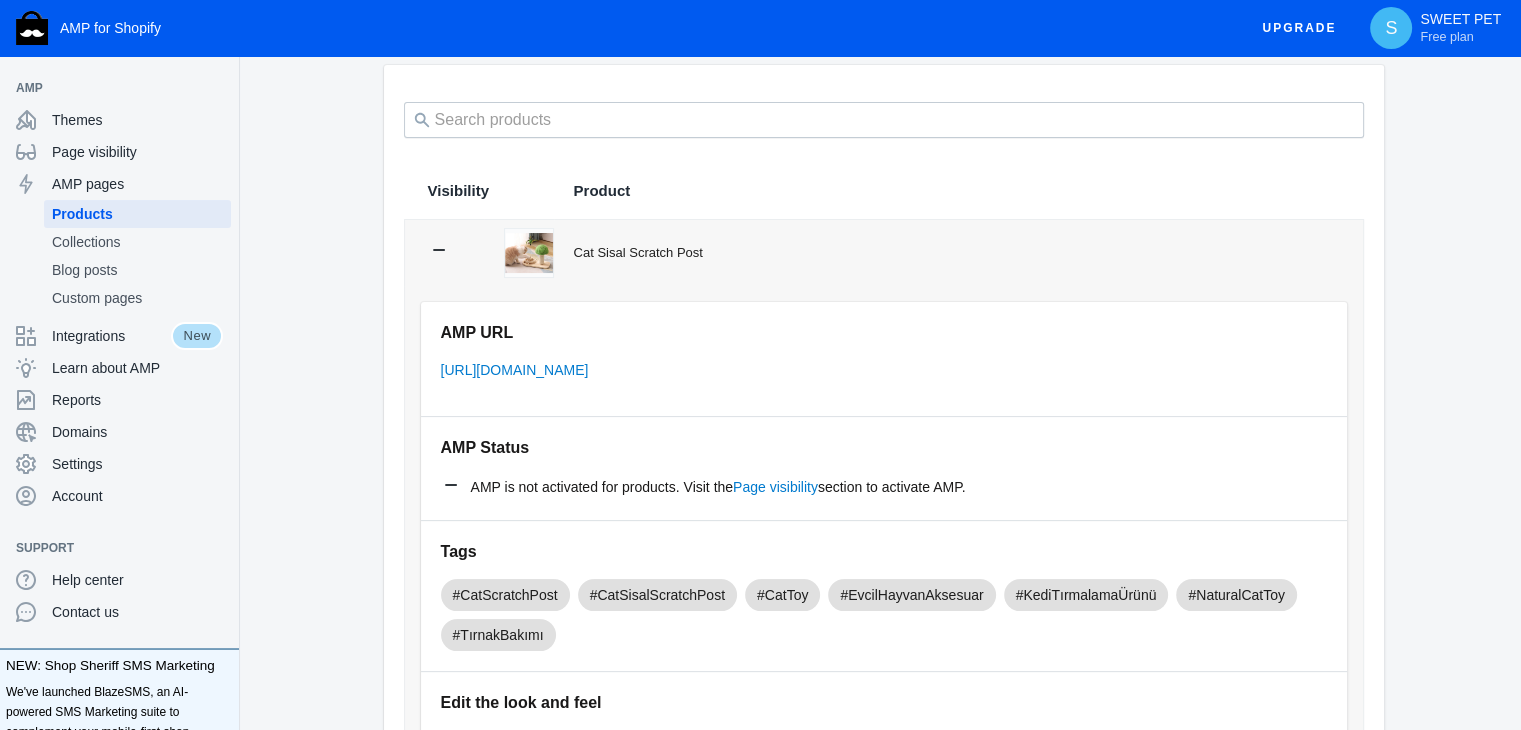 scroll, scrollTop: 0, scrollLeft: 0, axis: both 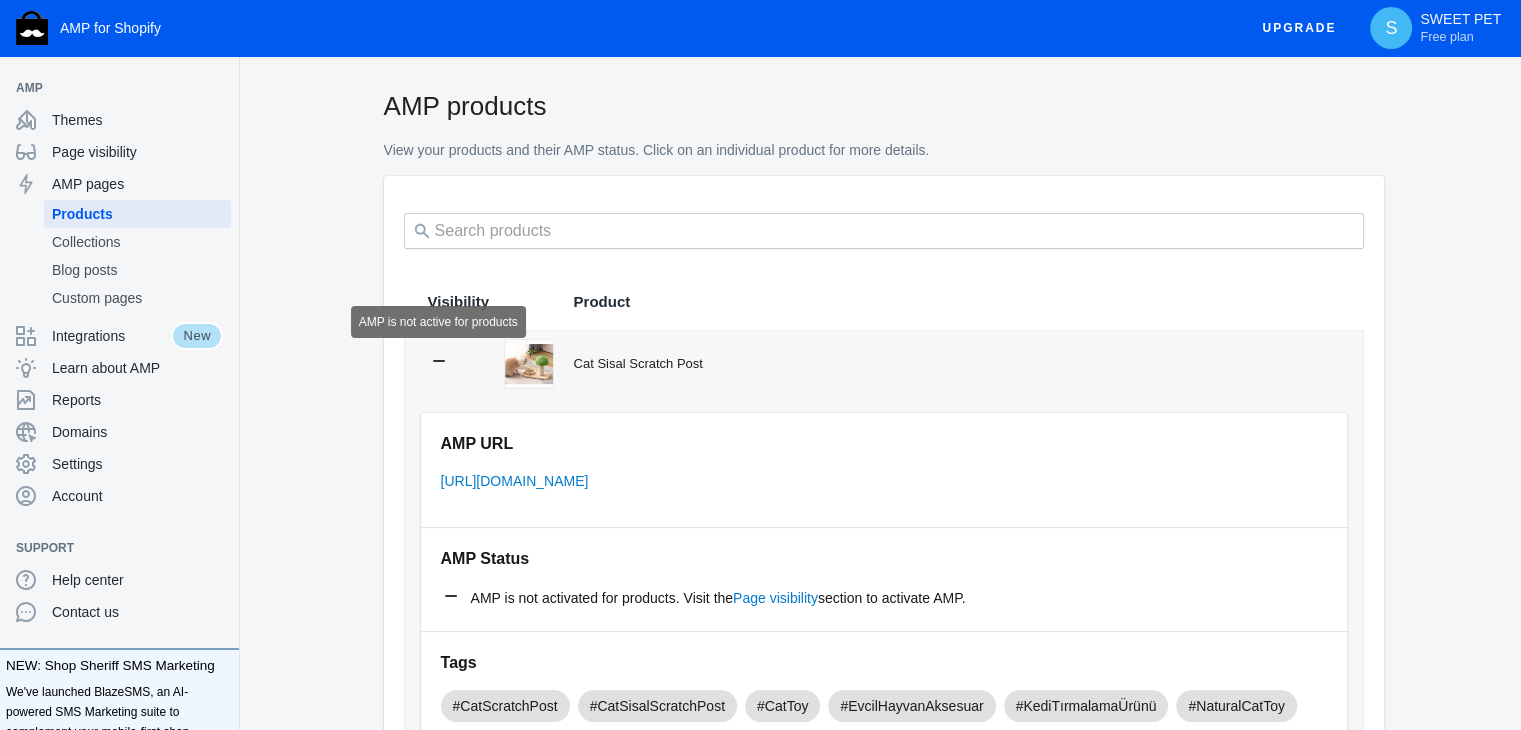 click 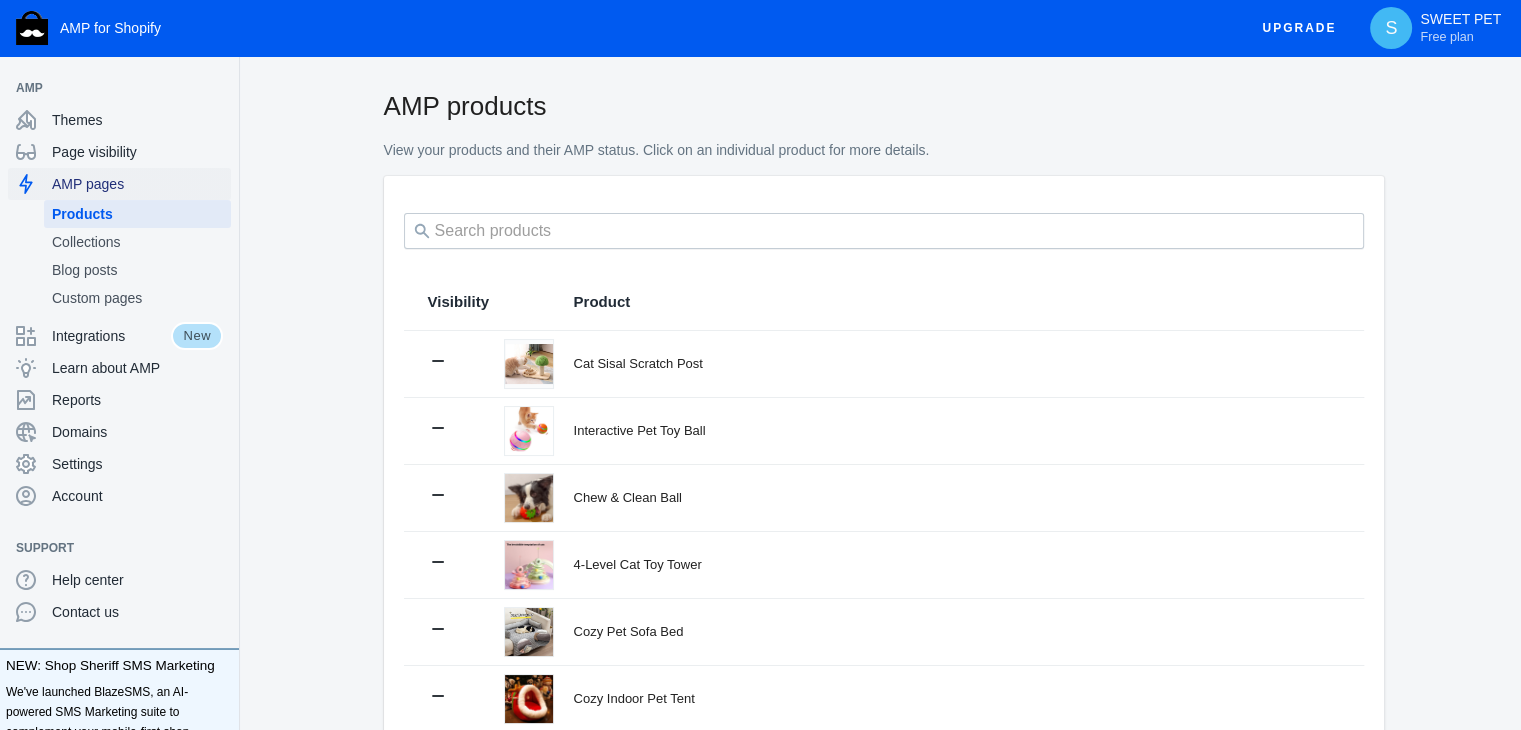 click on "AMP pages" at bounding box center (137, 184) 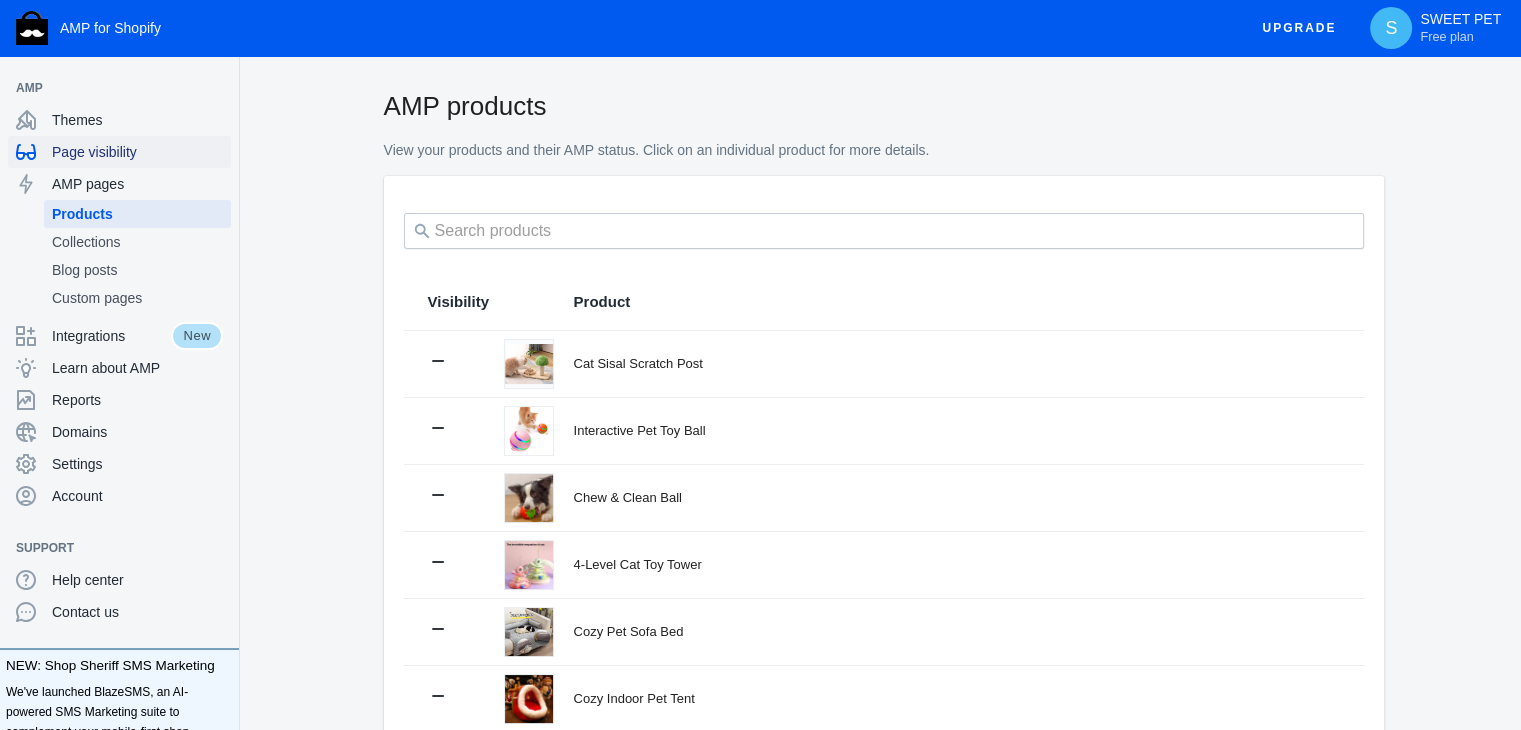 click on "Page visibility" at bounding box center (137, 152) 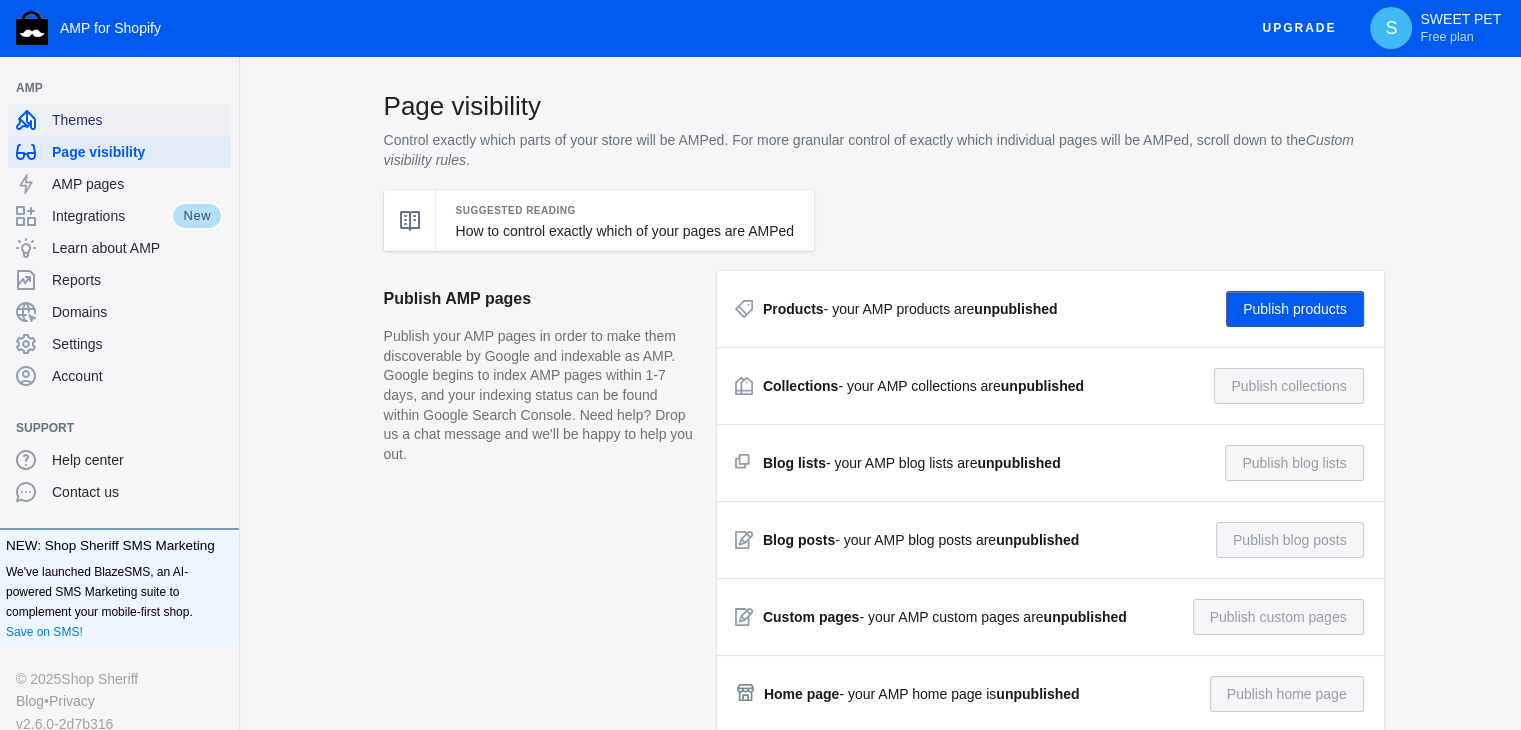 scroll, scrollTop: 0, scrollLeft: 0, axis: both 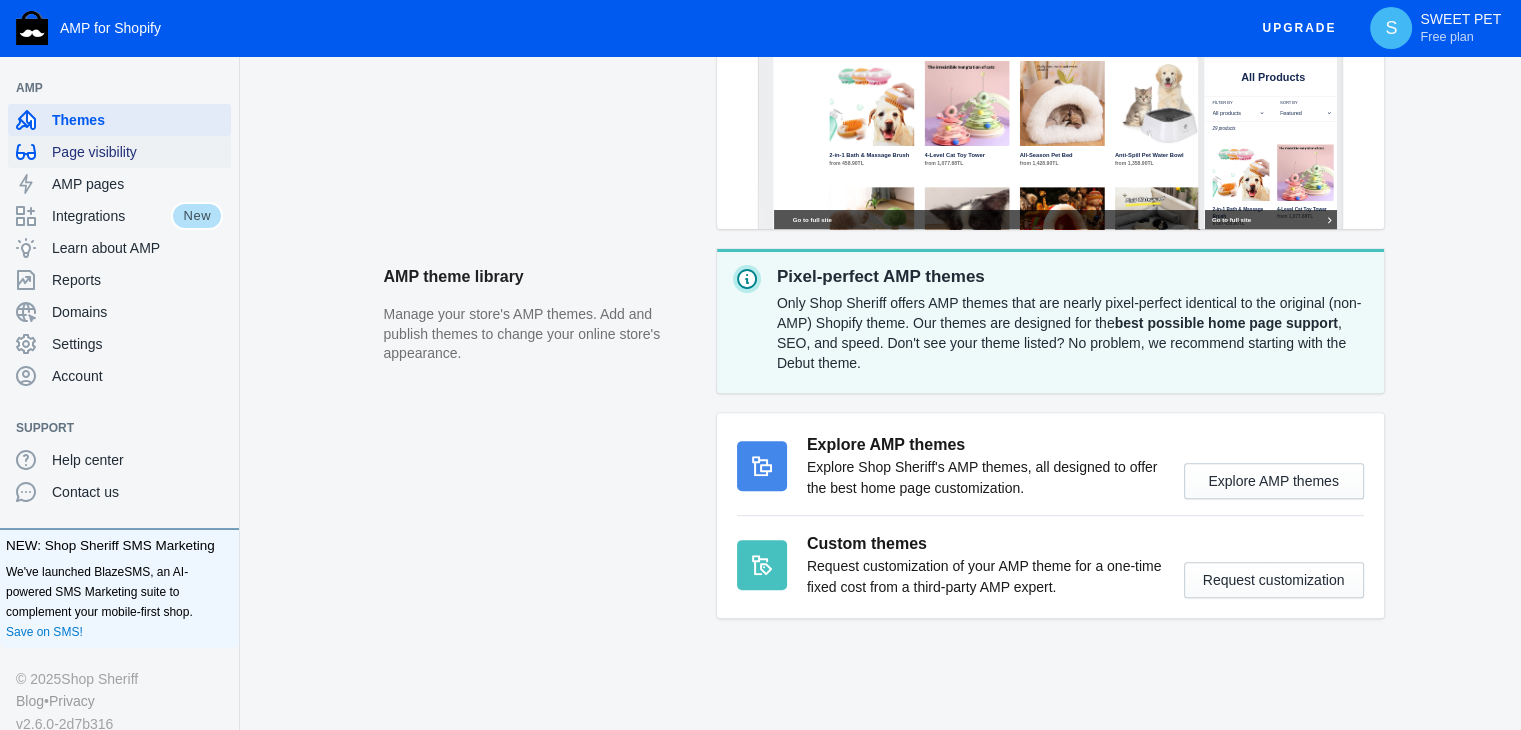 click on "Page visibility" at bounding box center [137, 152] 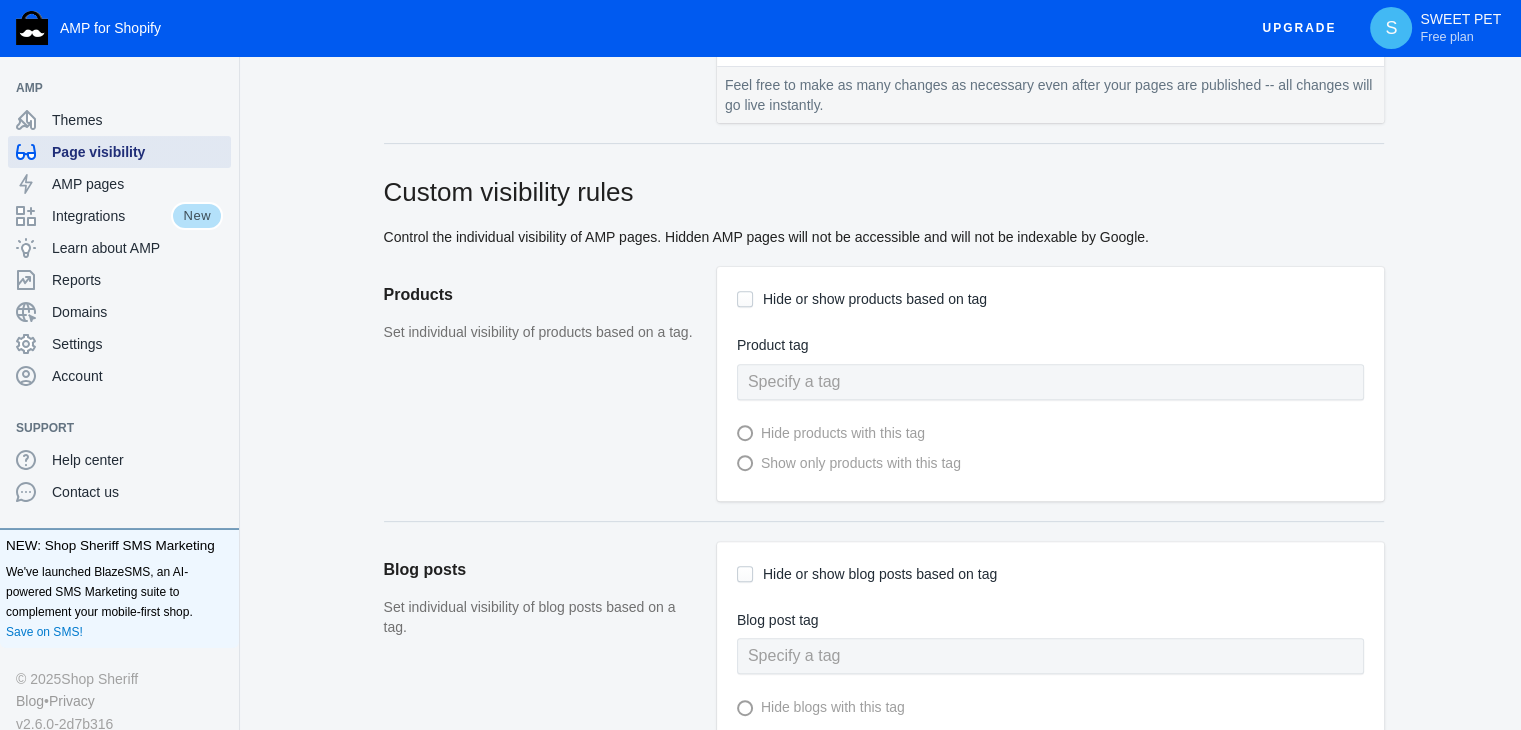 scroll, scrollTop: 0, scrollLeft: 0, axis: both 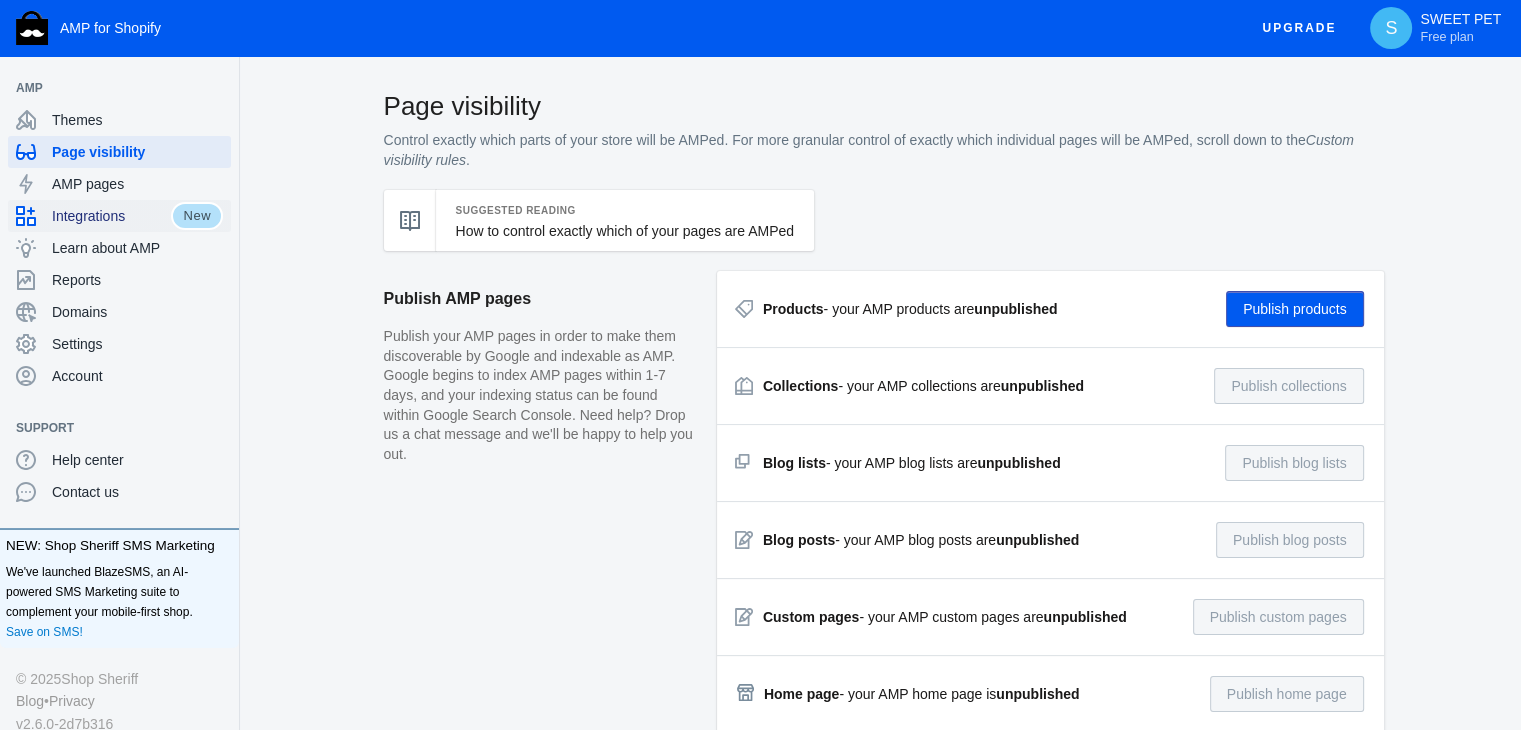 click on "Integrations" at bounding box center [111, 216] 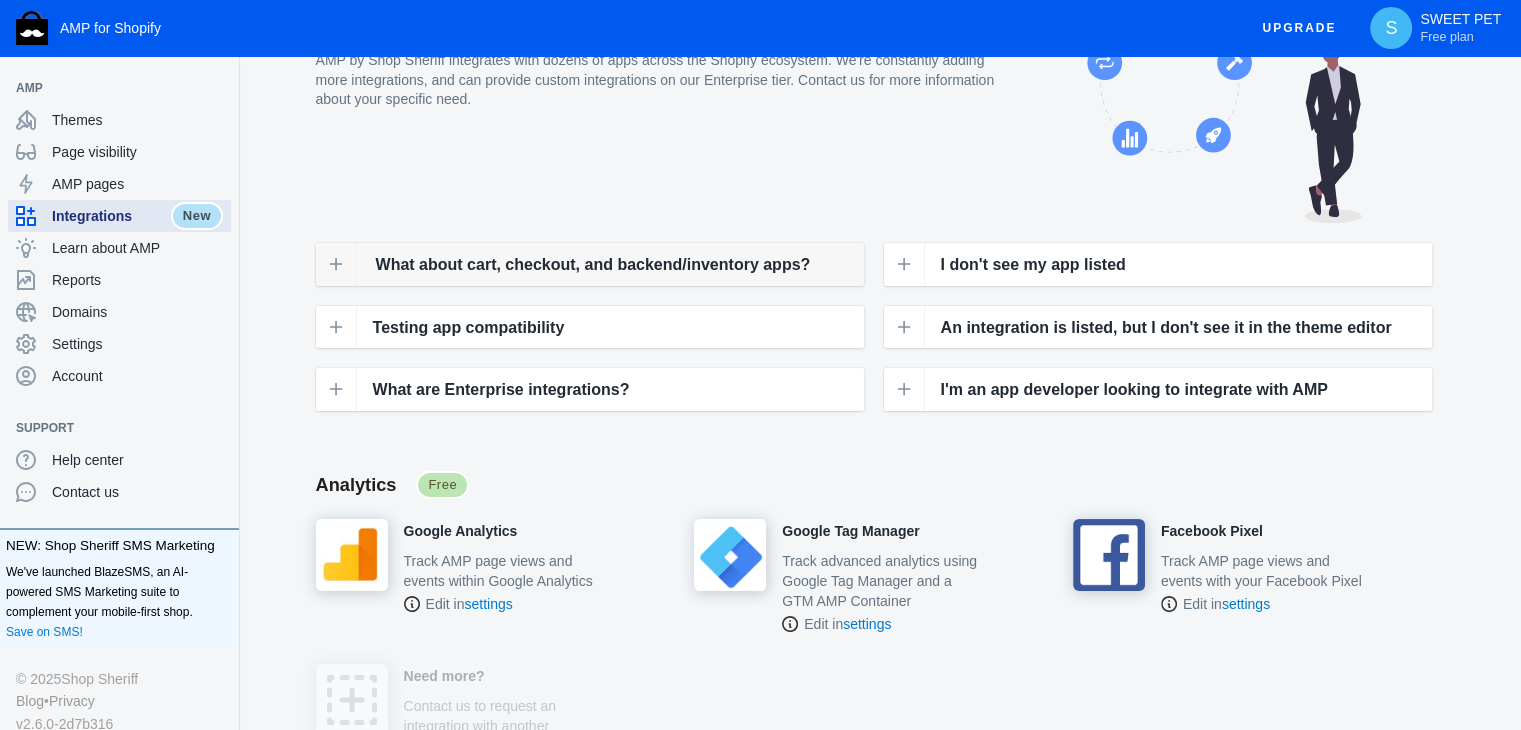scroll, scrollTop: 300, scrollLeft: 0, axis: vertical 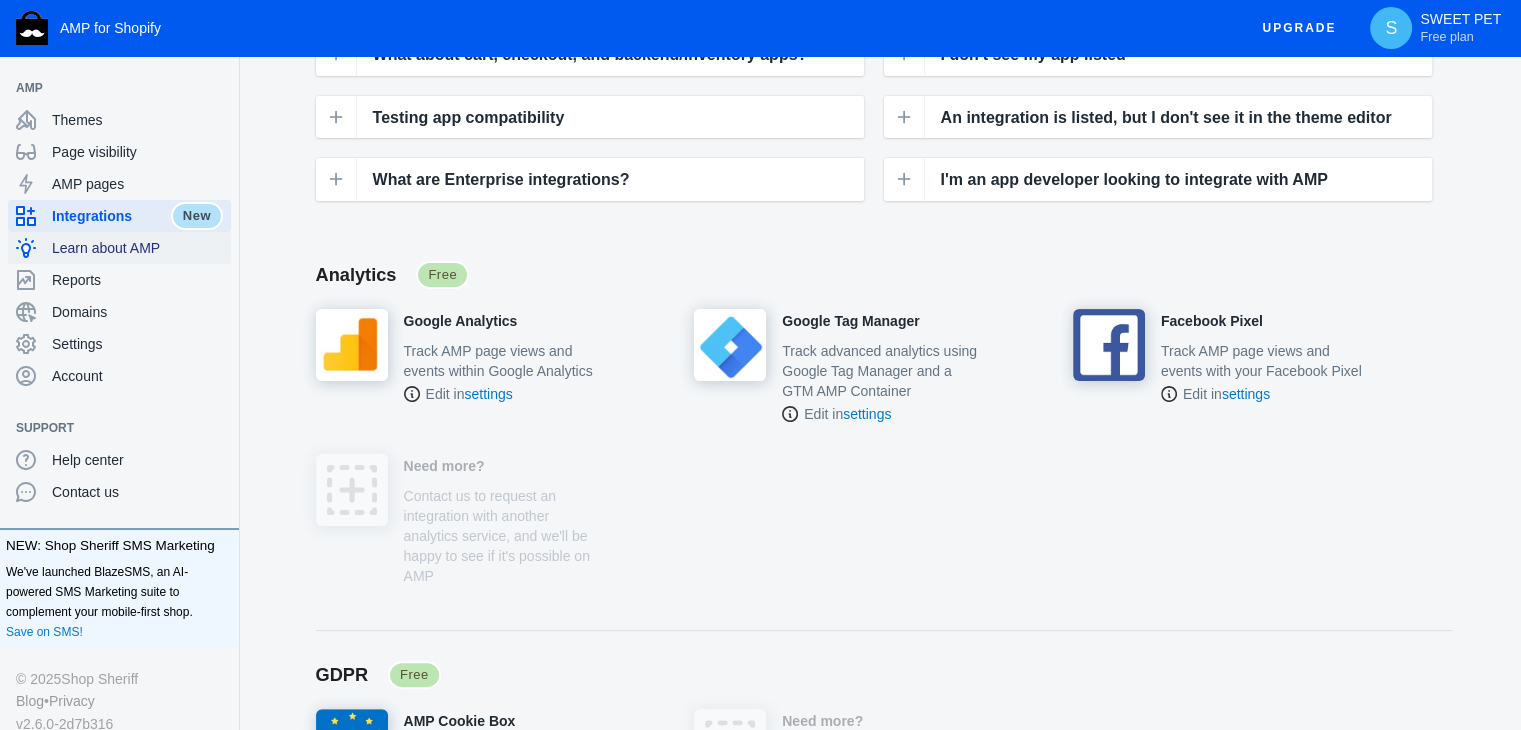 click on "Learn about AMP" 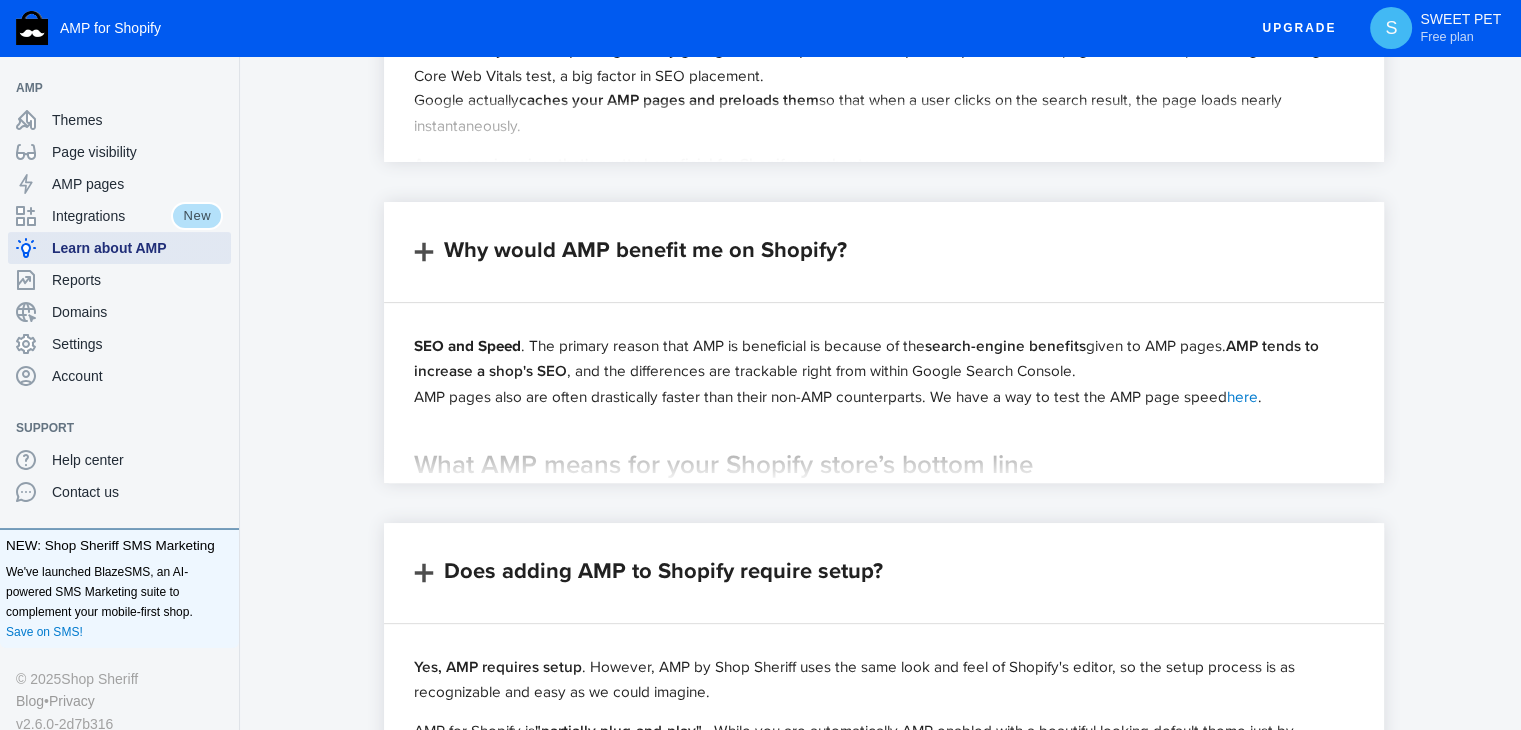 scroll, scrollTop: 600, scrollLeft: 0, axis: vertical 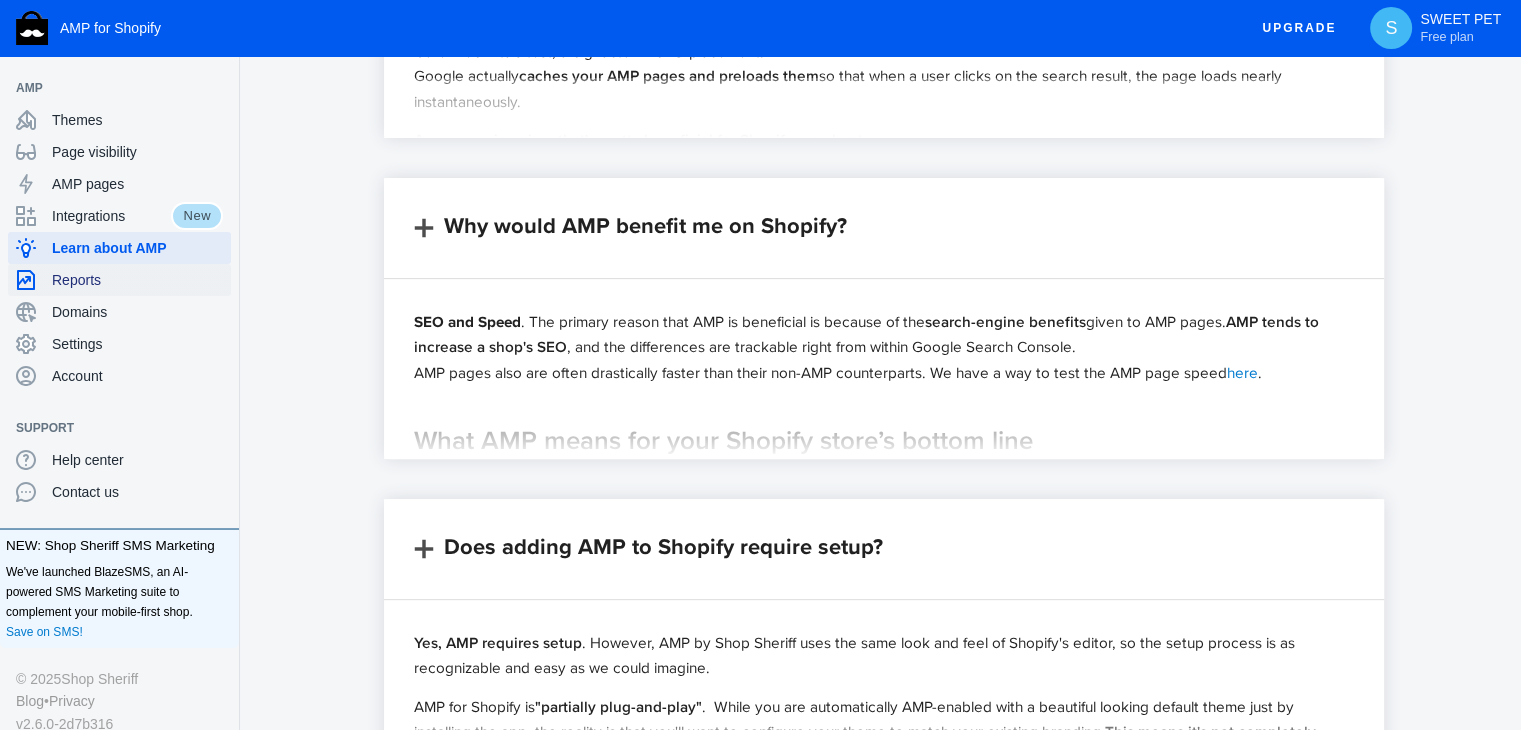 click on "Reports" at bounding box center [137, 280] 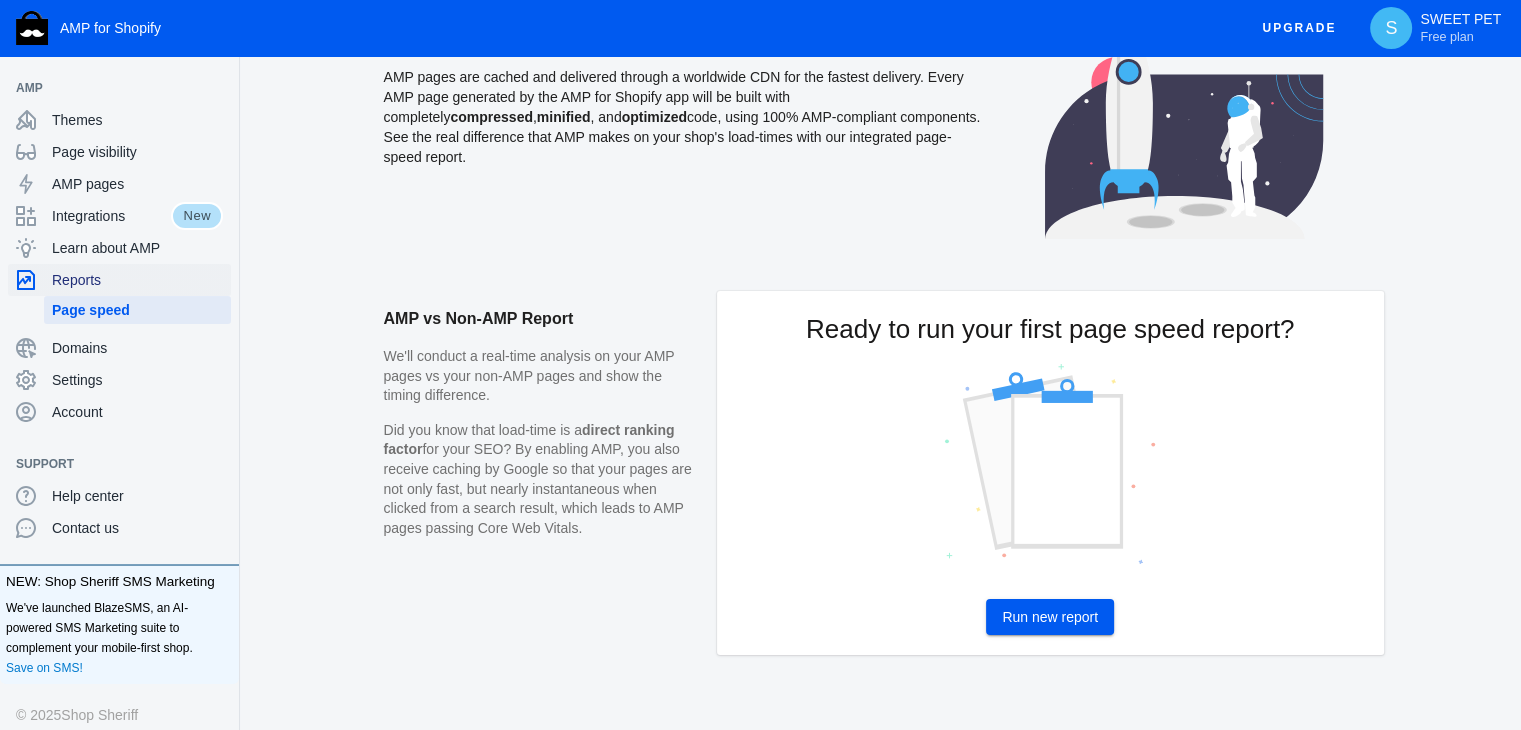 scroll, scrollTop: 0, scrollLeft: 0, axis: both 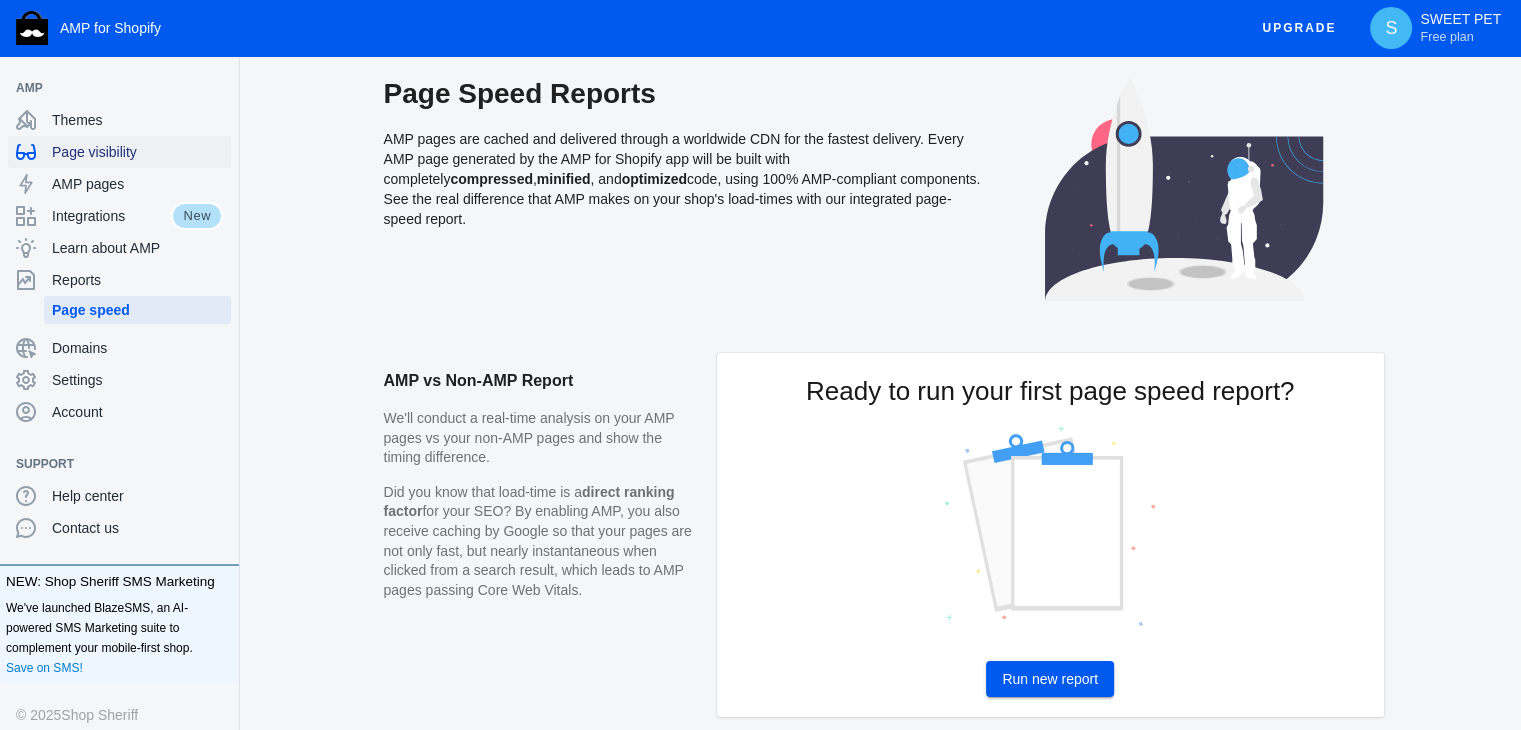 click on "Page visibility" at bounding box center (137, 152) 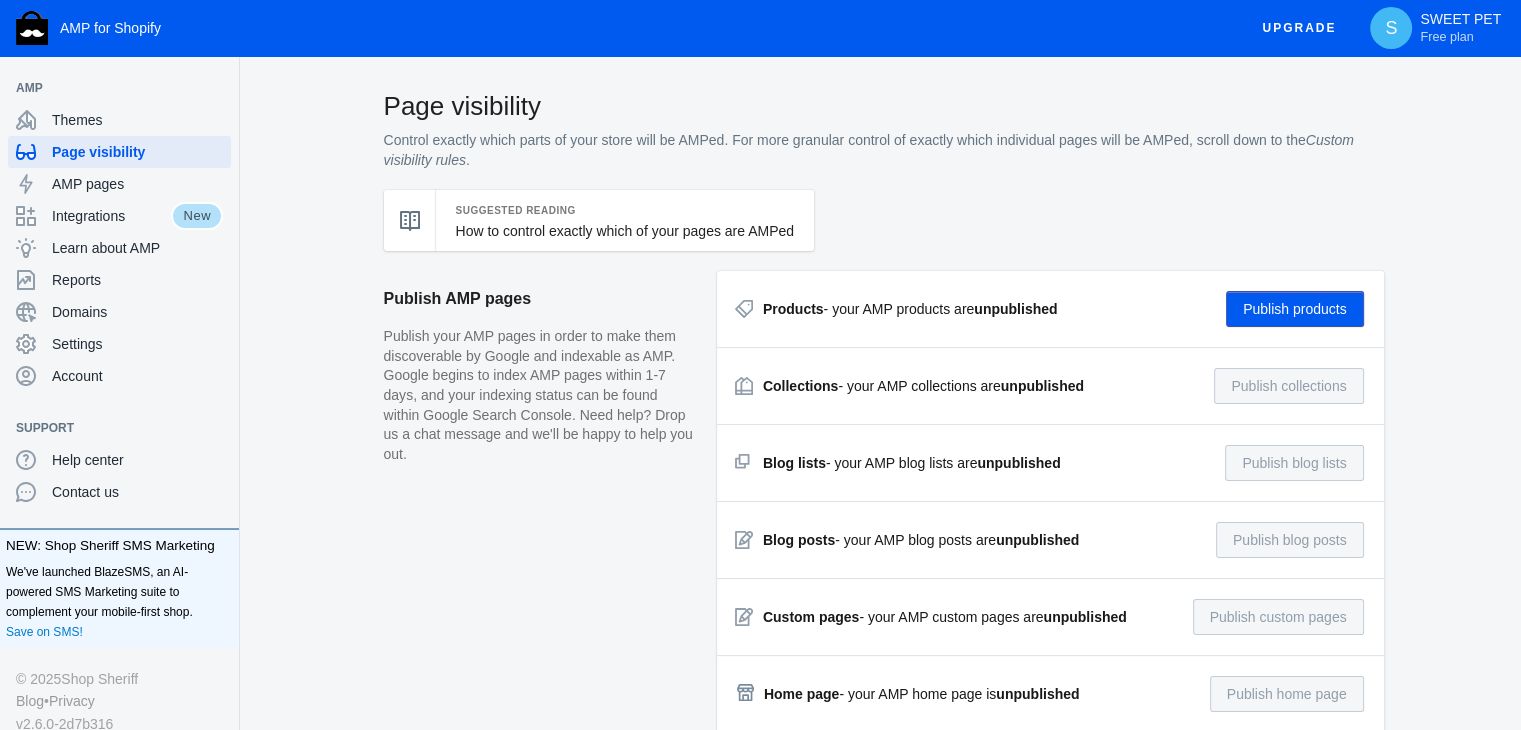 click on "Publish products" 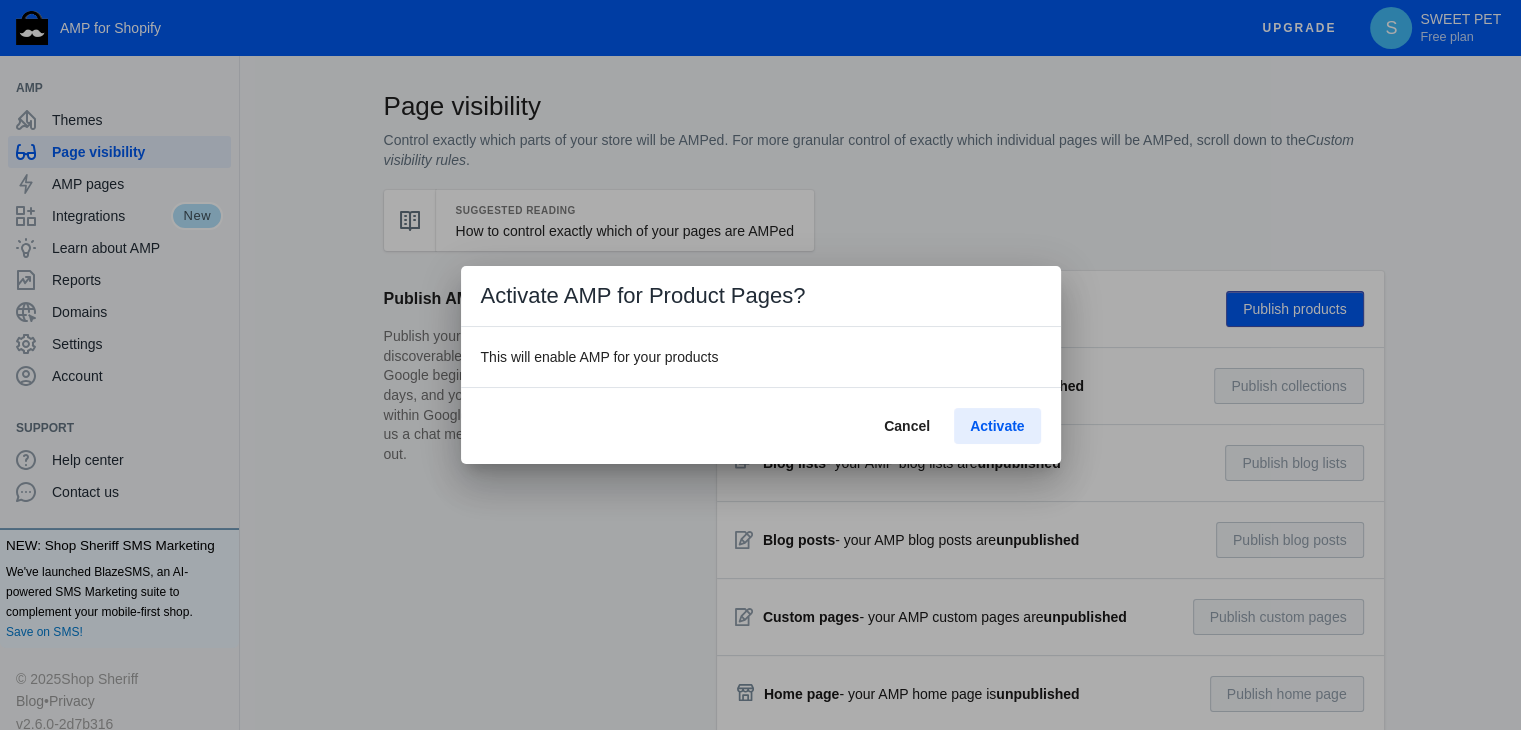 click on "Activate" at bounding box center (997, 426) 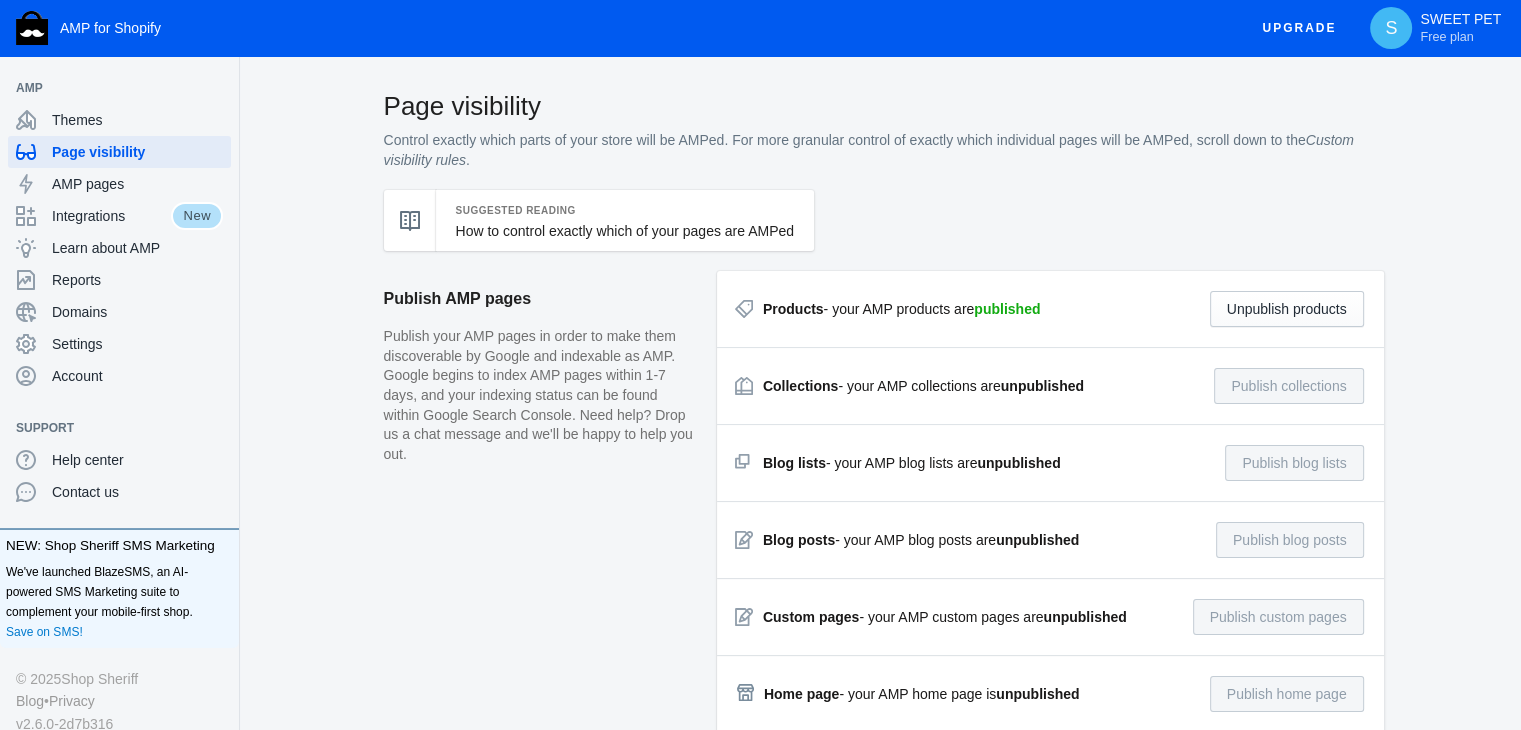 drag, startPoint x: 754, startPoint y: 311, endPoint x: 1079, endPoint y: 315, distance: 325.02463 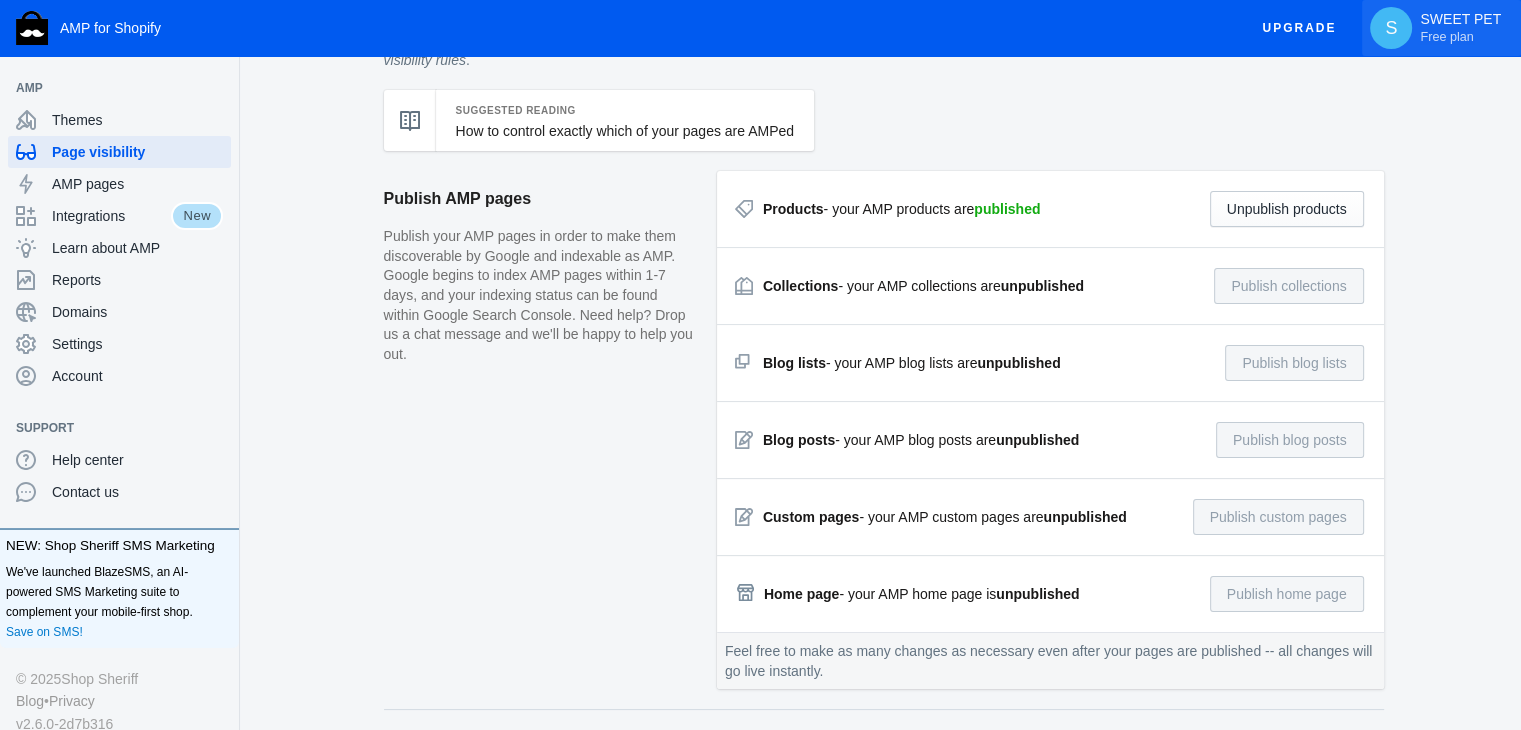 click on "Free plan" at bounding box center (1446, 37) 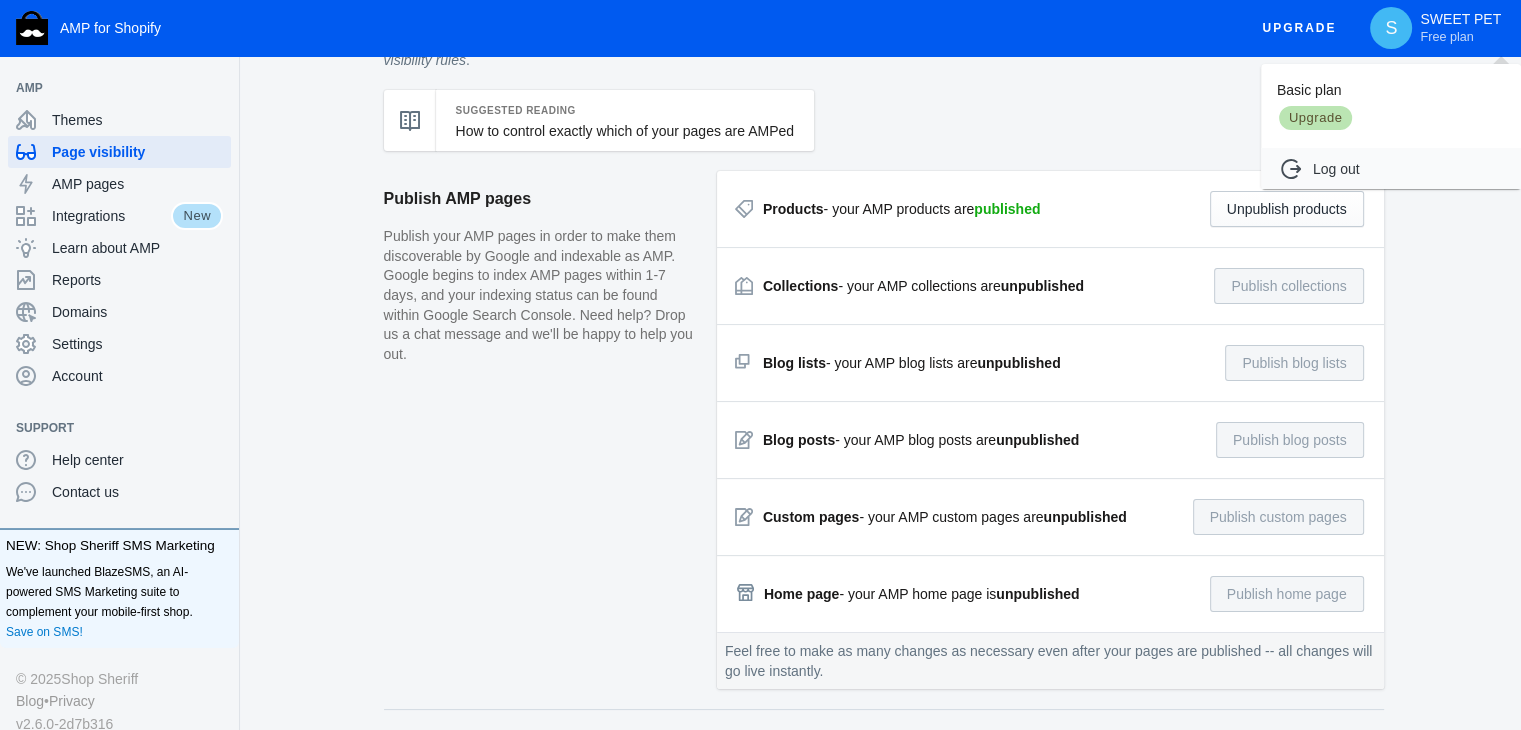 click at bounding box center (760, 365) 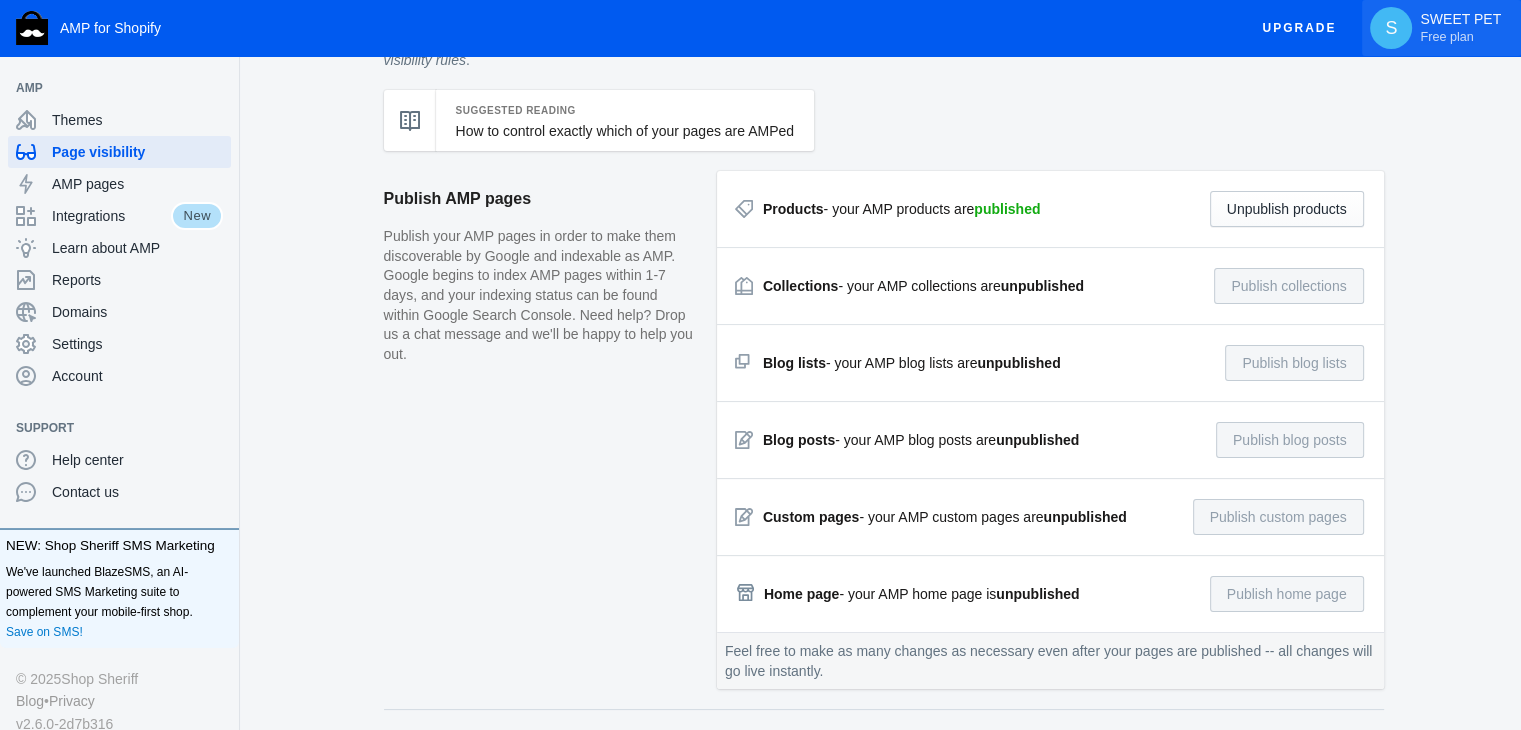 click on "Free plan" at bounding box center [1446, 37] 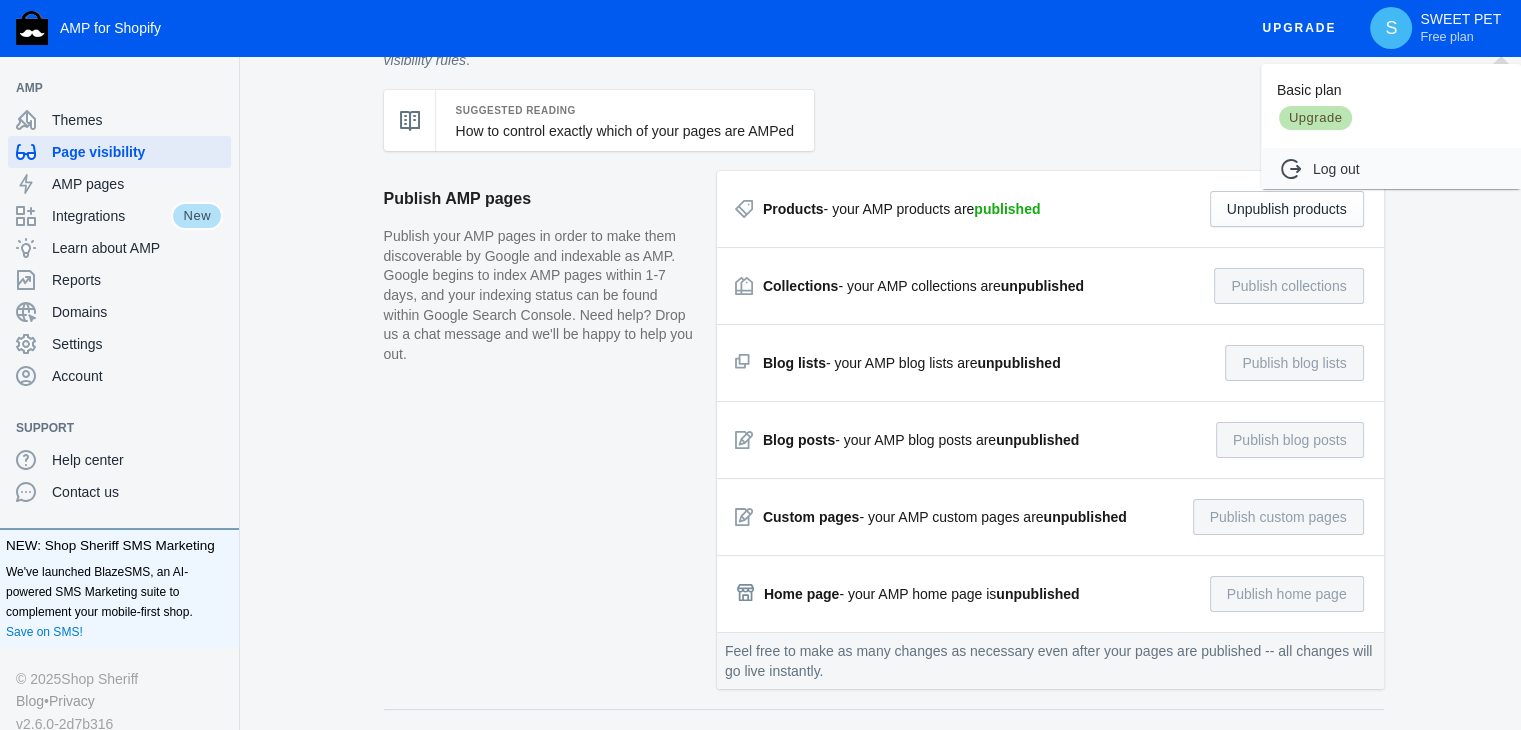 click on "Upgrade" at bounding box center (1315, 118) 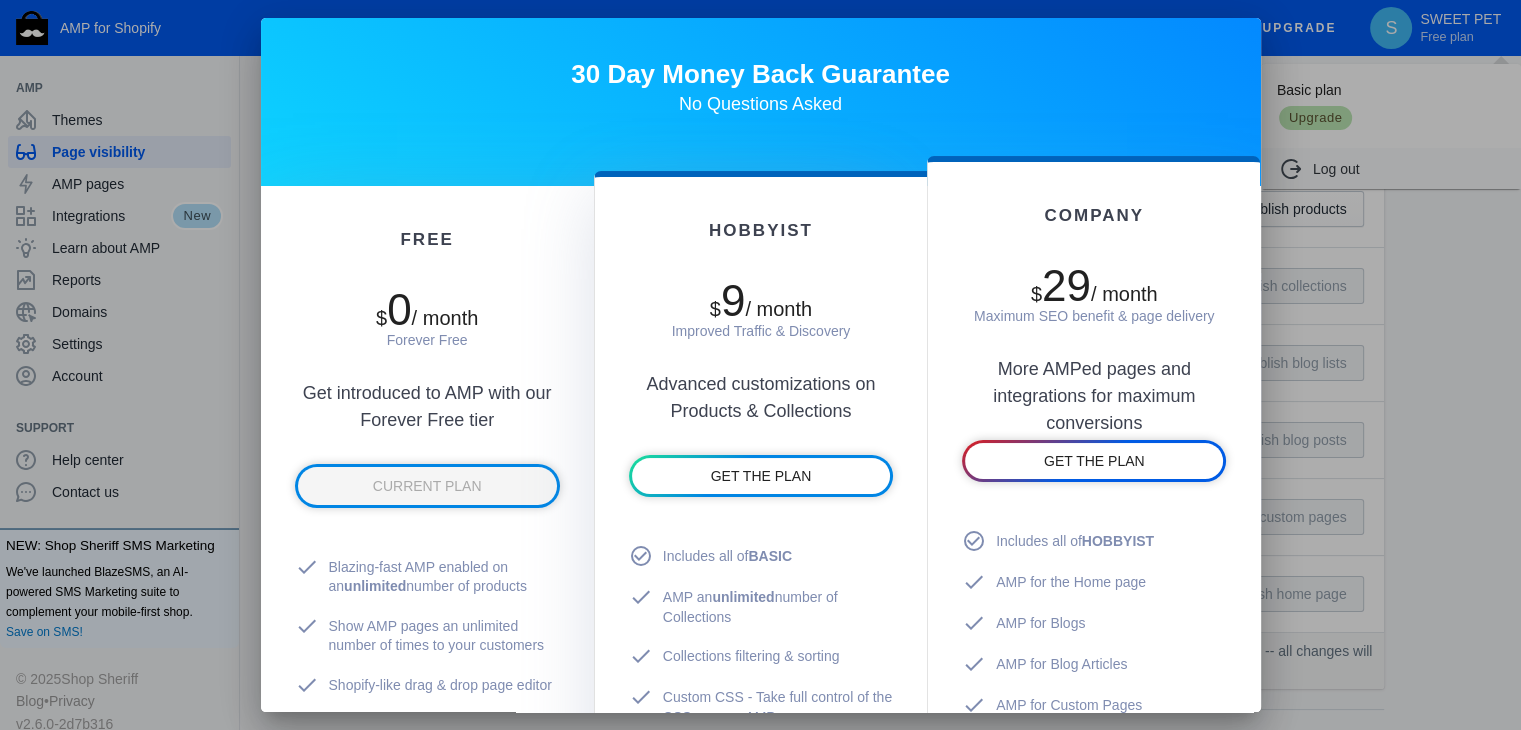 scroll, scrollTop: 0, scrollLeft: 0, axis: both 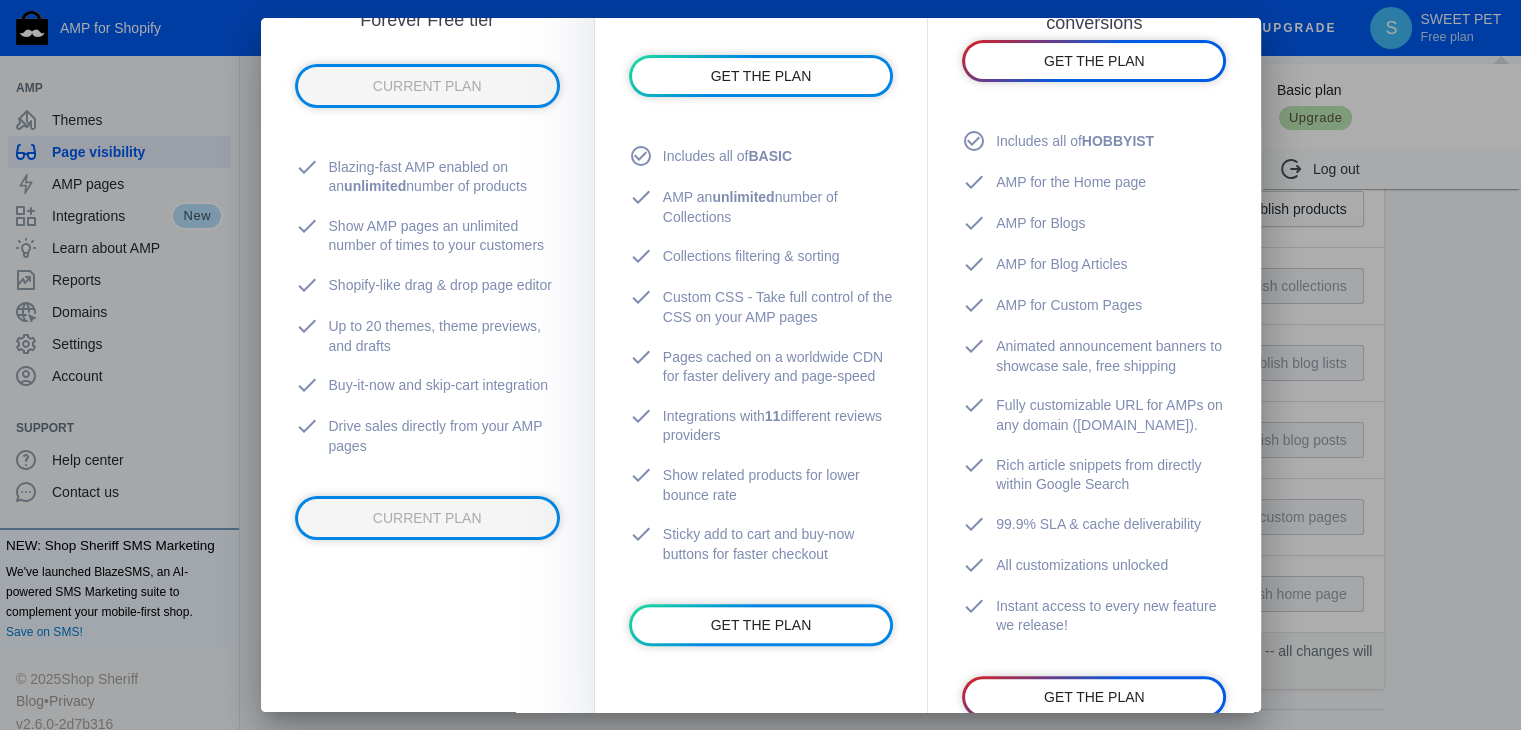 click at bounding box center (760, 365) 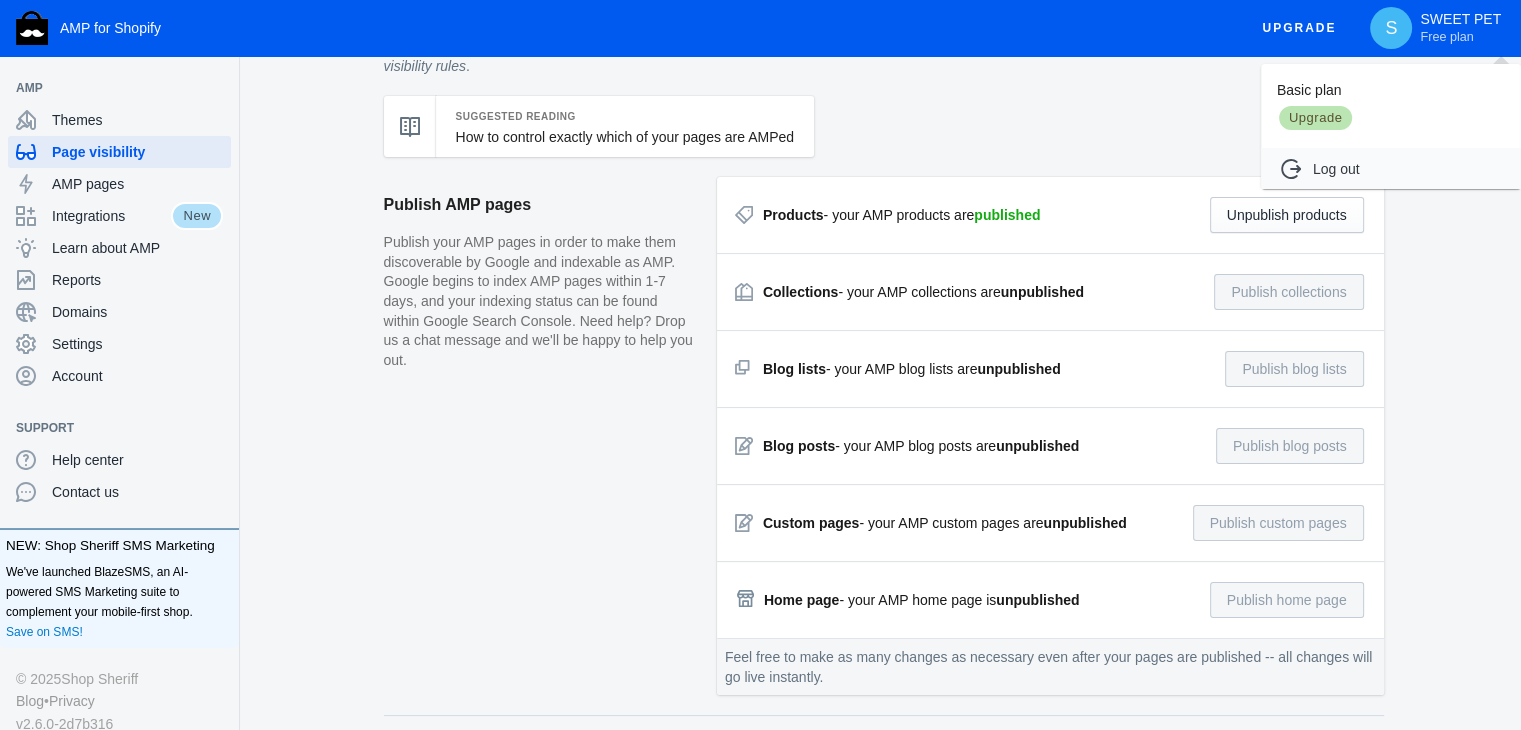 scroll, scrollTop: 0, scrollLeft: 0, axis: both 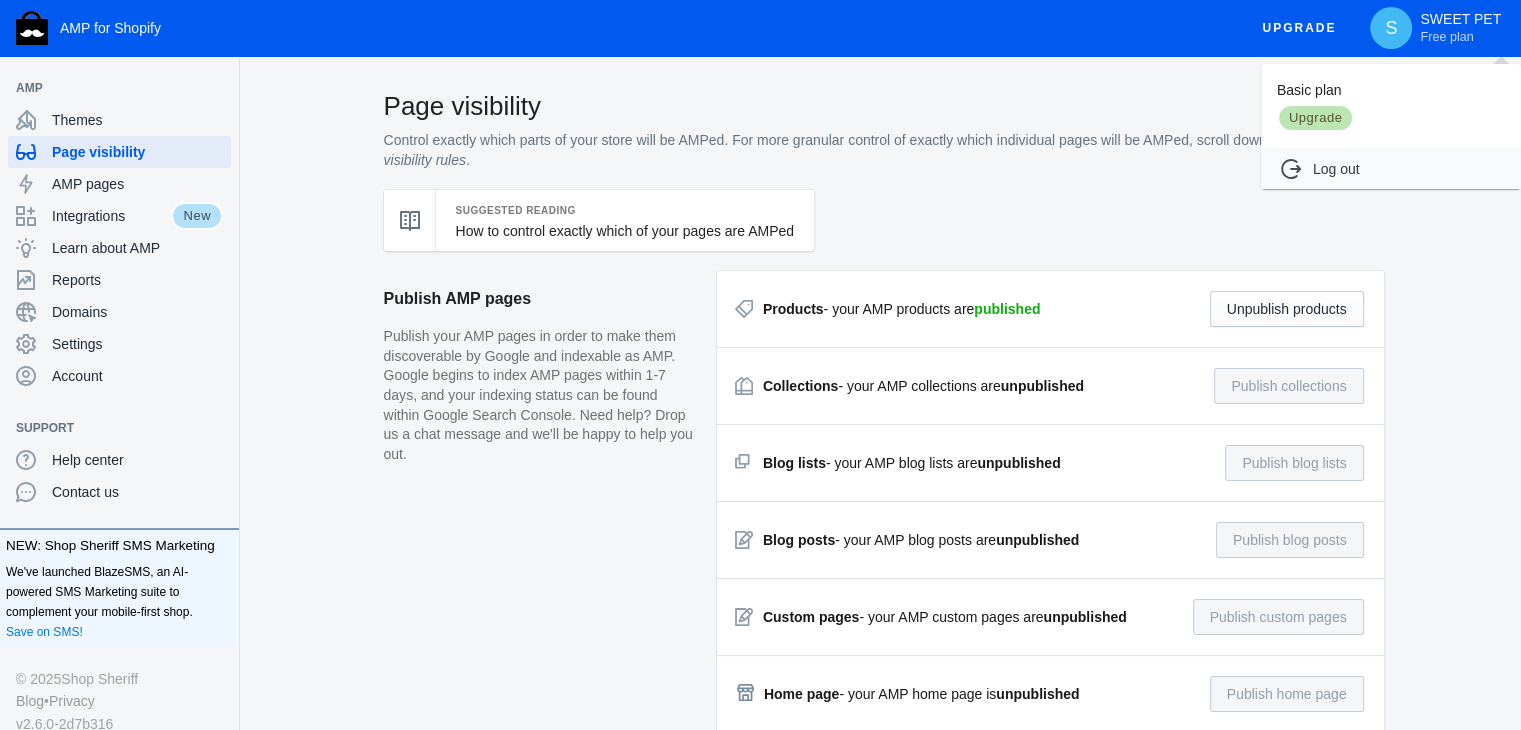click at bounding box center (760, 365) 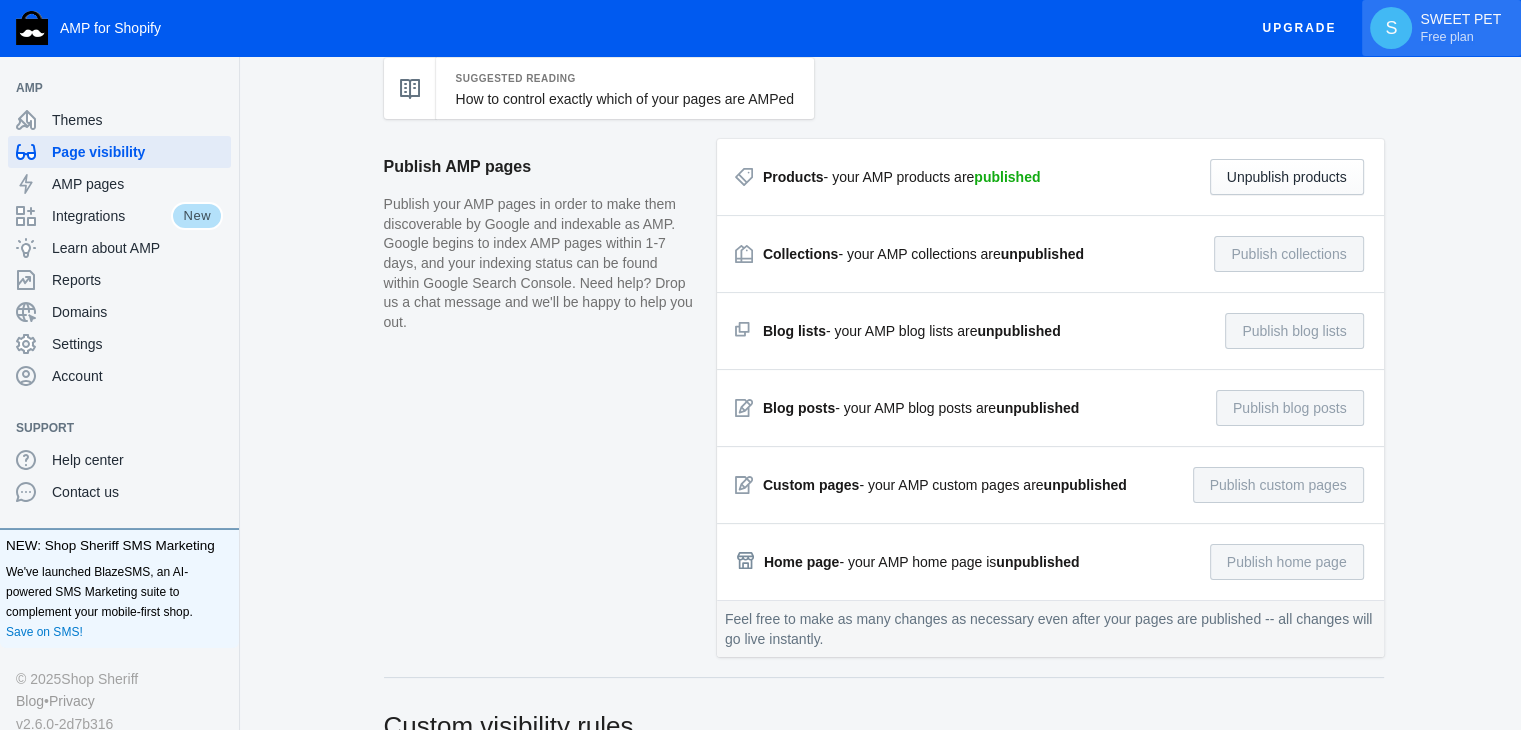scroll, scrollTop: 100, scrollLeft: 0, axis: vertical 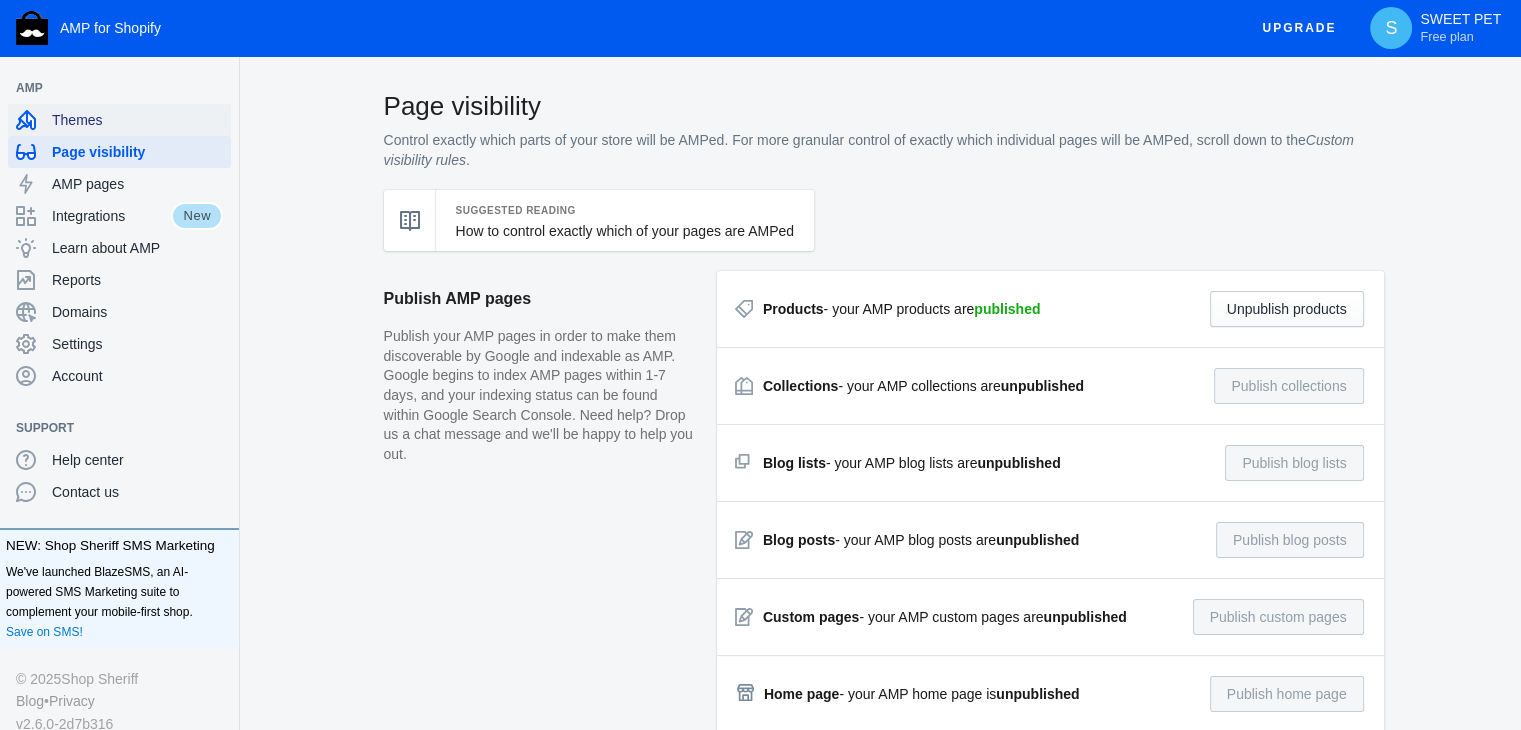 click on "Themes" 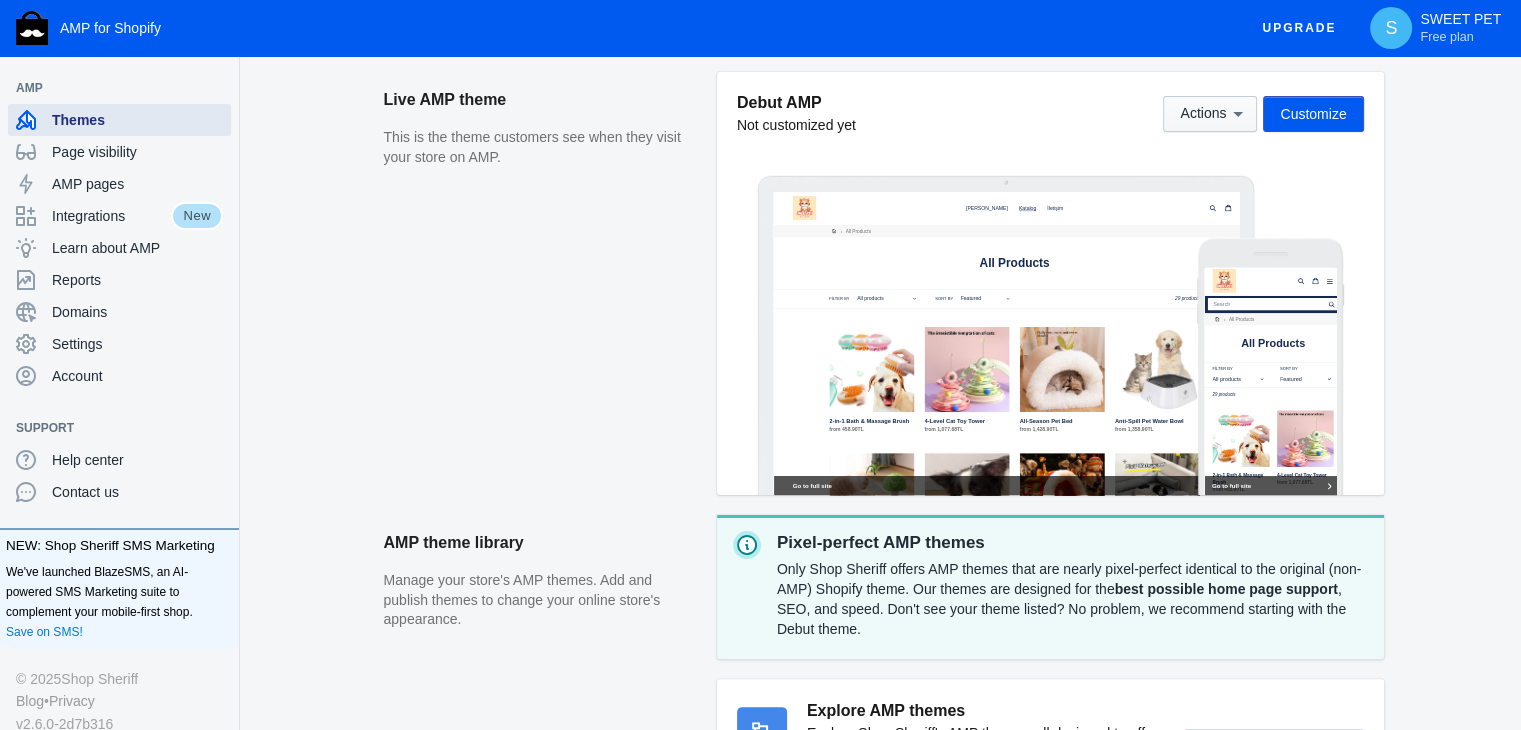 scroll, scrollTop: 0, scrollLeft: 0, axis: both 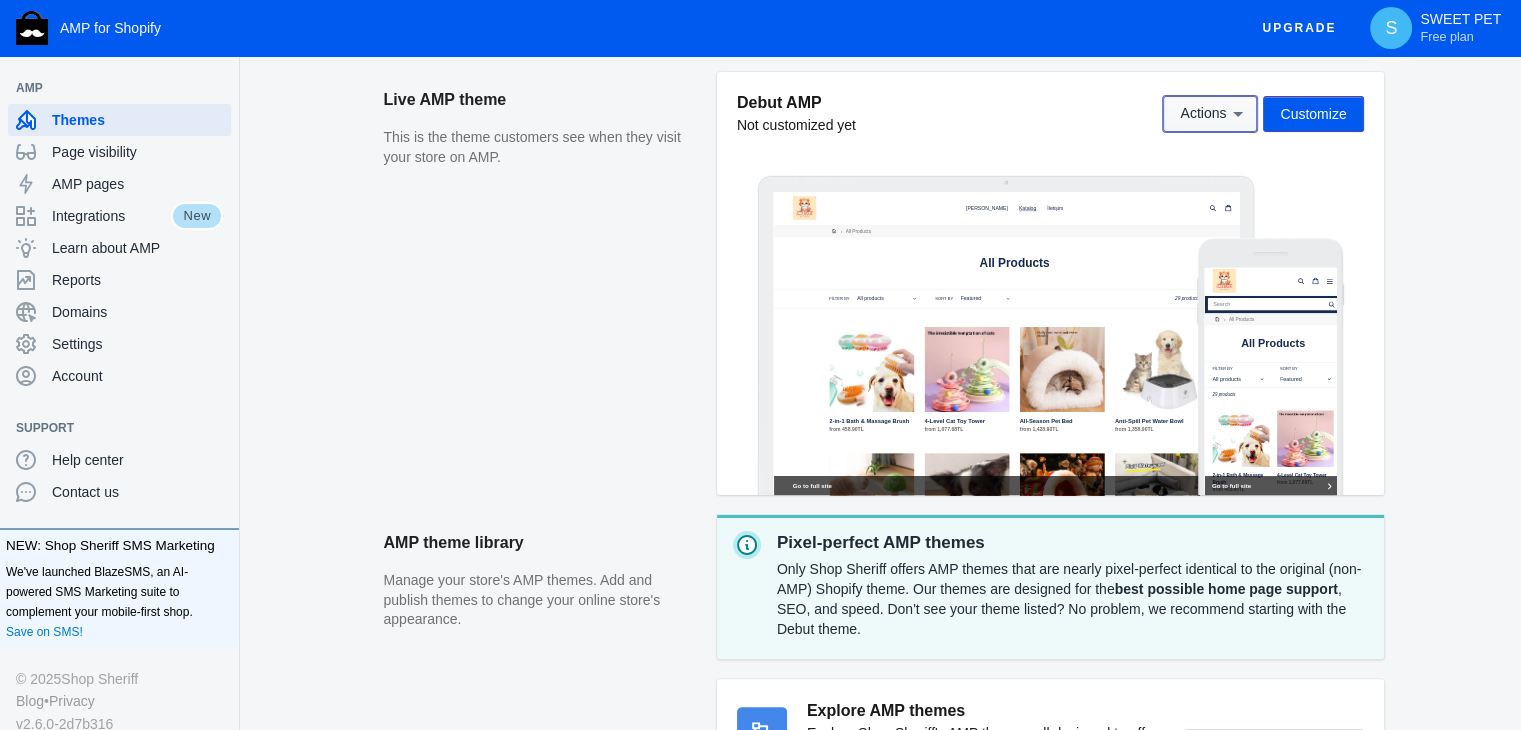 click on "Actions" at bounding box center [1210, 114] 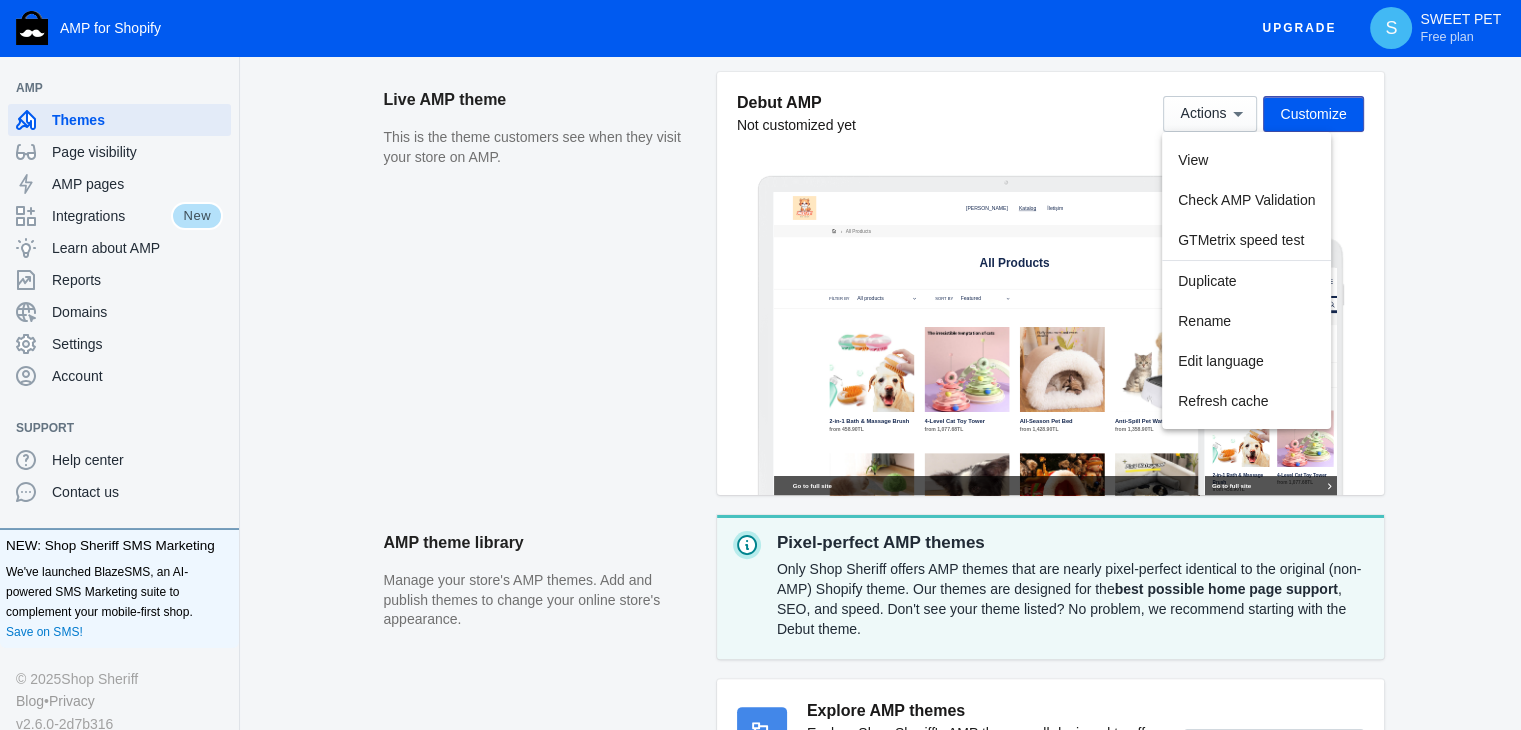 drag, startPoint x: 1438, startPoint y: 260, endPoint x: 1398, endPoint y: 213, distance: 61.7171 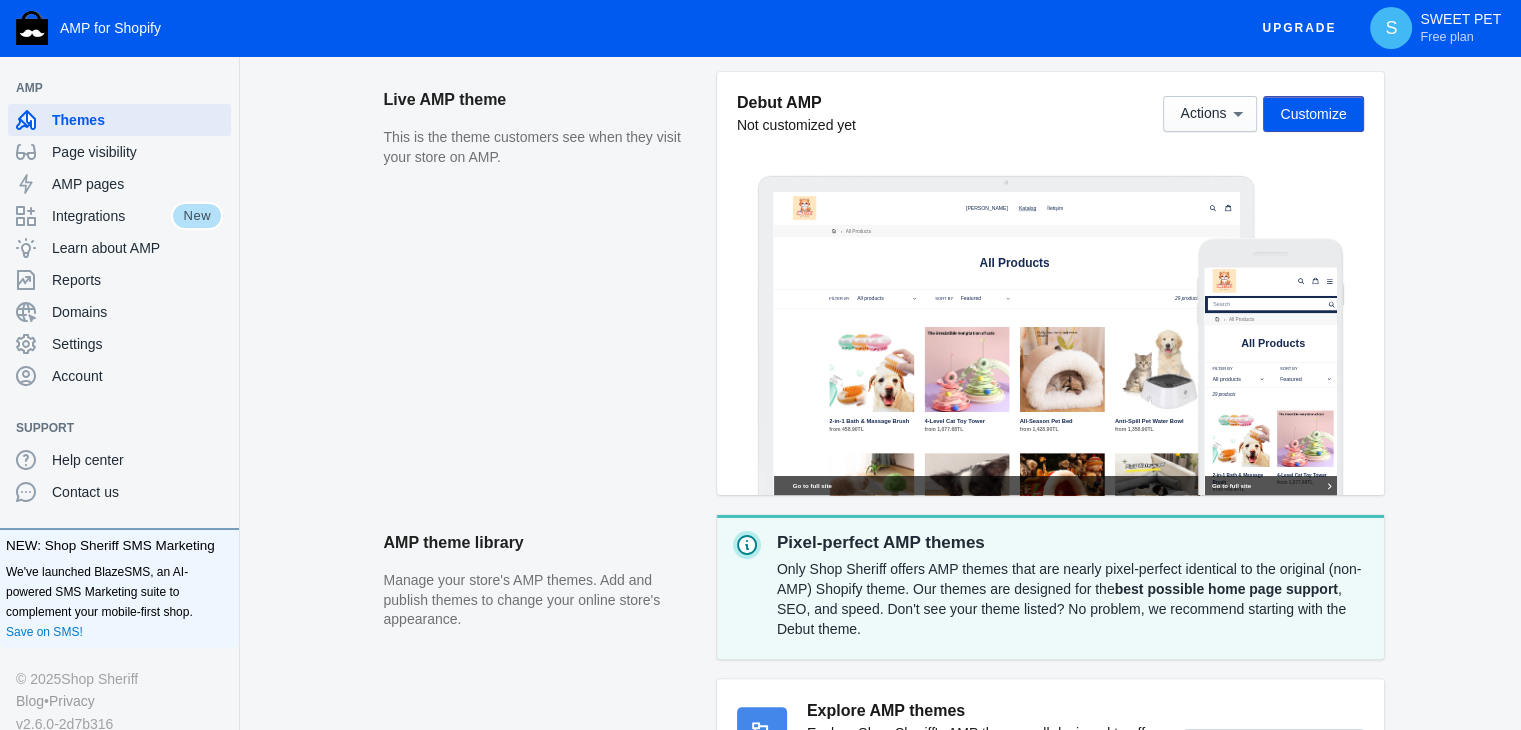 click on "Customize" at bounding box center [1313, 114] 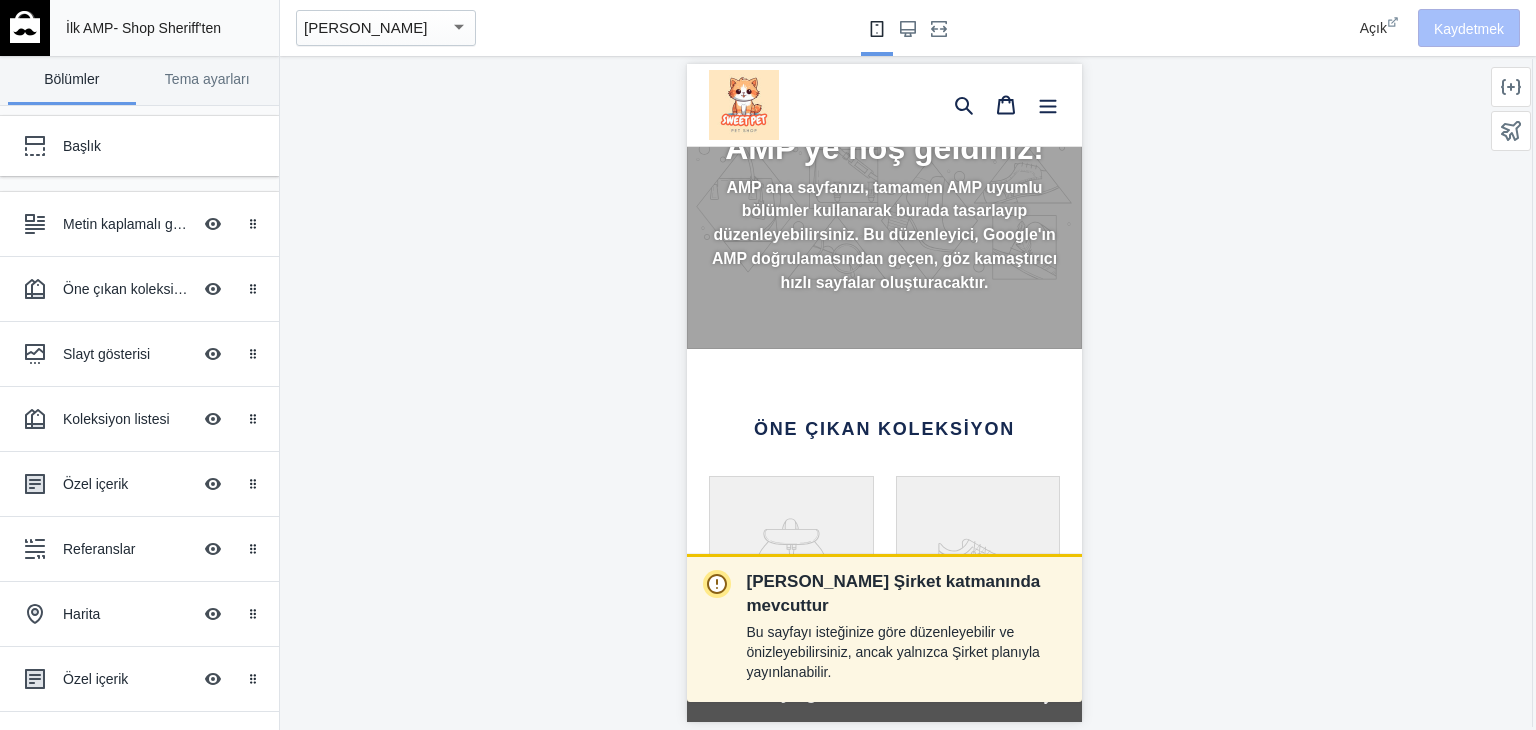 scroll, scrollTop: 200, scrollLeft: 0, axis: vertical 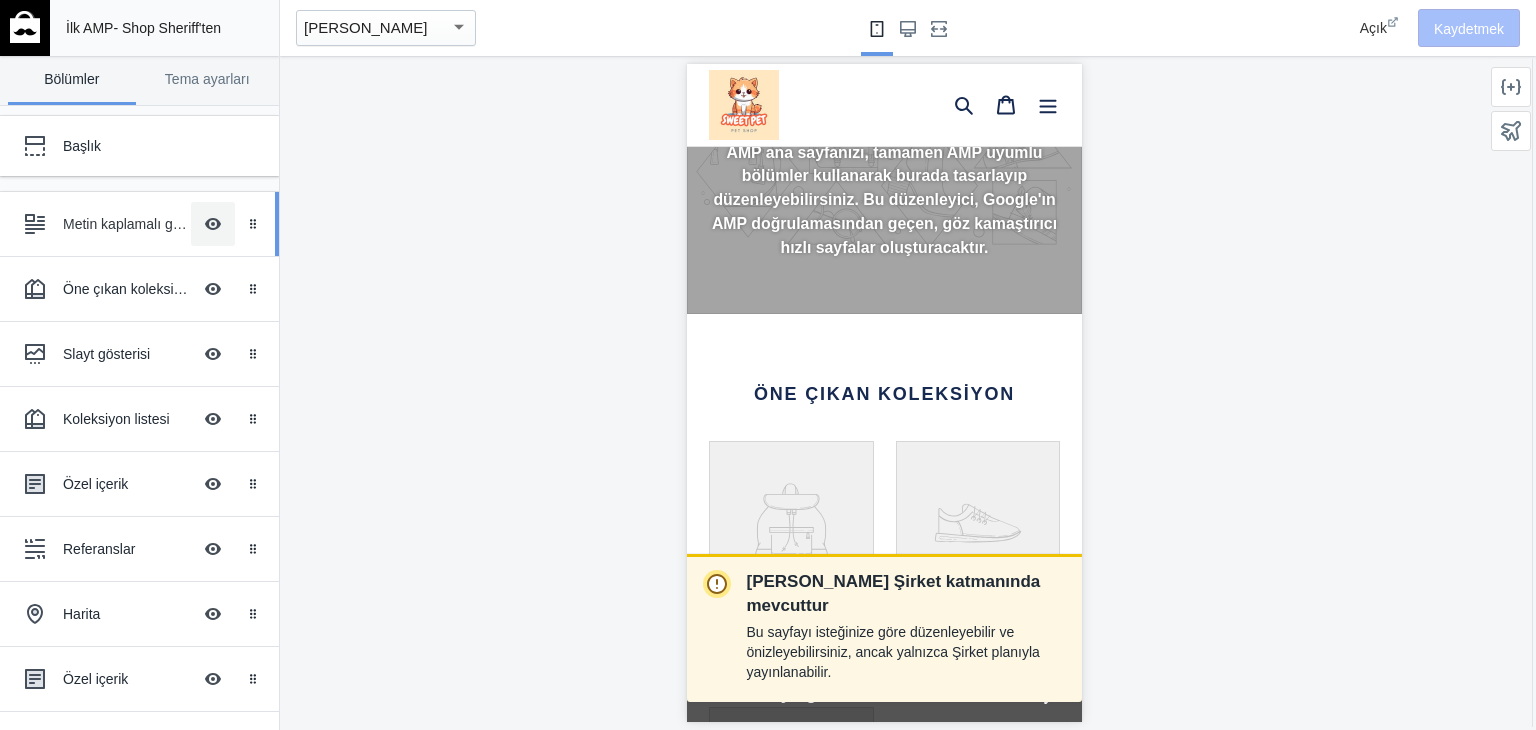 click on "Metin kaplamalı Resmi Gizle" at bounding box center [213, 224] 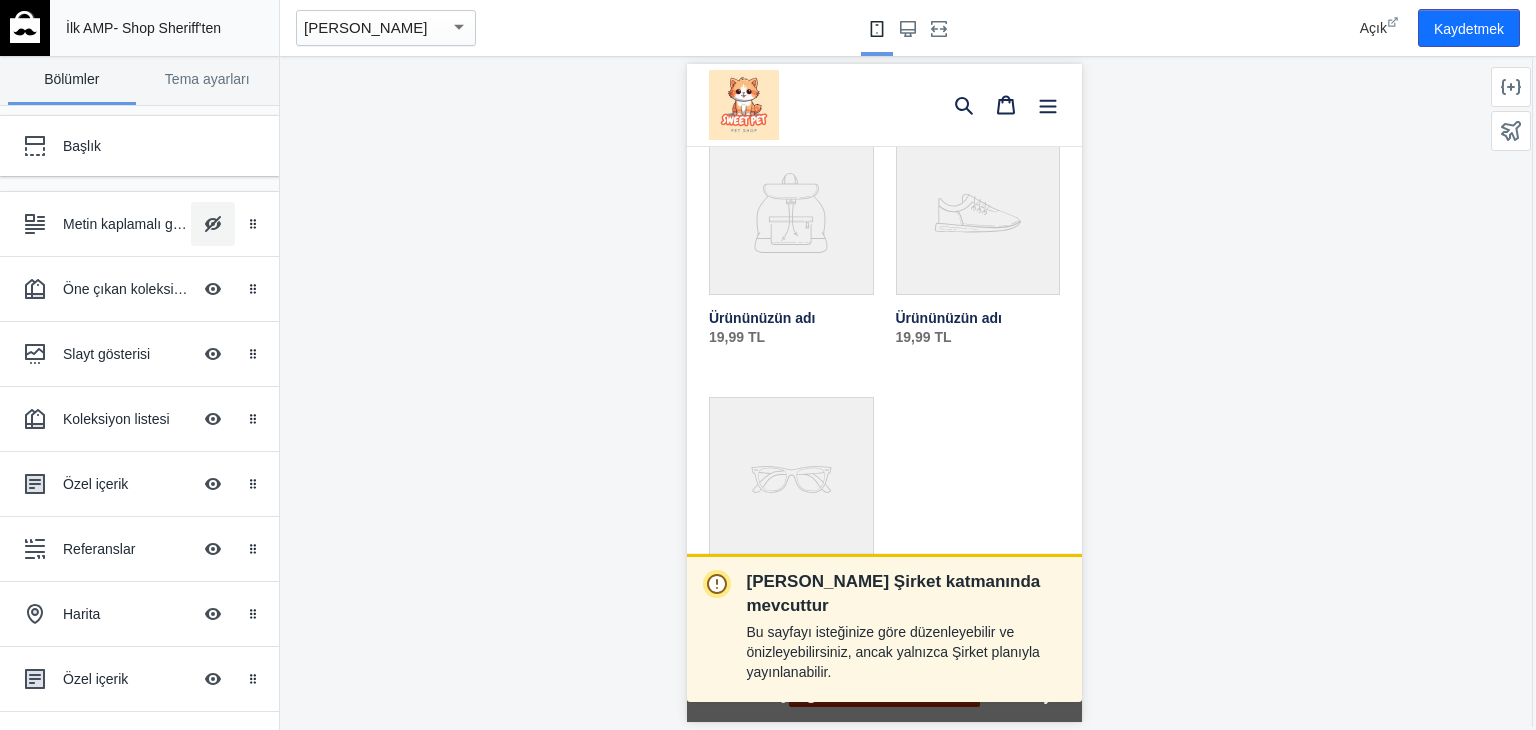 scroll, scrollTop: 0, scrollLeft: 0, axis: both 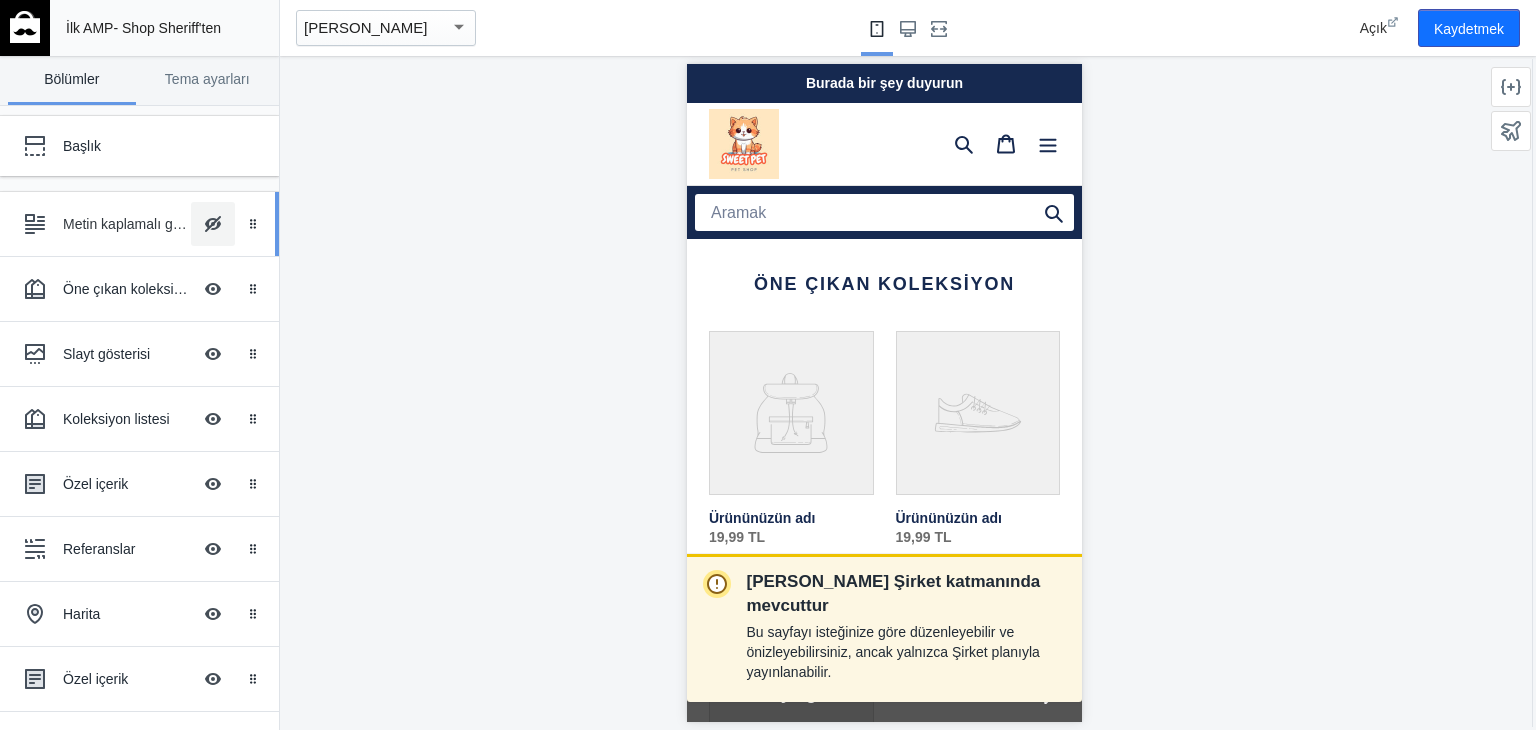 click on "Metin kaplamalı Resmi Gizle" at bounding box center [213, 224] 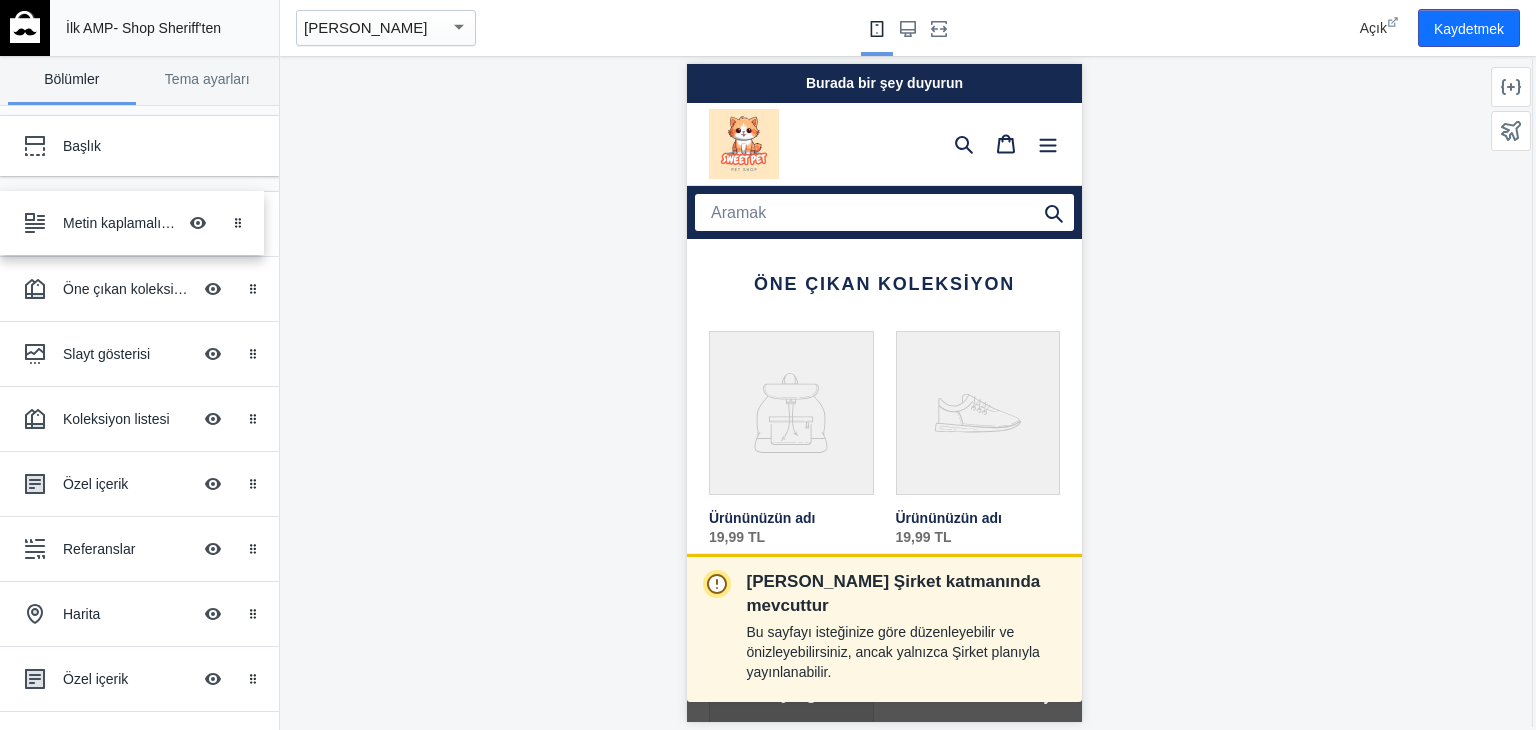 scroll, scrollTop: 0, scrollLeft: 20, axis: horizontal 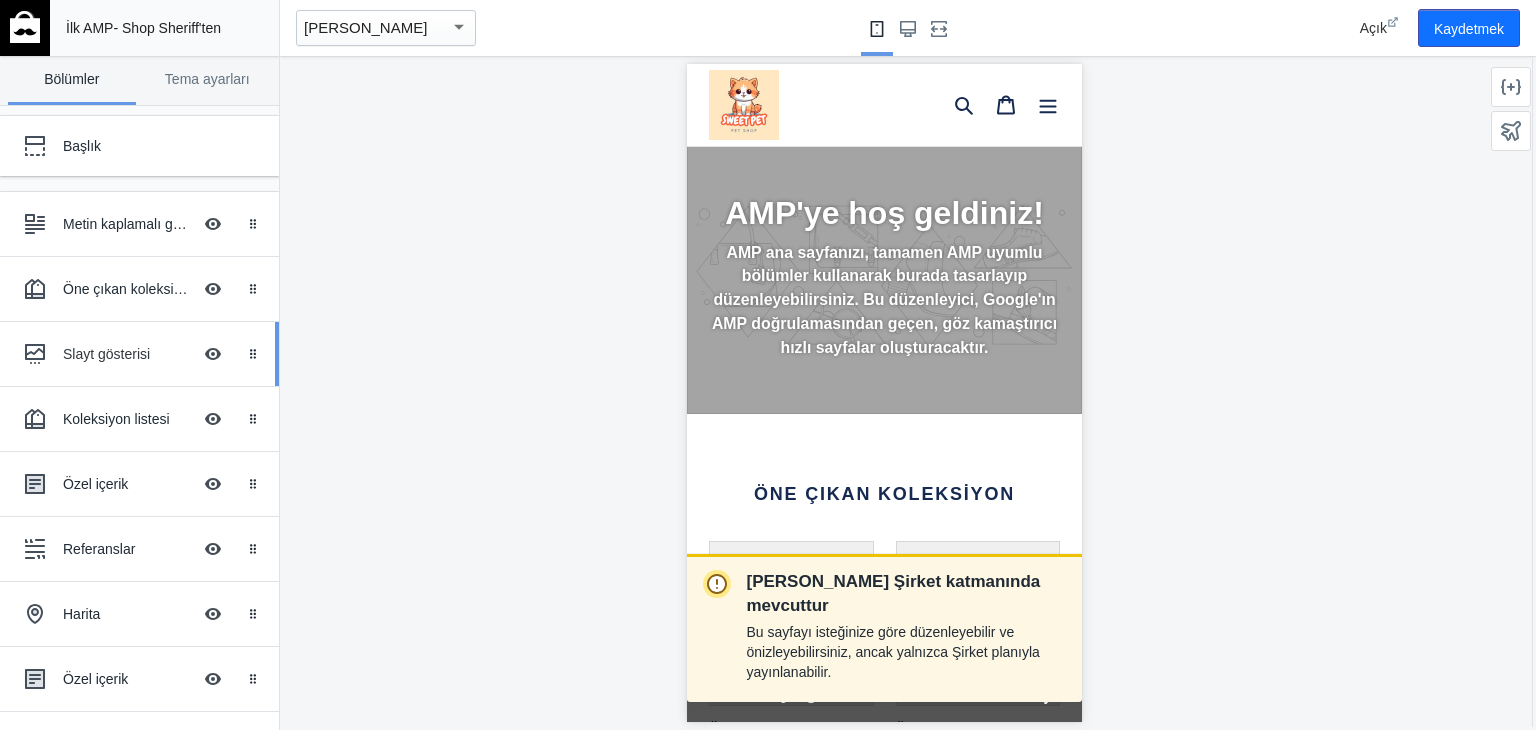 click on "Slayt gösterisi" at bounding box center [106, 354] 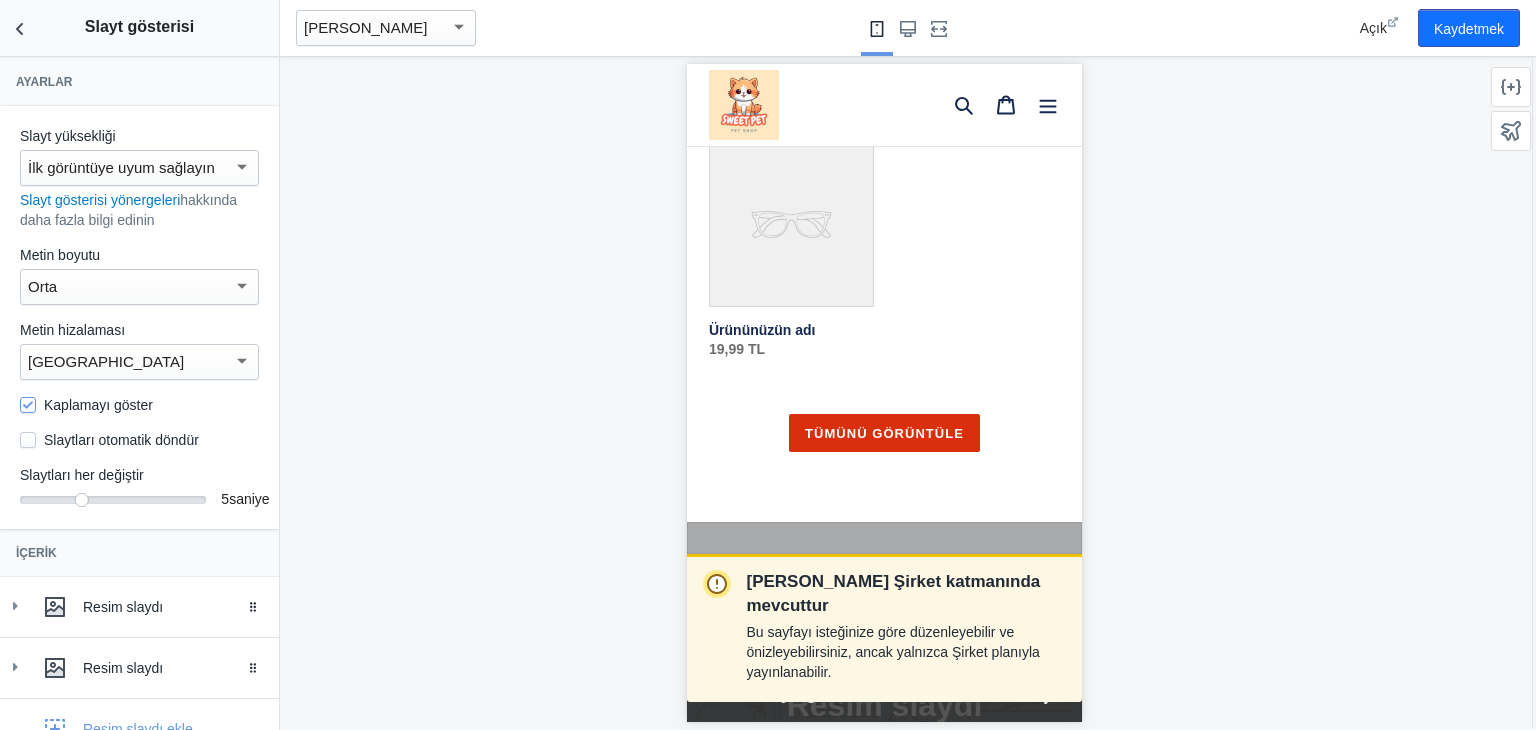 scroll, scrollTop: 1144, scrollLeft: 0, axis: vertical 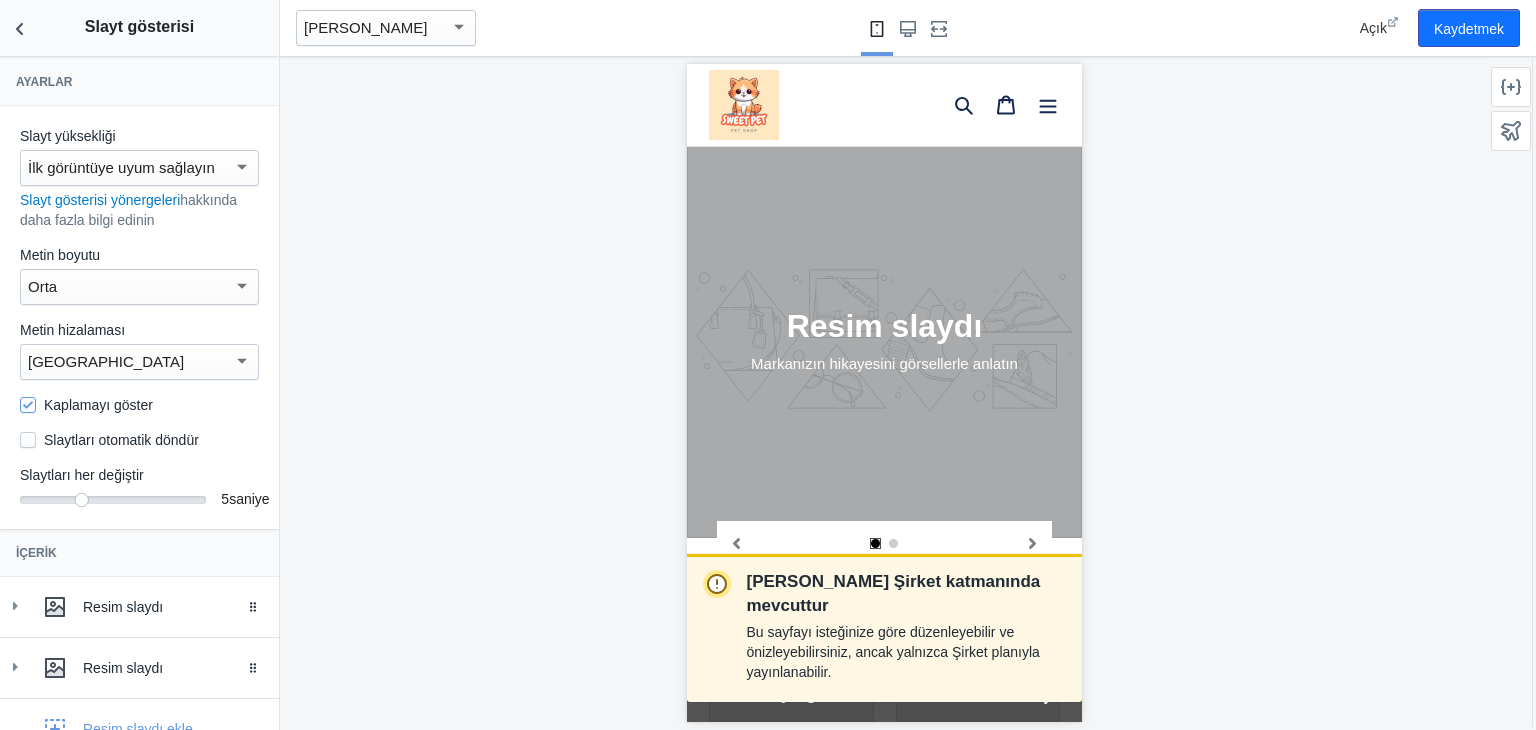 click on "İlk görüntüye uyum sağlayın" at bounding box center (121, 167) 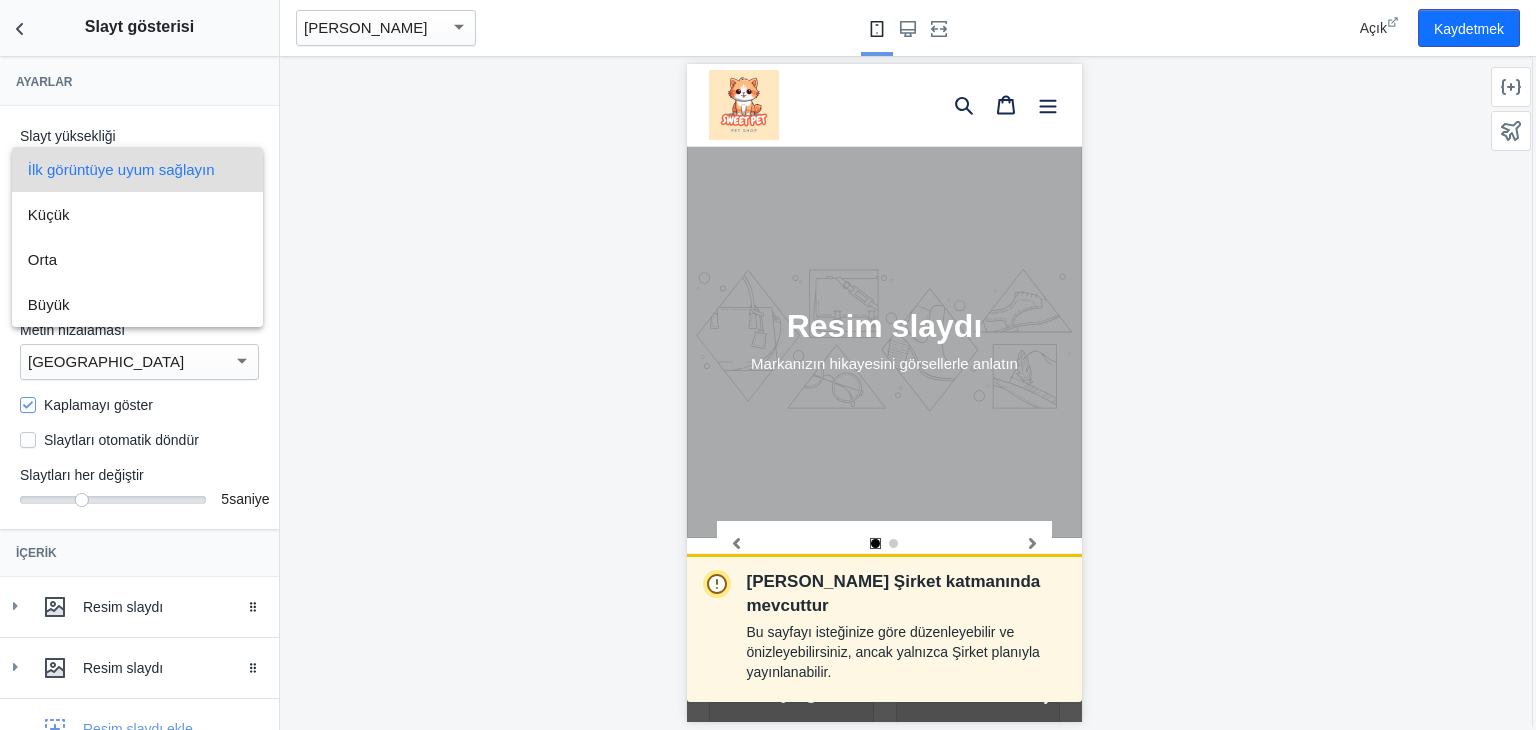 click at bounding box center (768, 365) 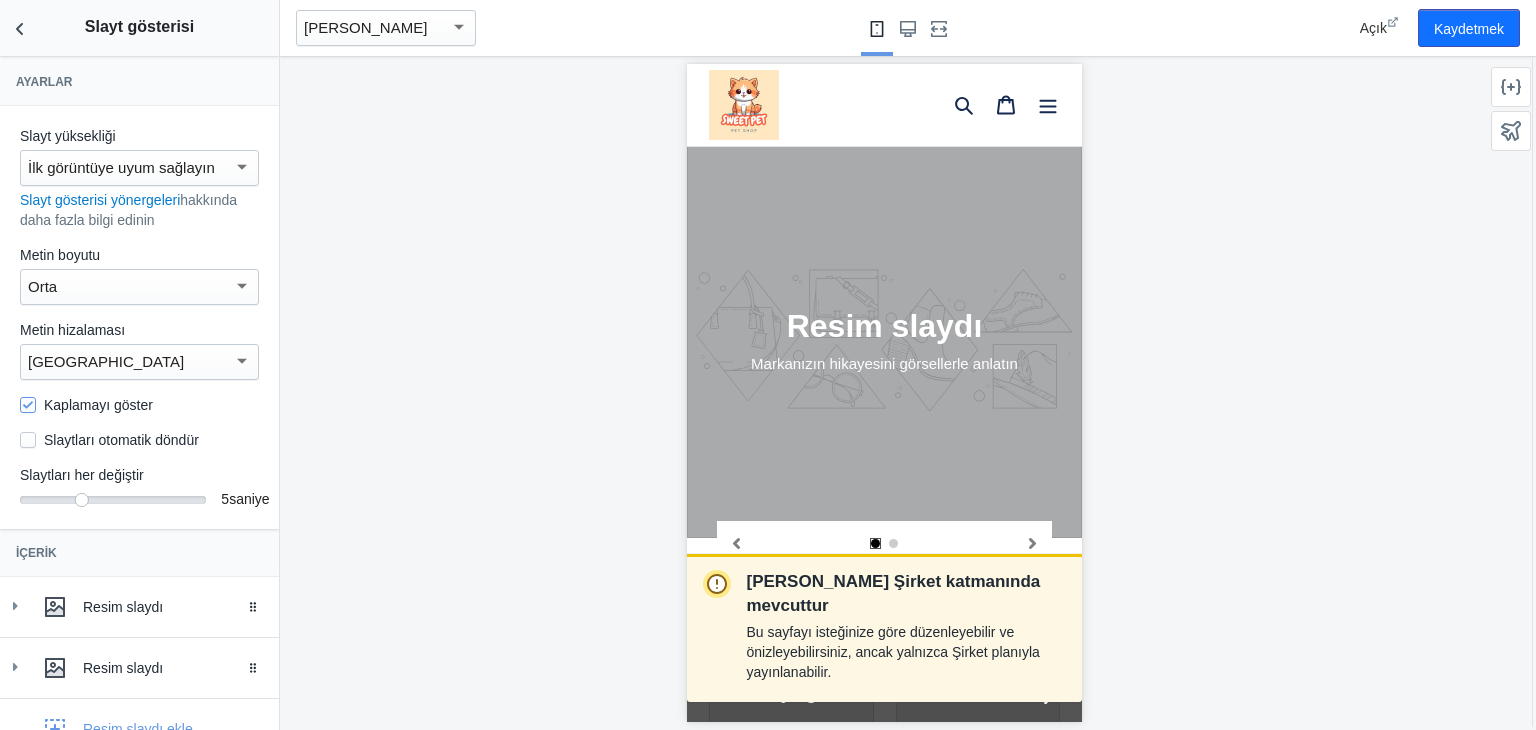 click on "İlk görüntüye uyum sağlayın" at bounding box center [139, 168] 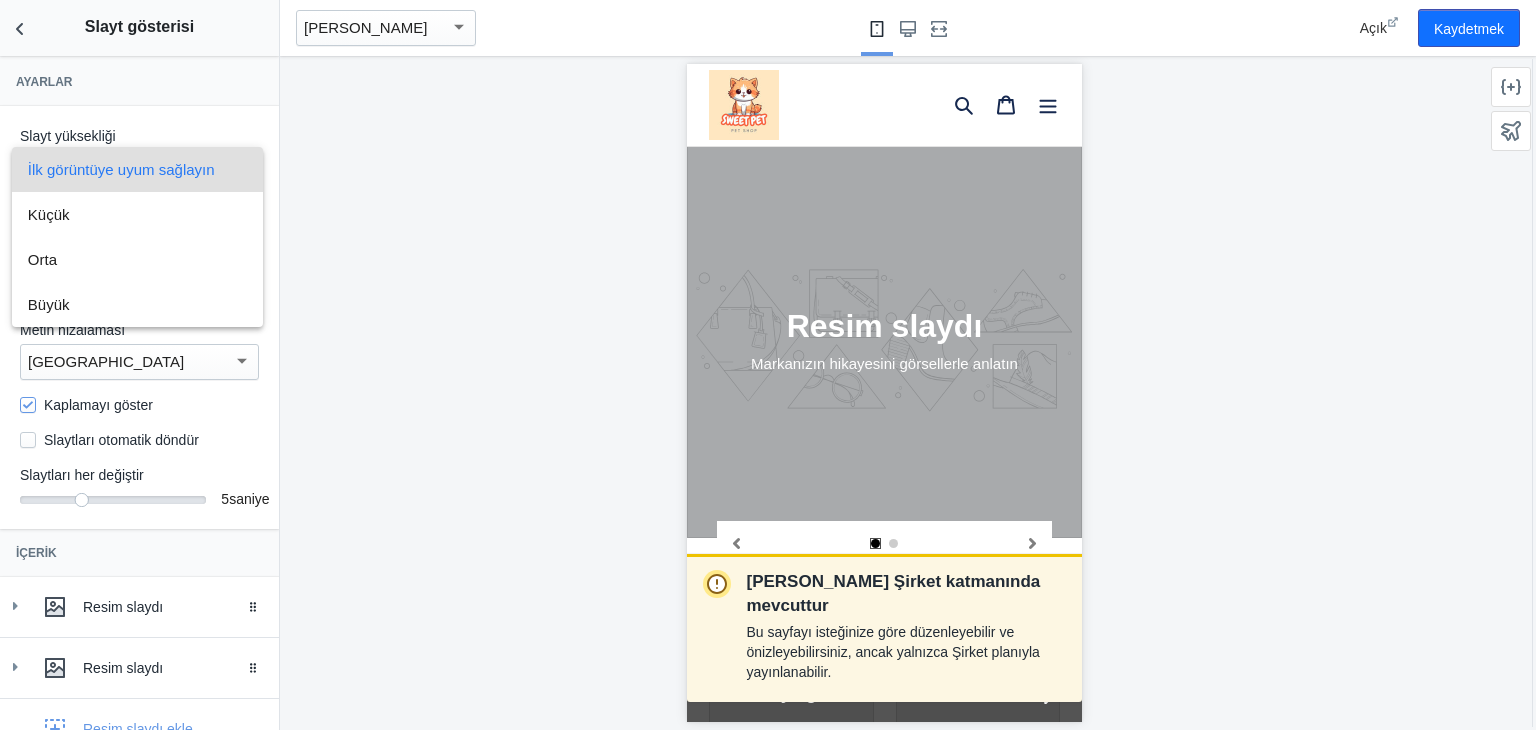 scroll, scrollTop: 0, scrollLeft: 336, axis: horizontal 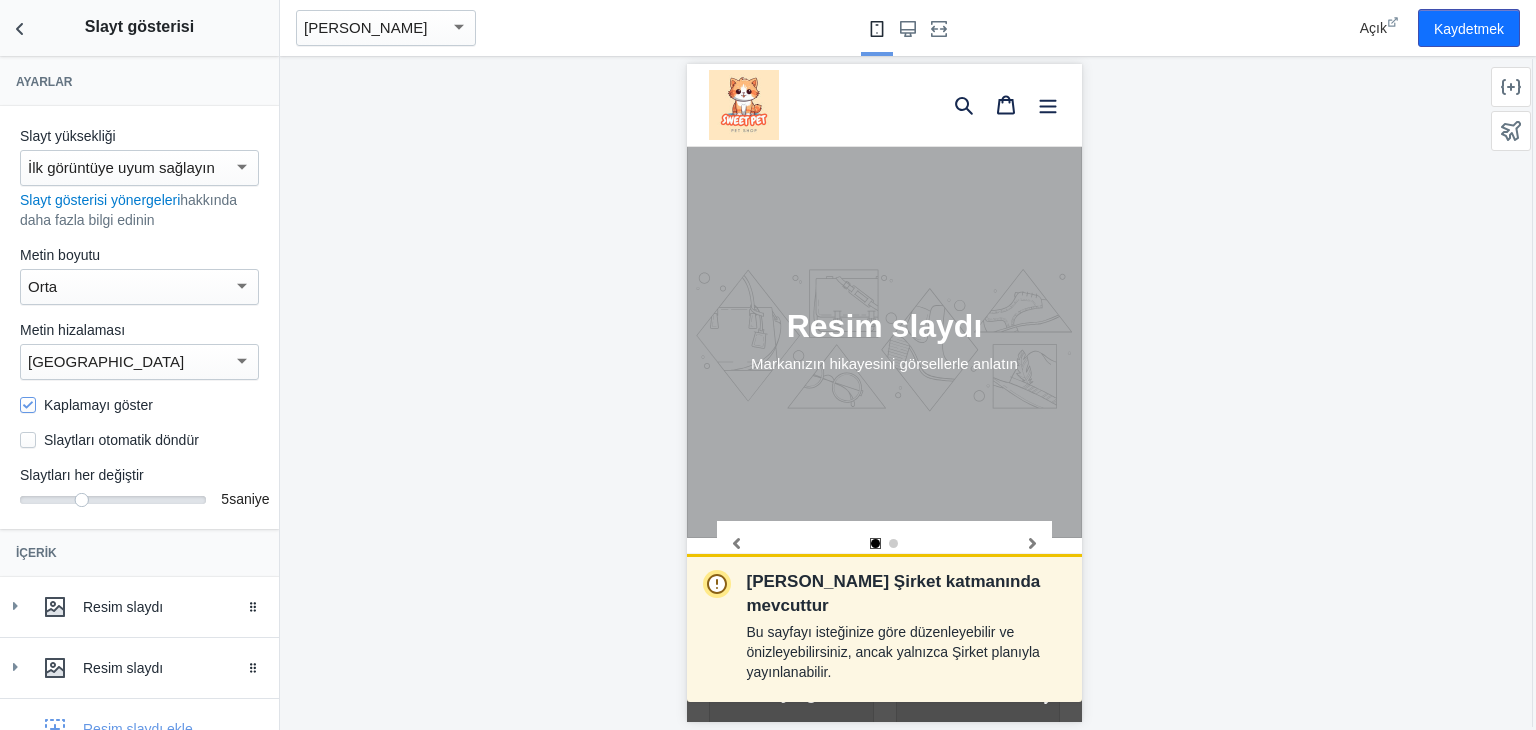 click on "Orta" at bounding box center (130, 287) 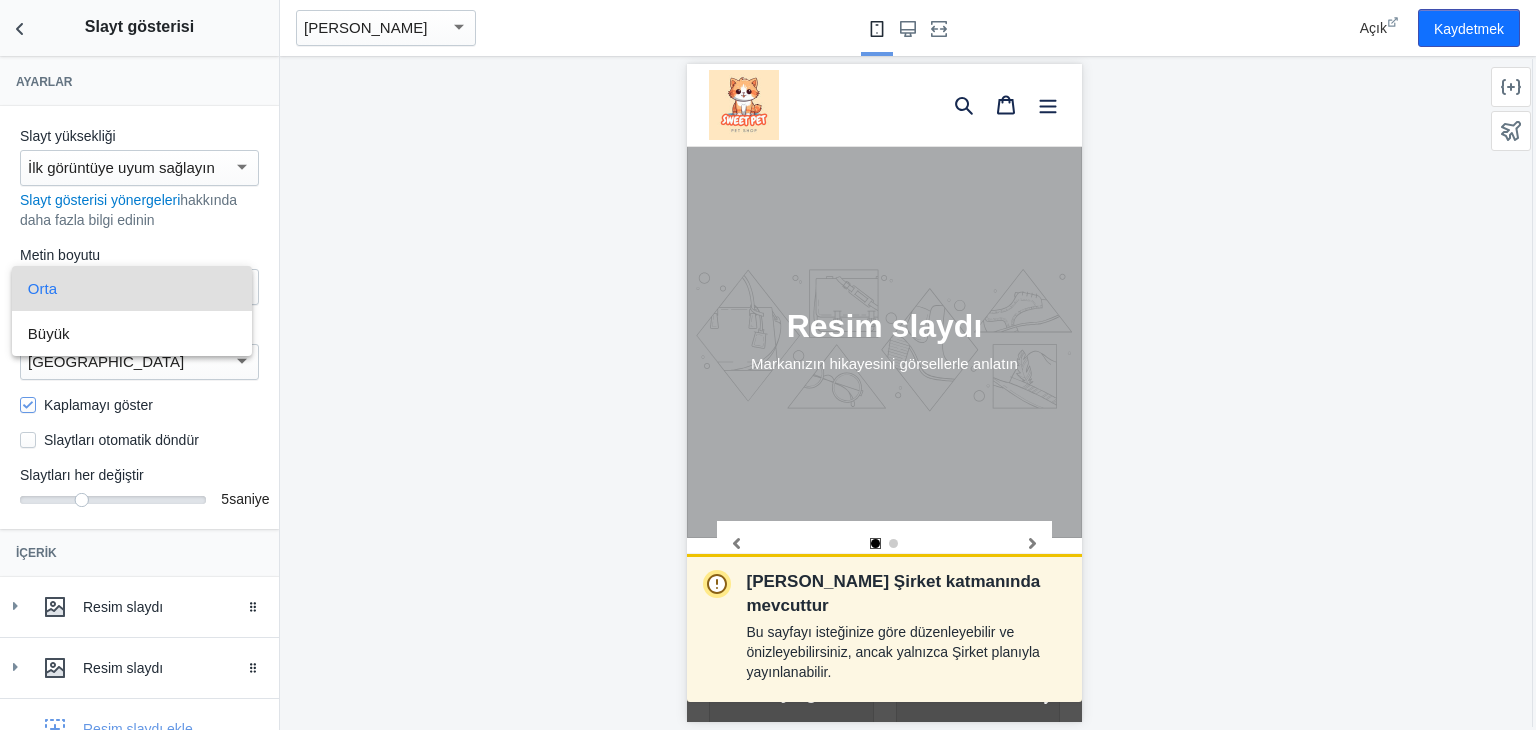 click at bounding box center (768, 365) 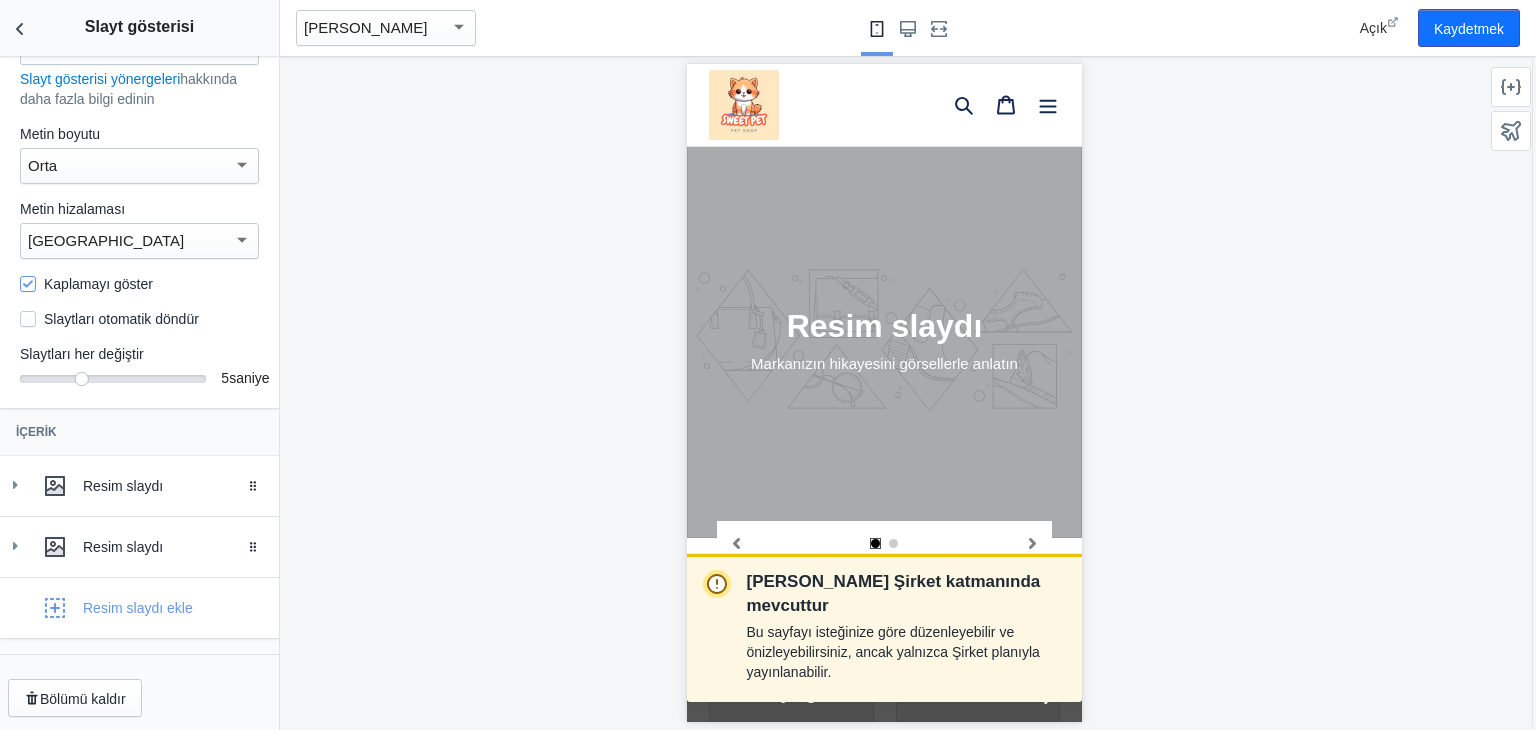 scroll, scrollTop: 128, scrollLeft: 0, axis: vertical 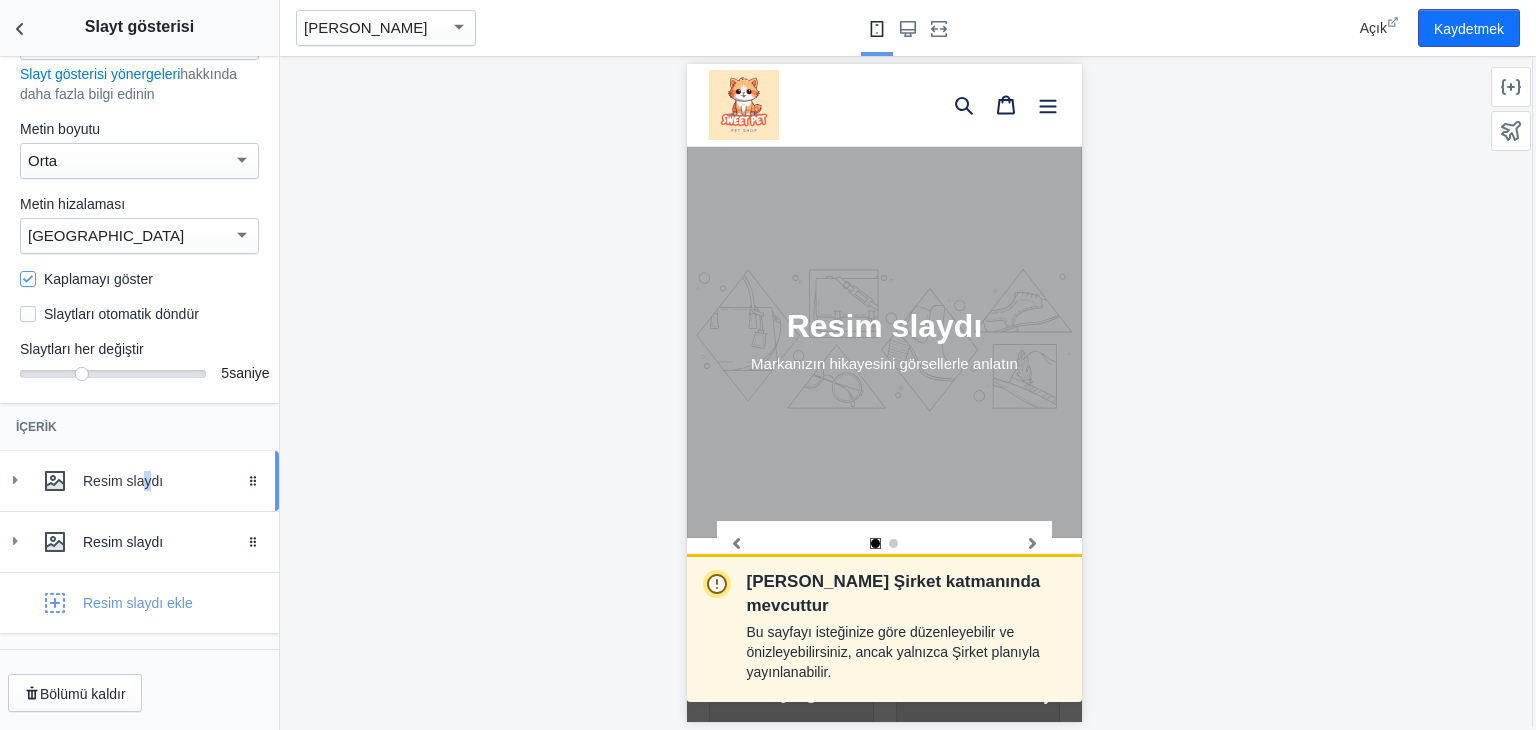 click on "Resim slaydı" at bounding box center (173, 481) 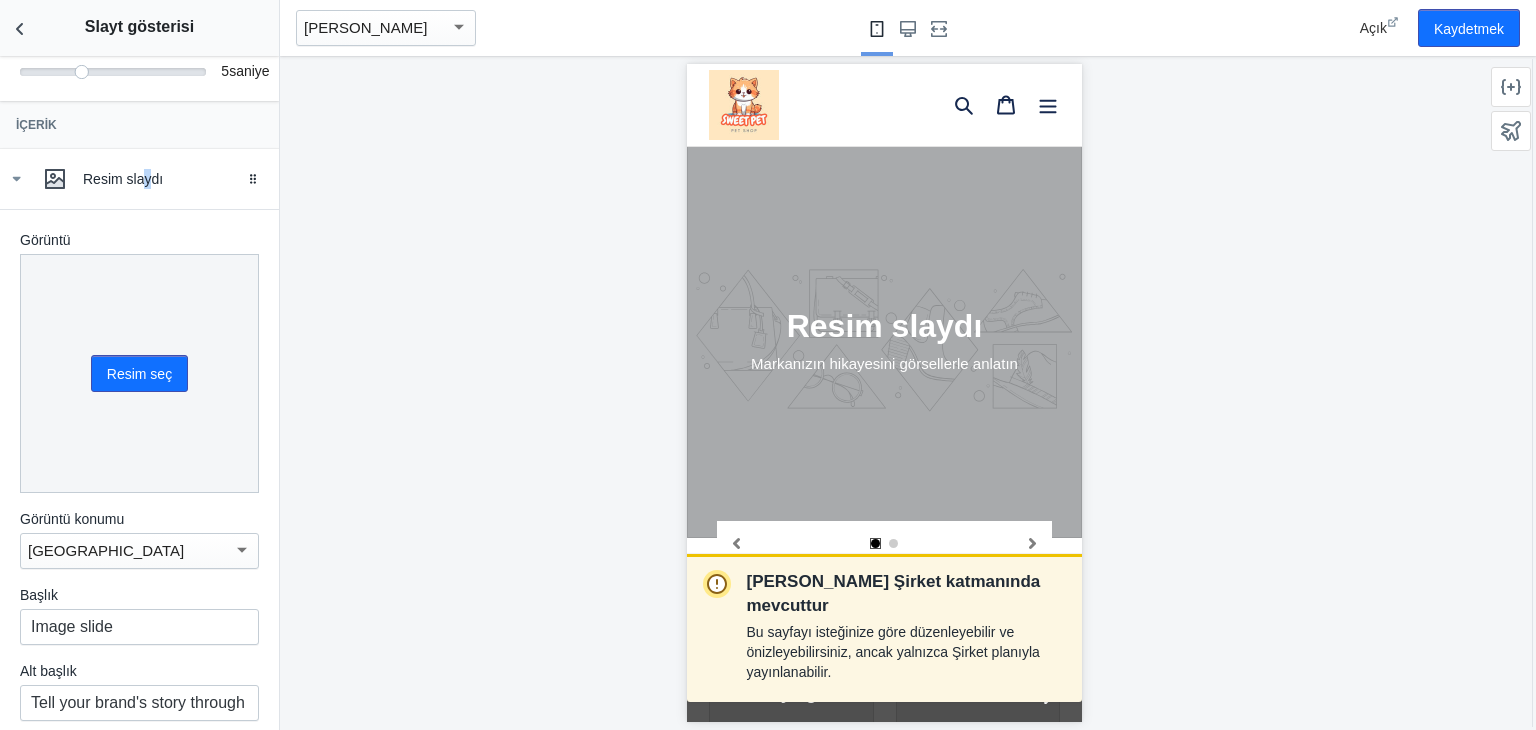 scroll, scrollTop: 528, scrollLeft: 0, axis: vertical 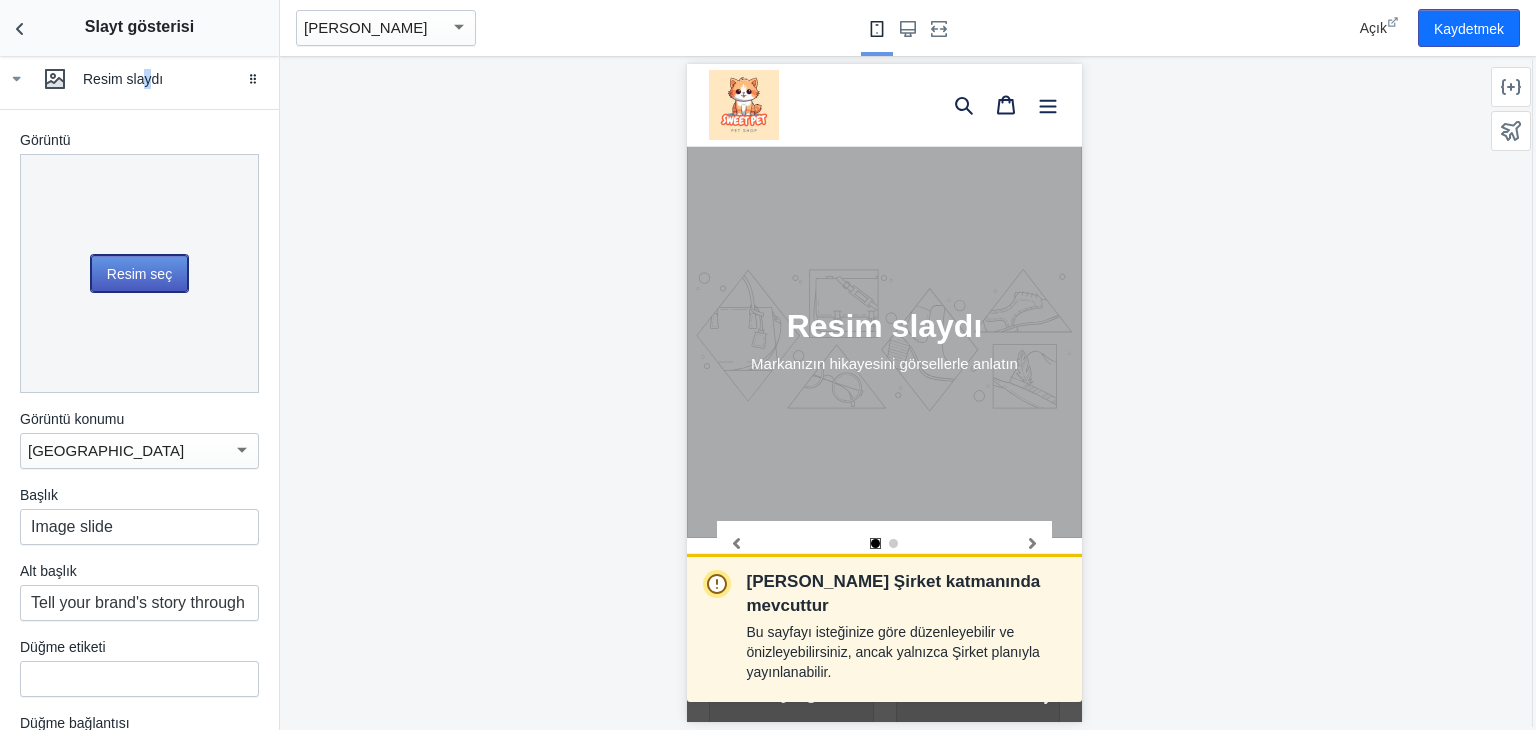 click on "Resim seç" at bounding box center (139, 274) 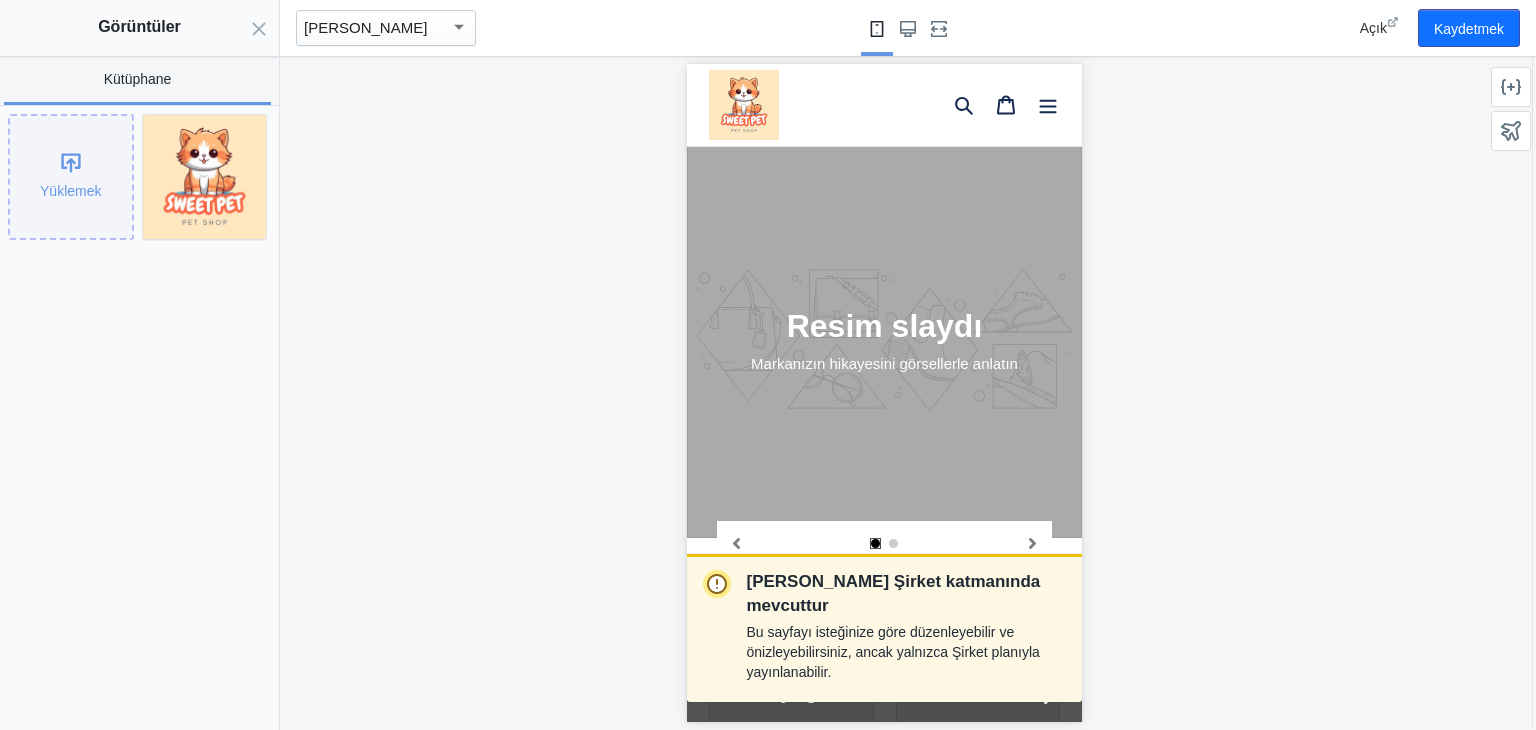 click on "Yüklemek" 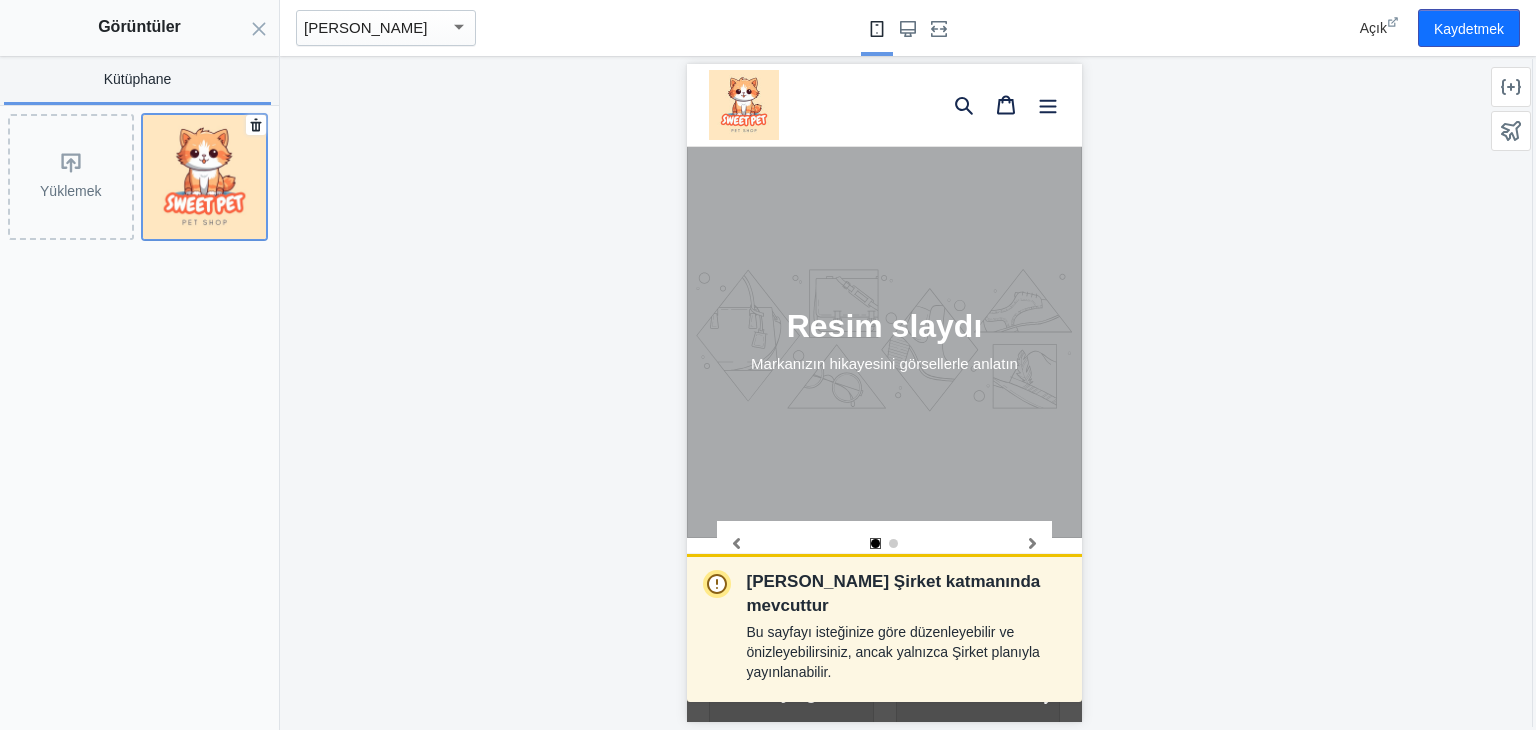 click 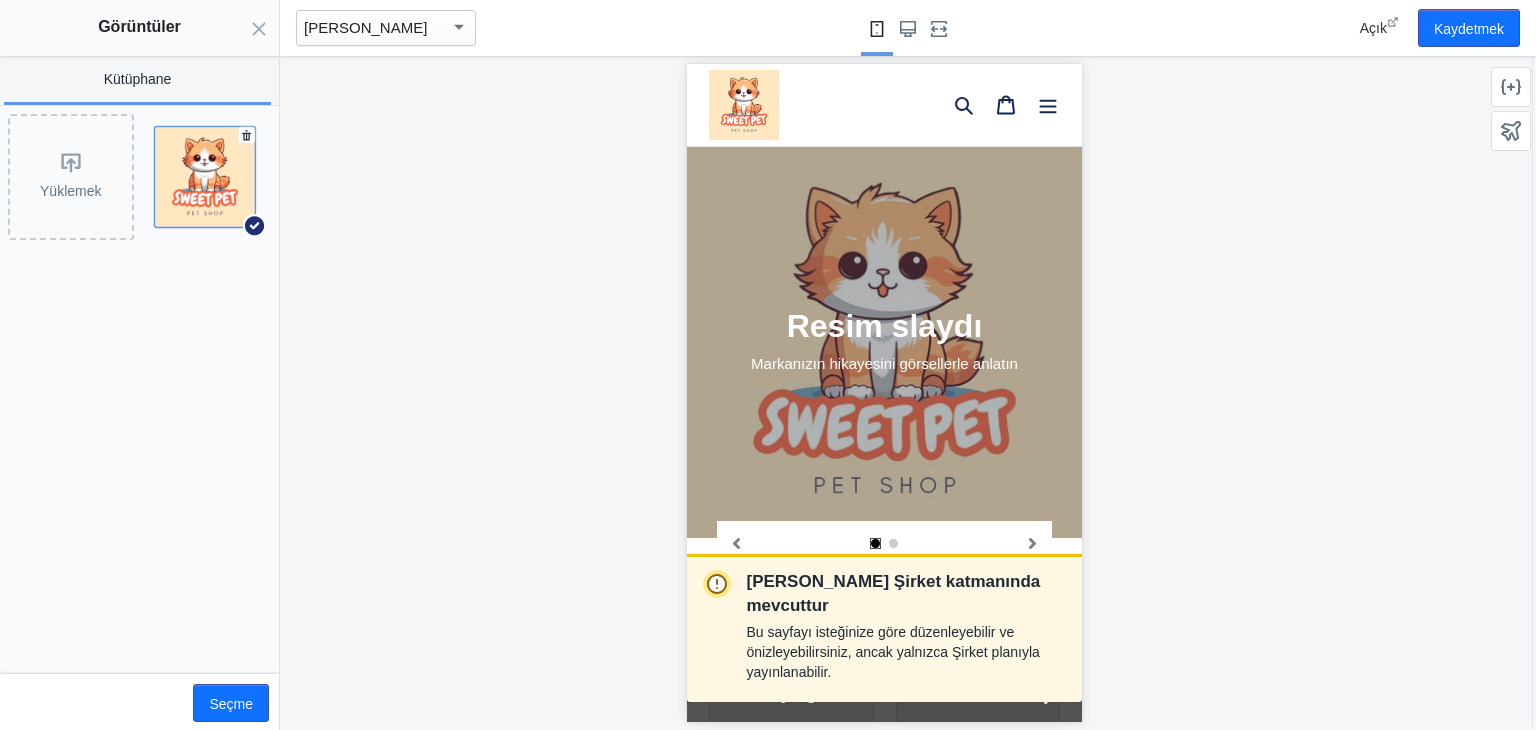 click 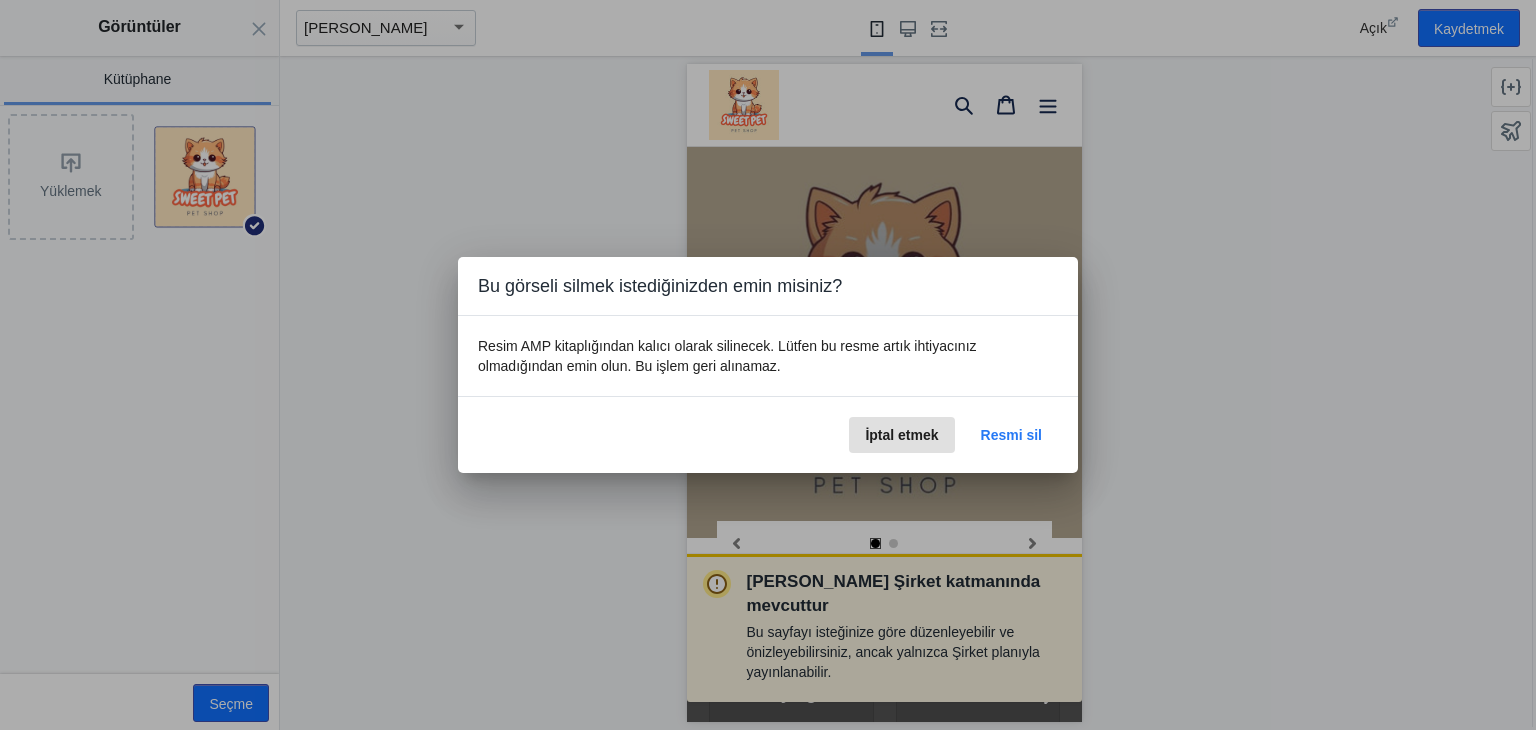 click on "İptal etmek" at bounding box center [901, 435] 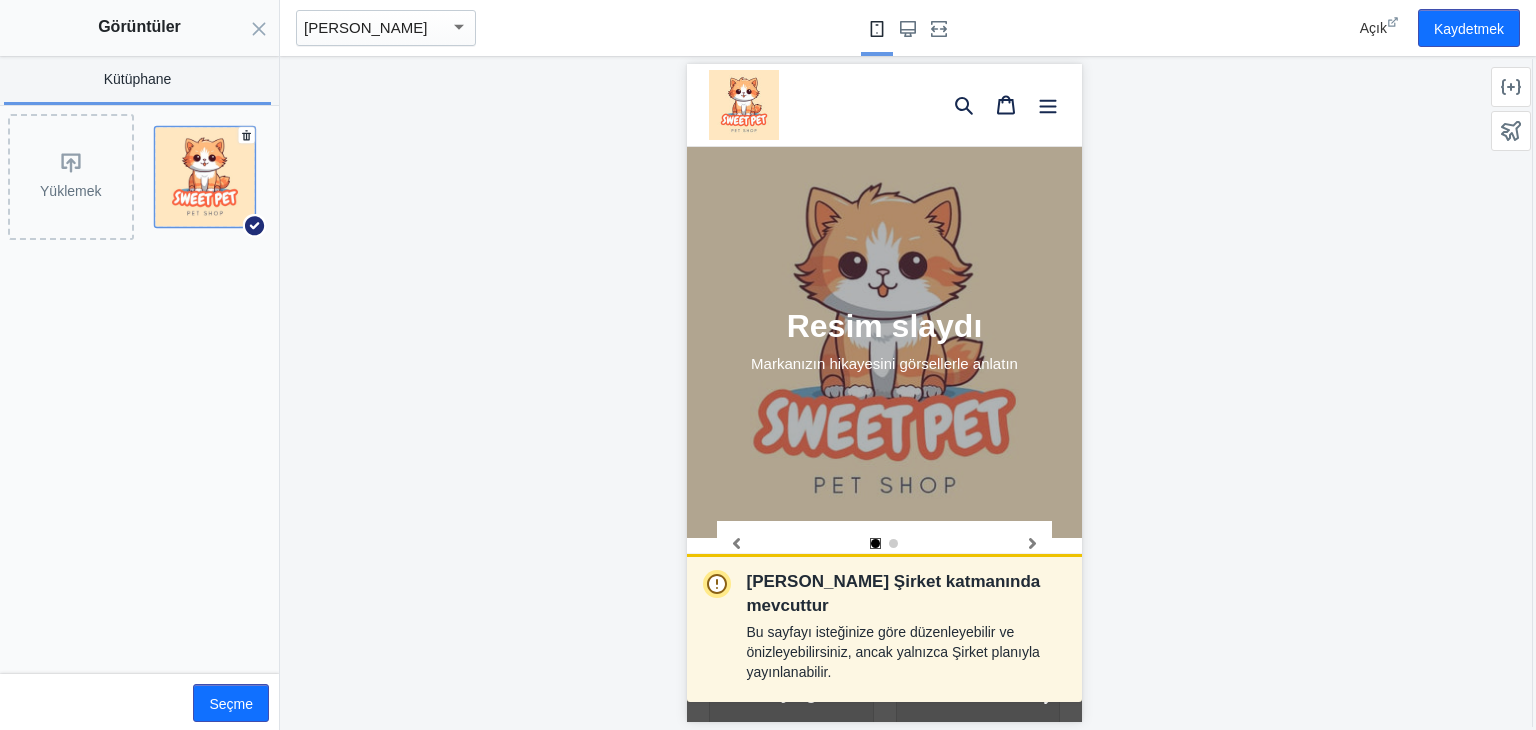 click 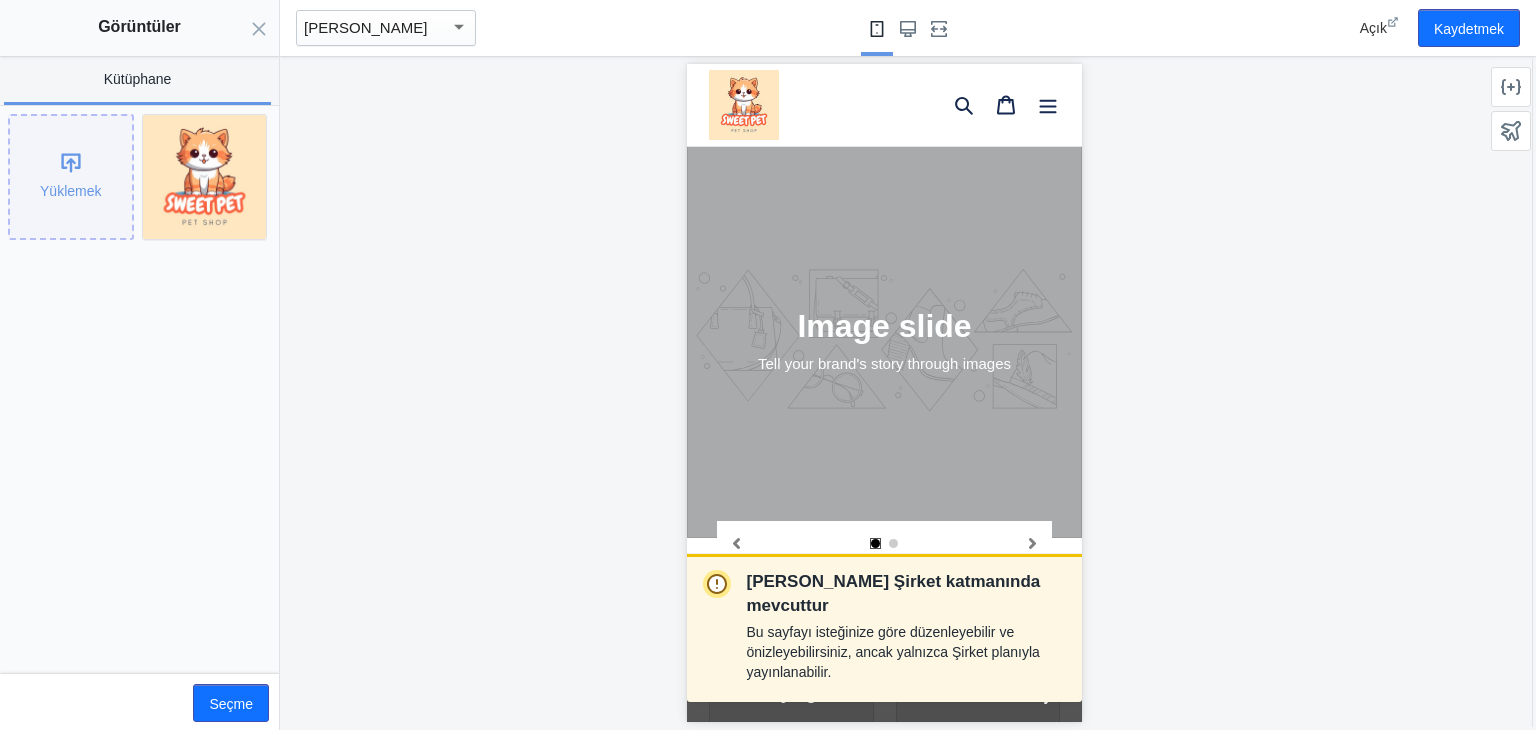 click on "Yüklemek" 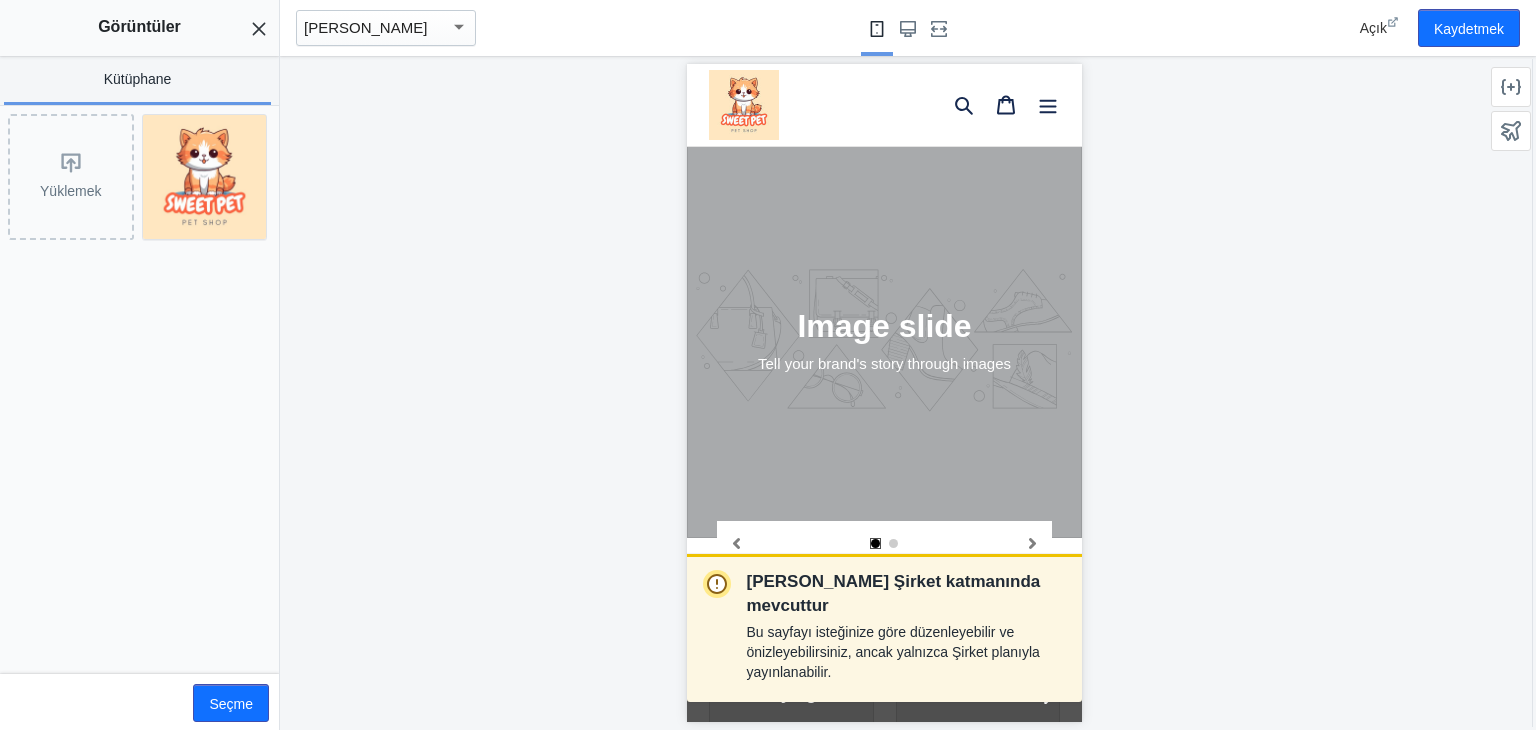 scroll, scrollTop: 0, scrollLeft: 0, axis: both 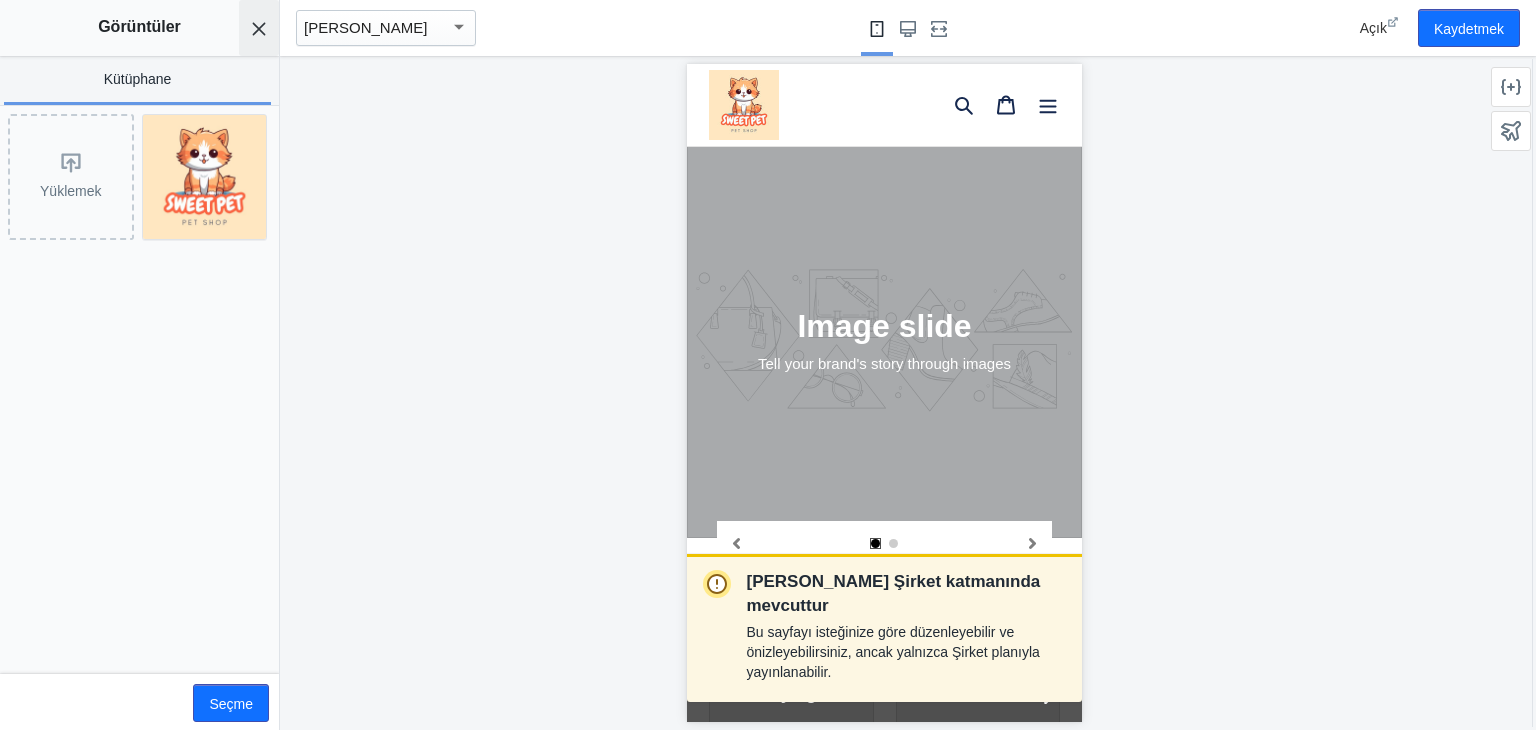 click 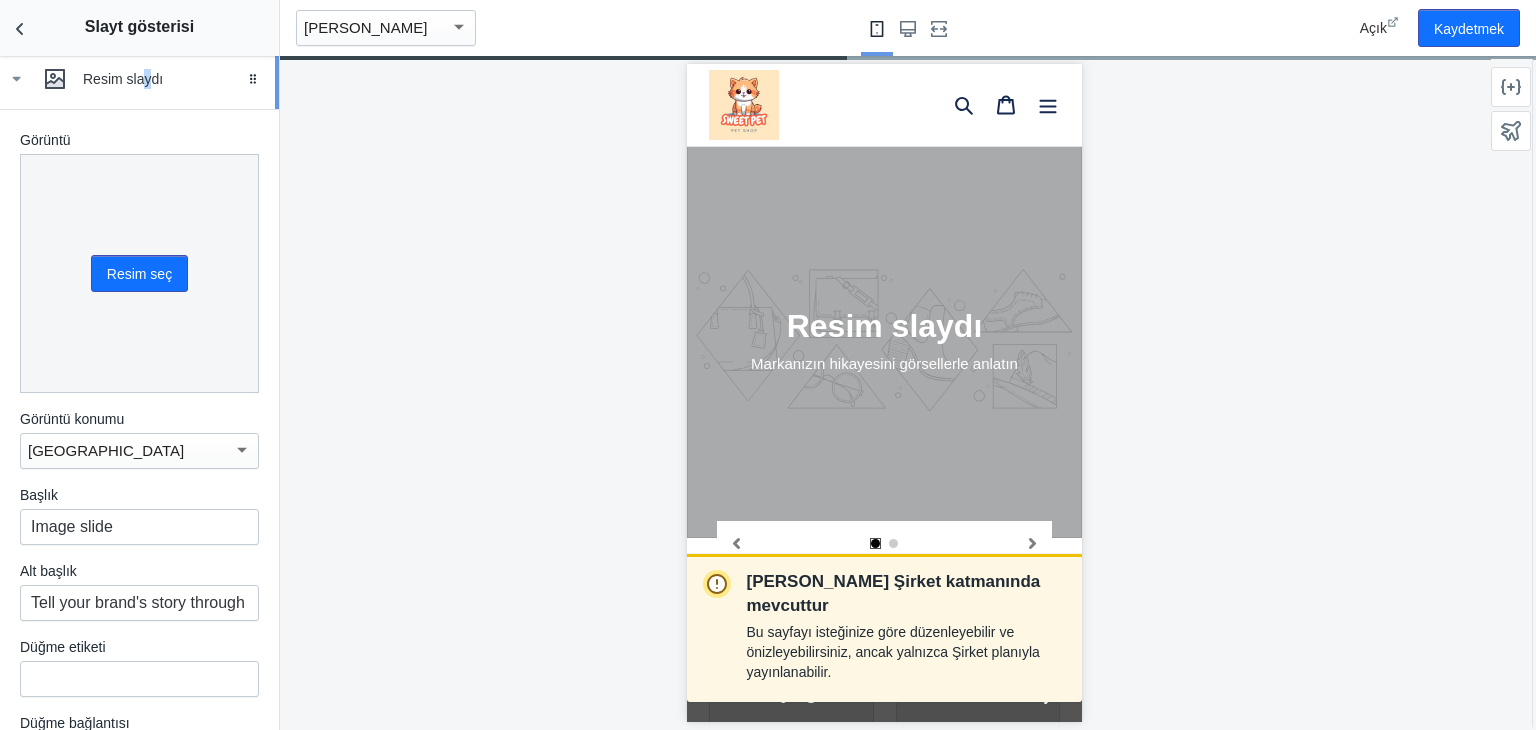 click on "Resim slaydı" at bounding box center [123, 79] 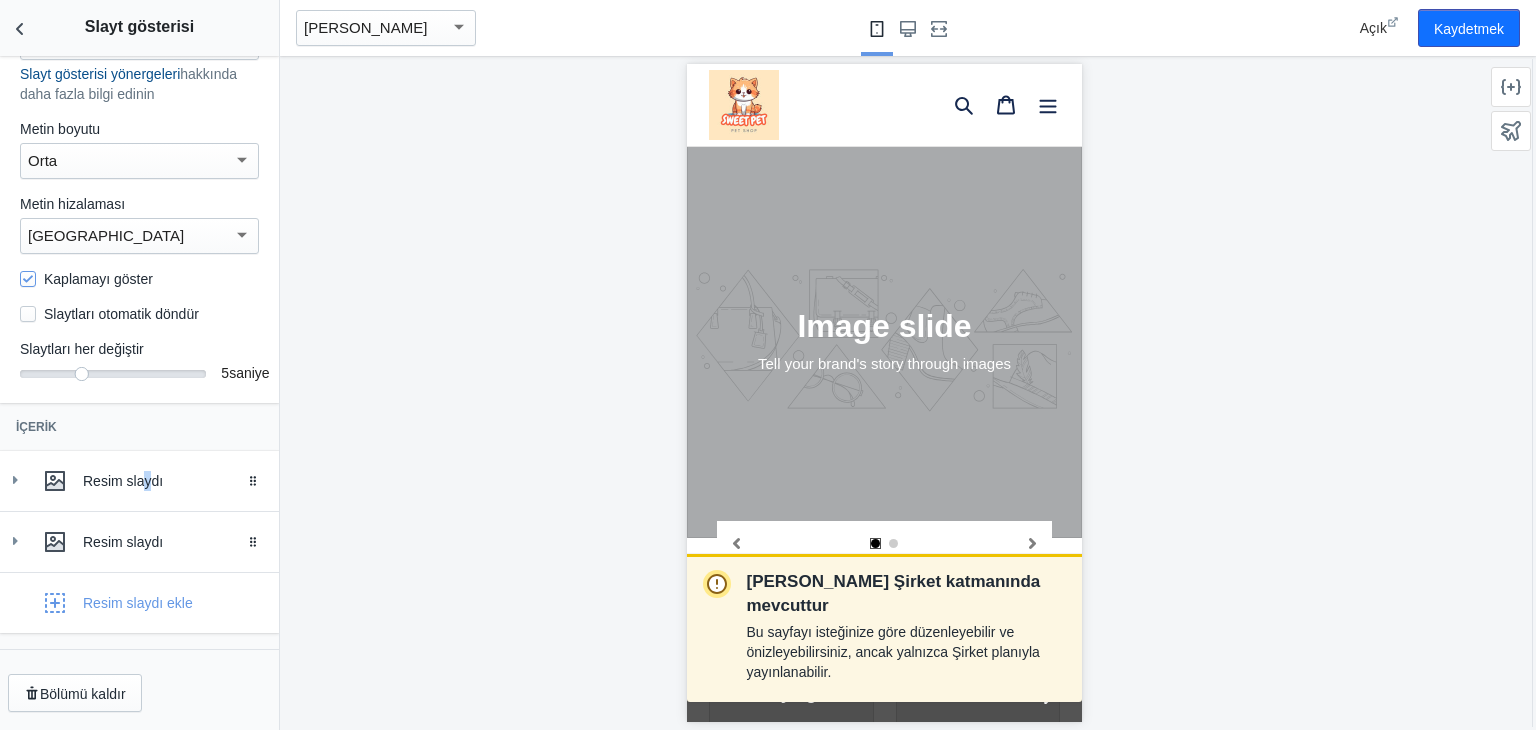 scroll, scrollTop: 128, scrollLeft: 0, axis: vertical 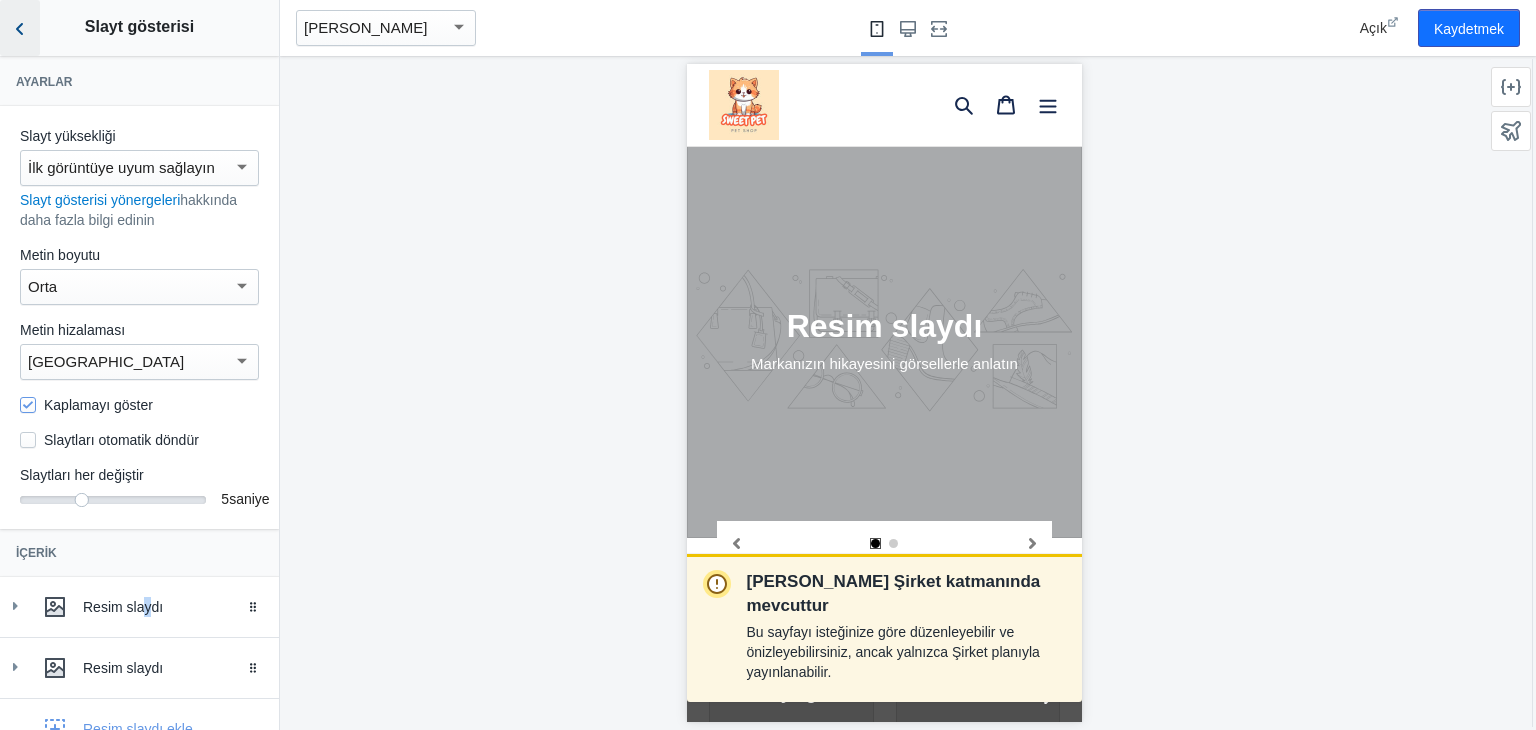 click 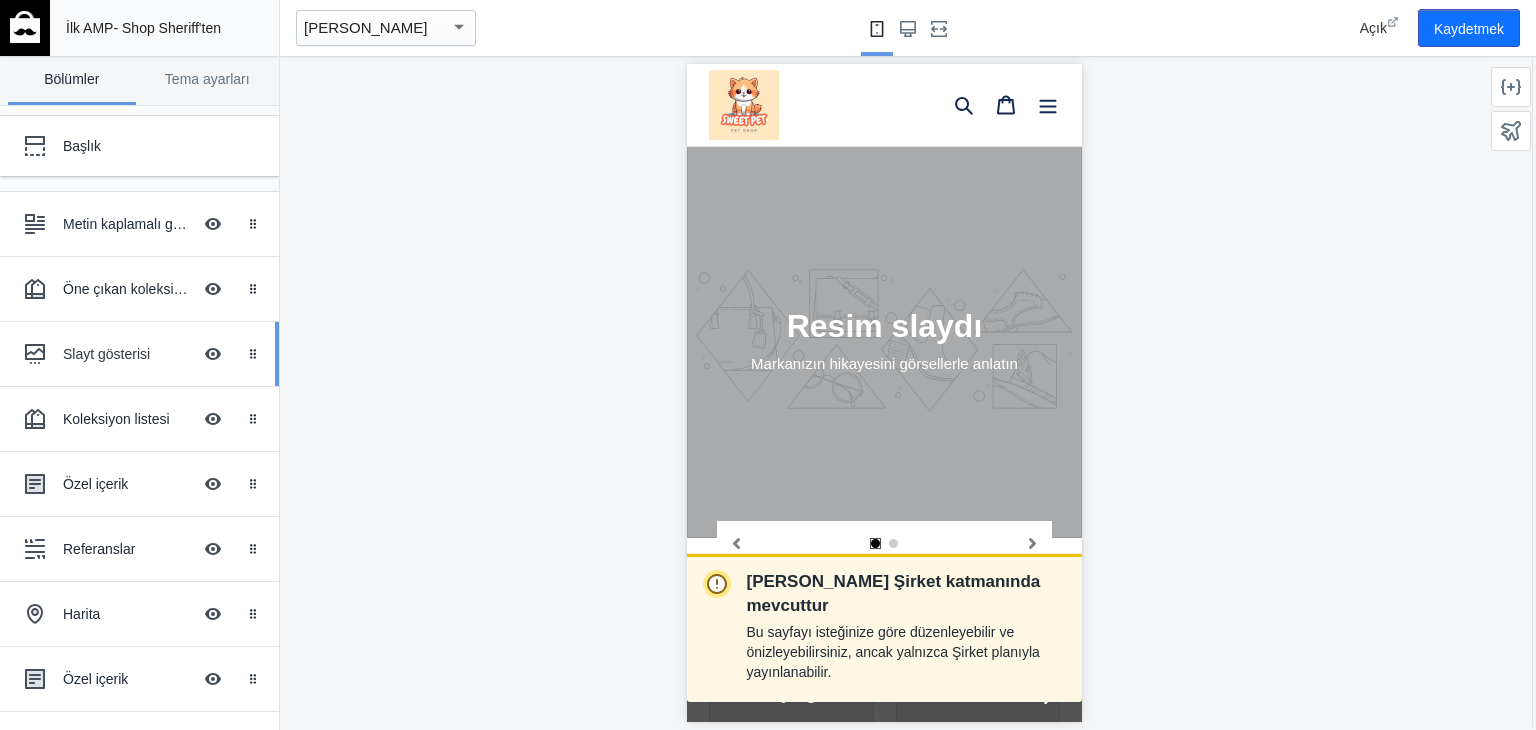 scroll, scrollTop: 100, scrollLeft: 0, axis: vertical 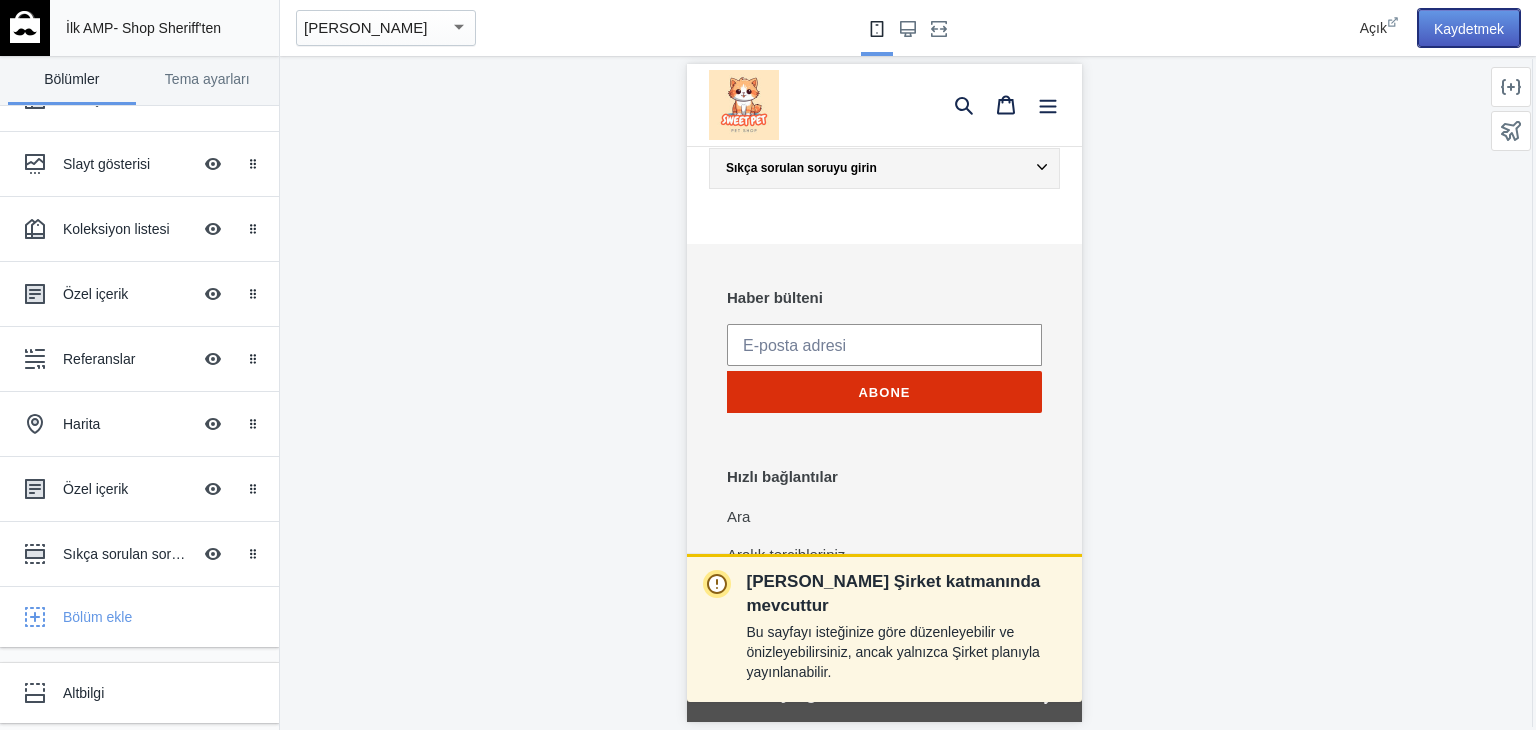 click on "Kaydetmek" at bounding box center (1469, 28) 